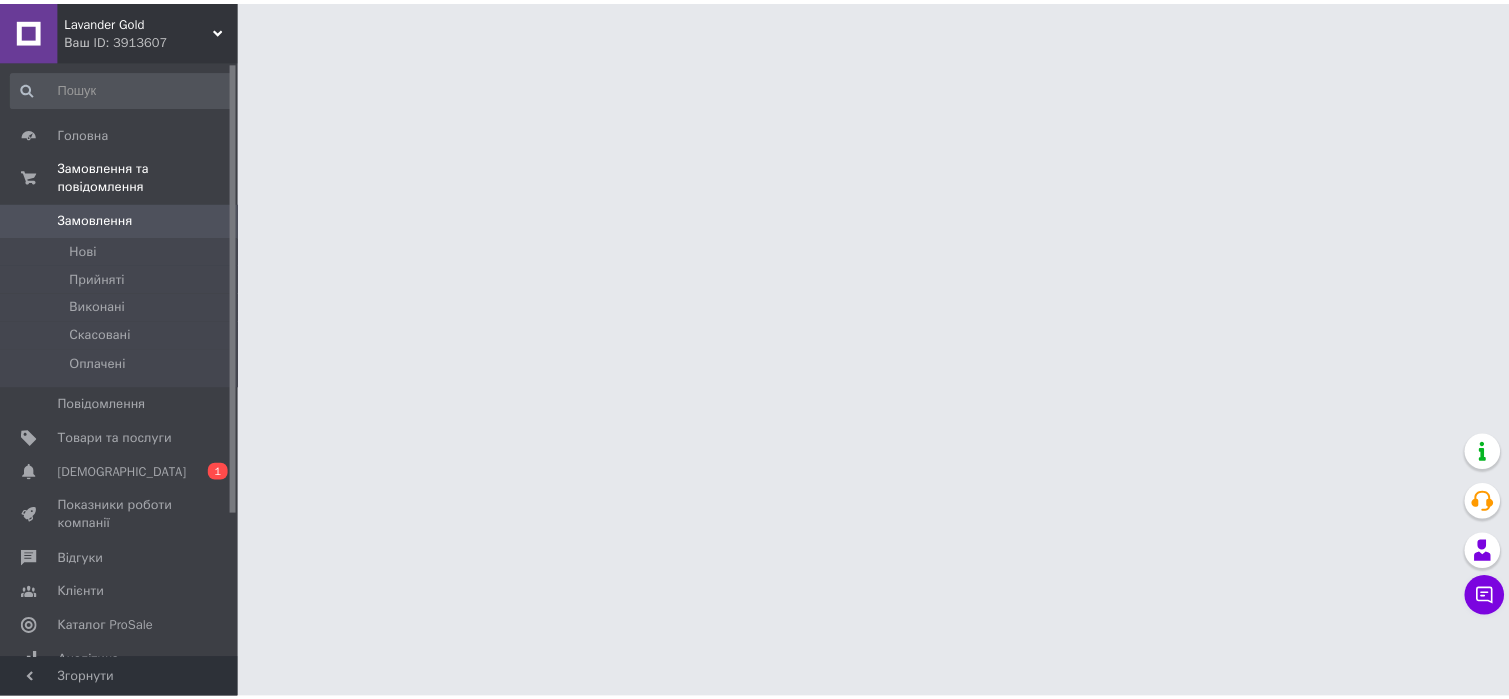 scroll, scrollTop: 0, scrollLeft: 0, axis: both 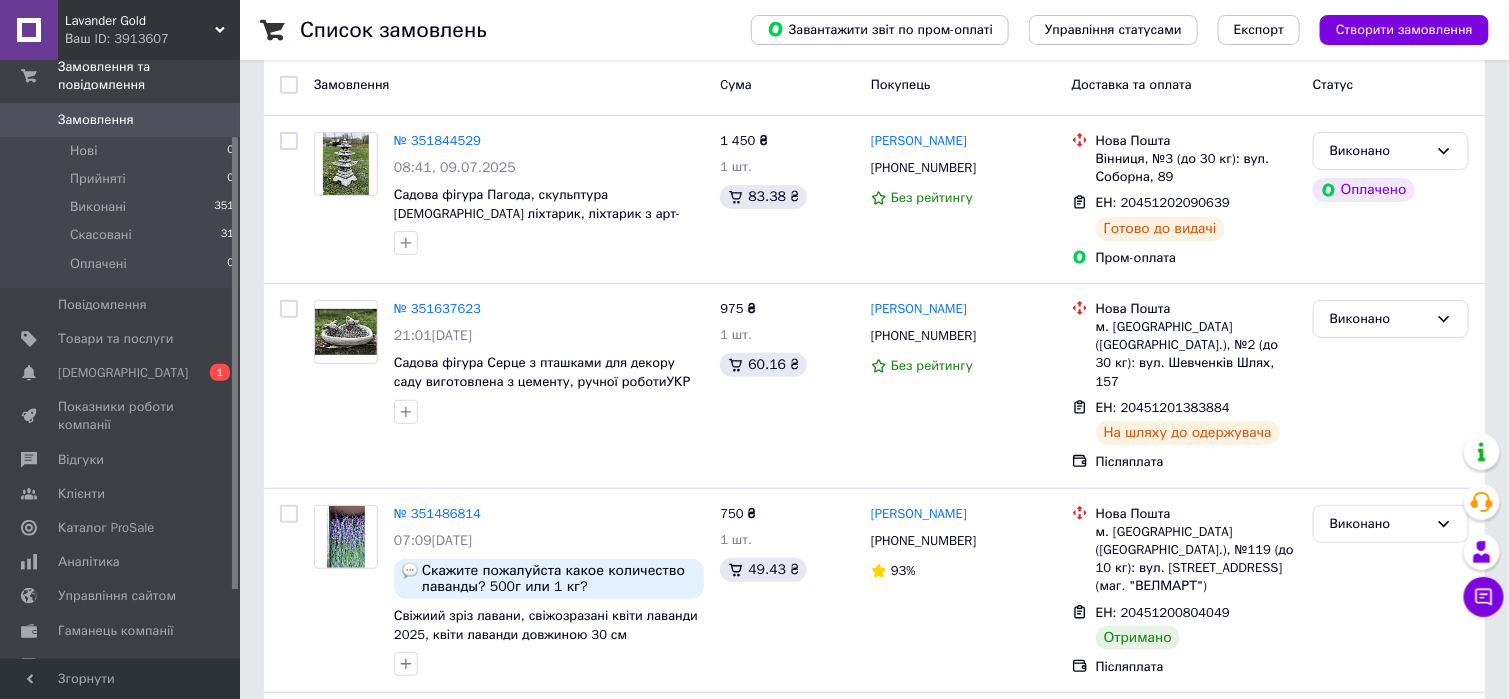 click on "Lavander Gold Ваш ID: 3913607" at bounding box center (149, 30) 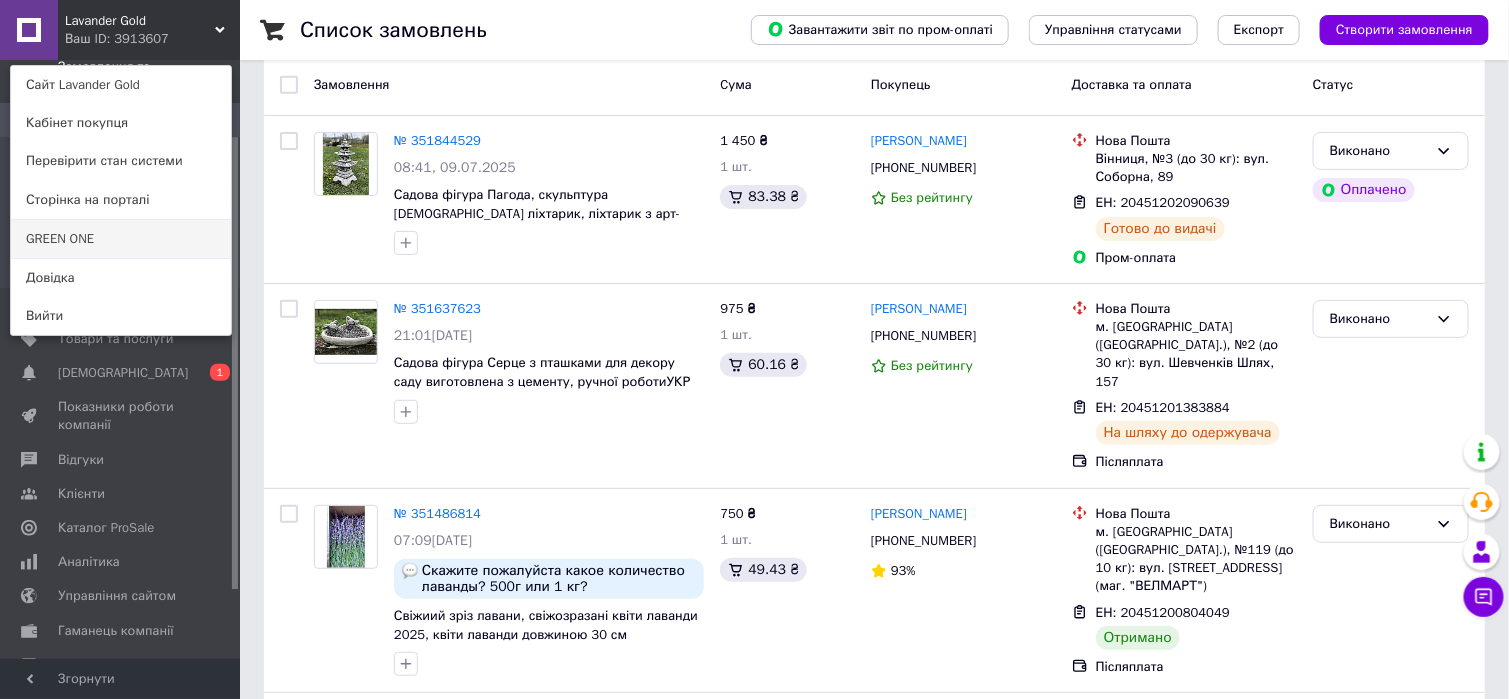 click on "GREEN ONE" at bounding box center (121, 239) 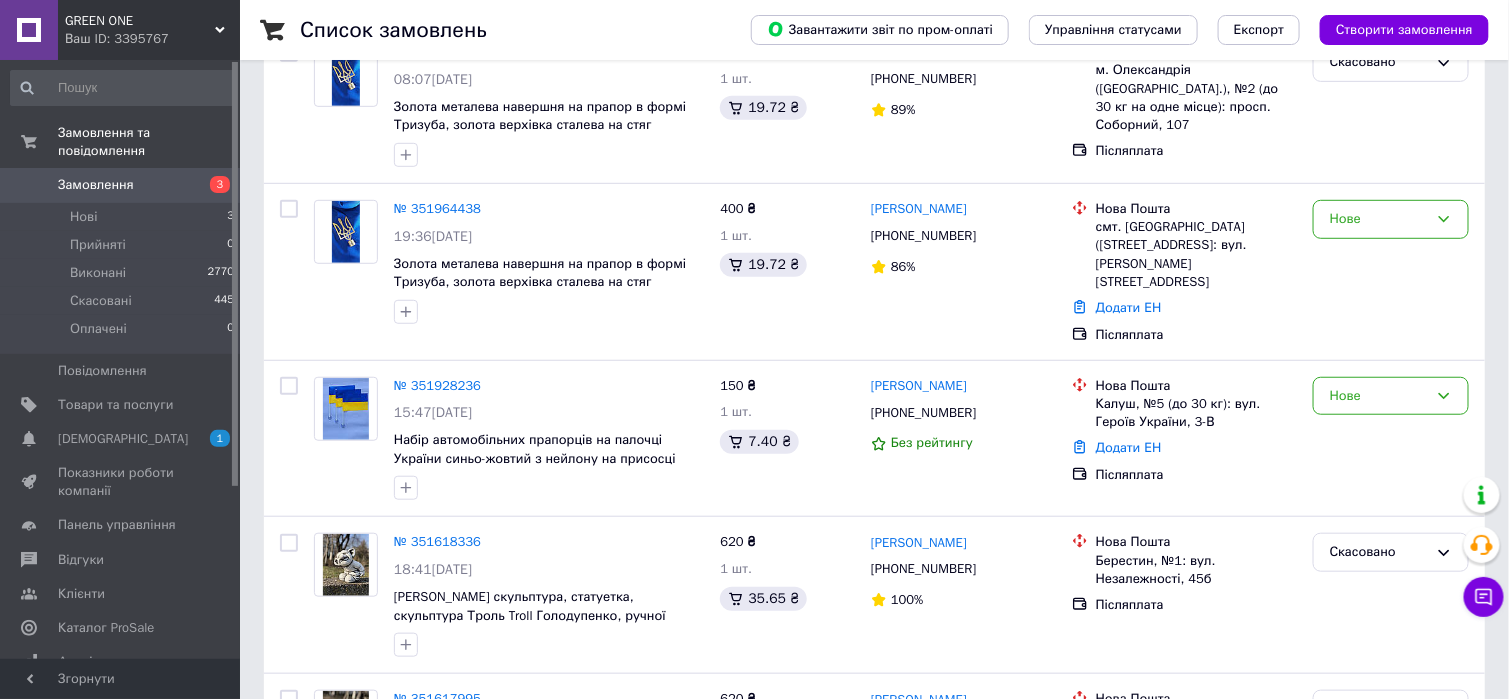 scroll, scrollTop: 400, scrollLeft: 0, axis: vertical 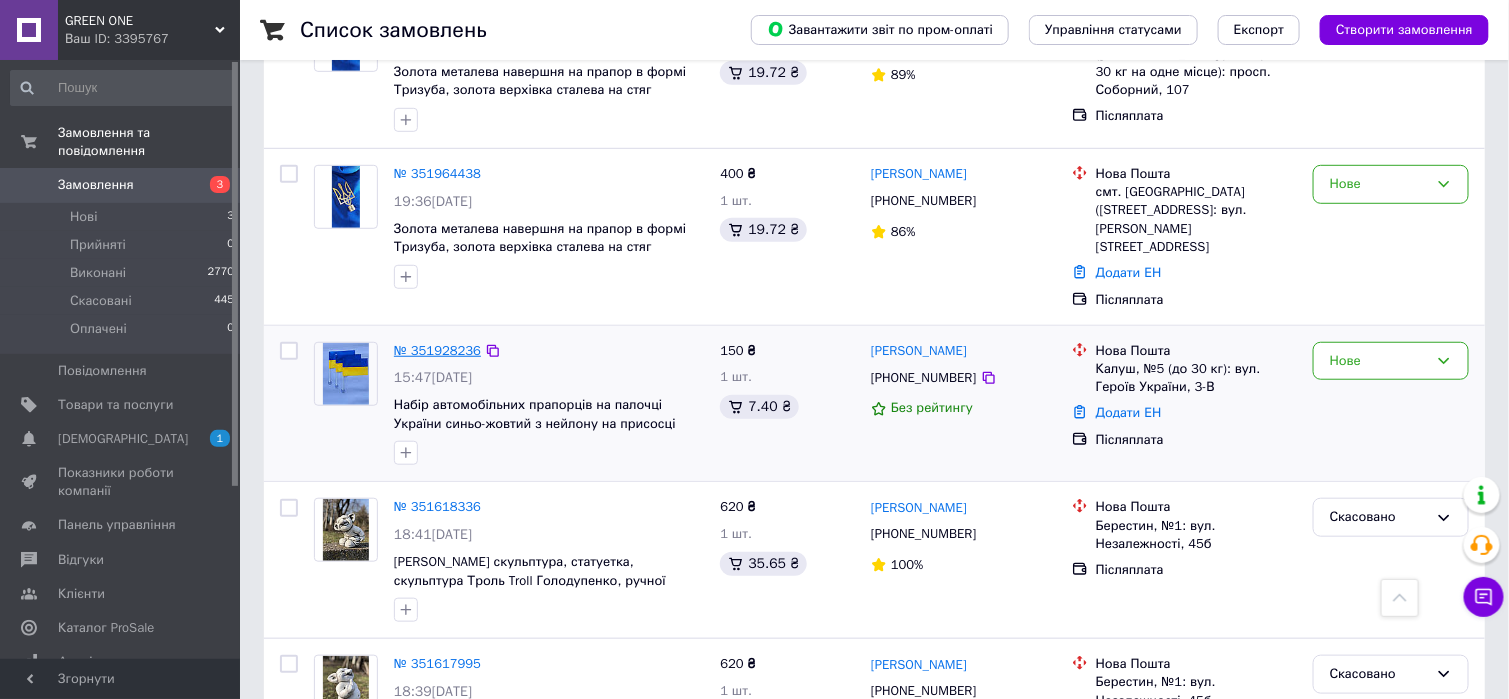 click on "№ 351928236" at bounding box center [437, 350] 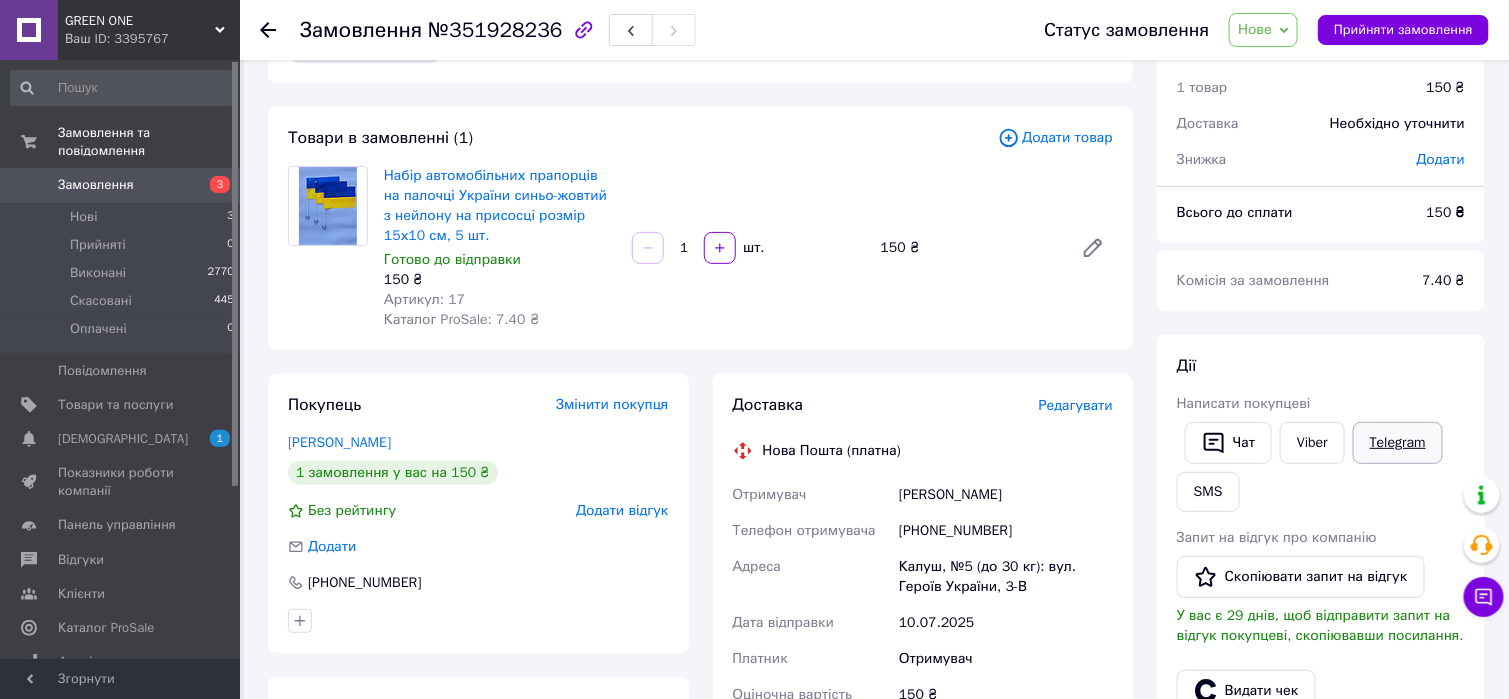 scroll, scrollTop: 100, scrollLeft: 0, axis: vertical 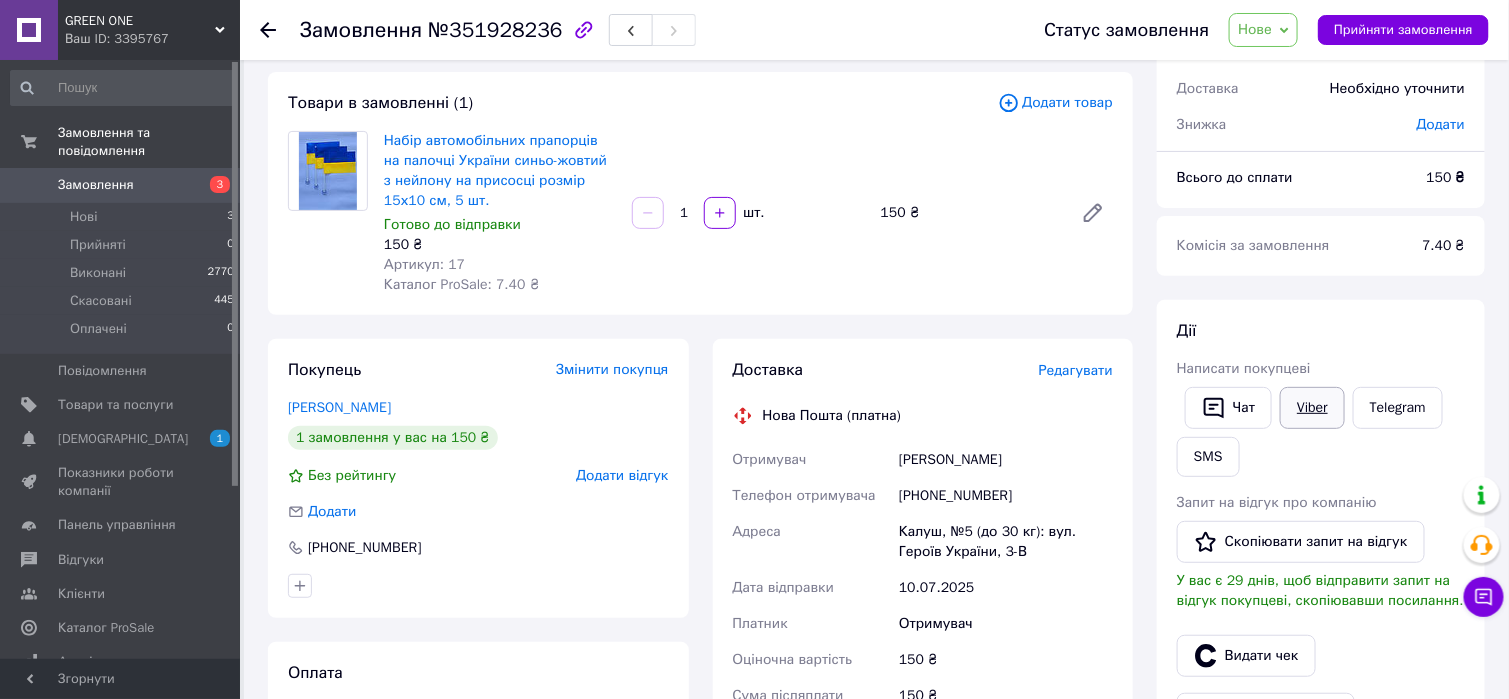 click on "Viber" at bounding box center (1312, 408) 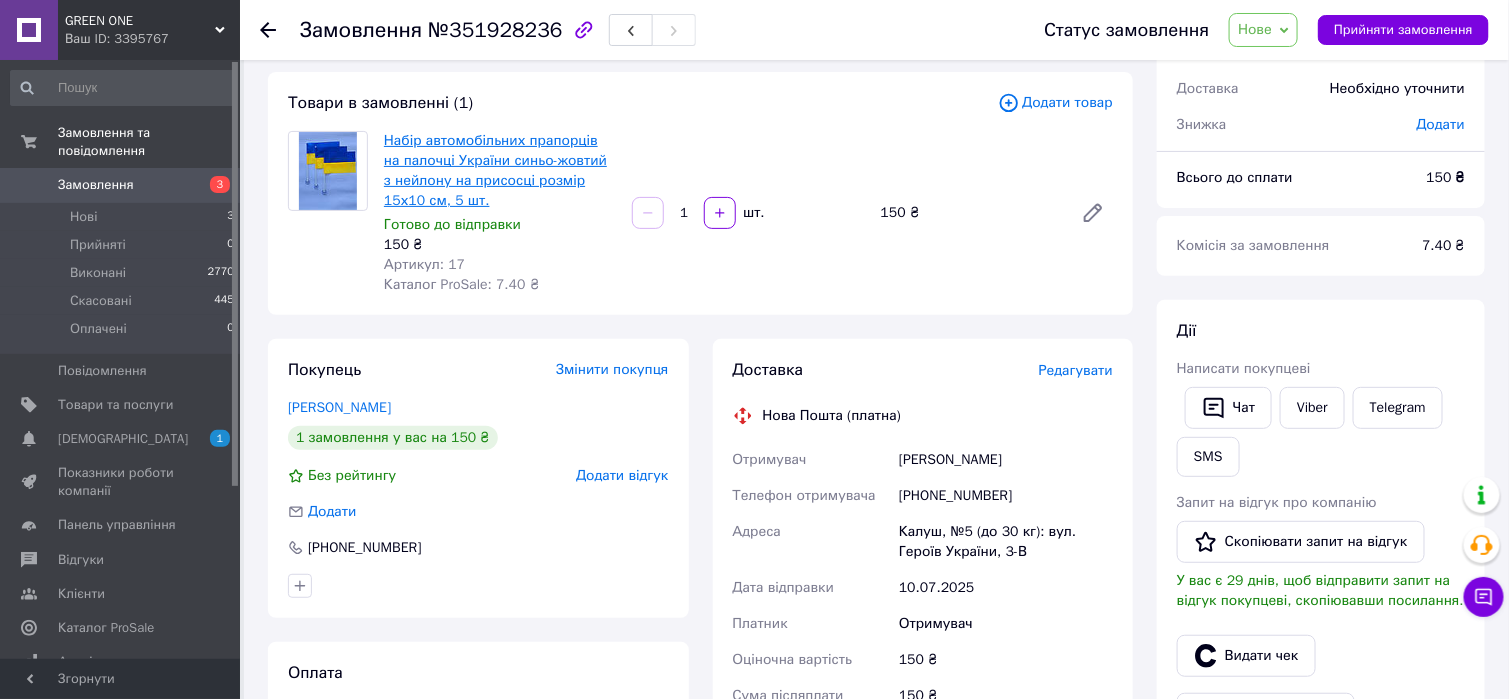 click on "Набір автомобільних прапорців на палочці України синьо-жовтий з нейлону на присосці розмір 15х10 см, 5 шт." at bounding box center [495, 170] 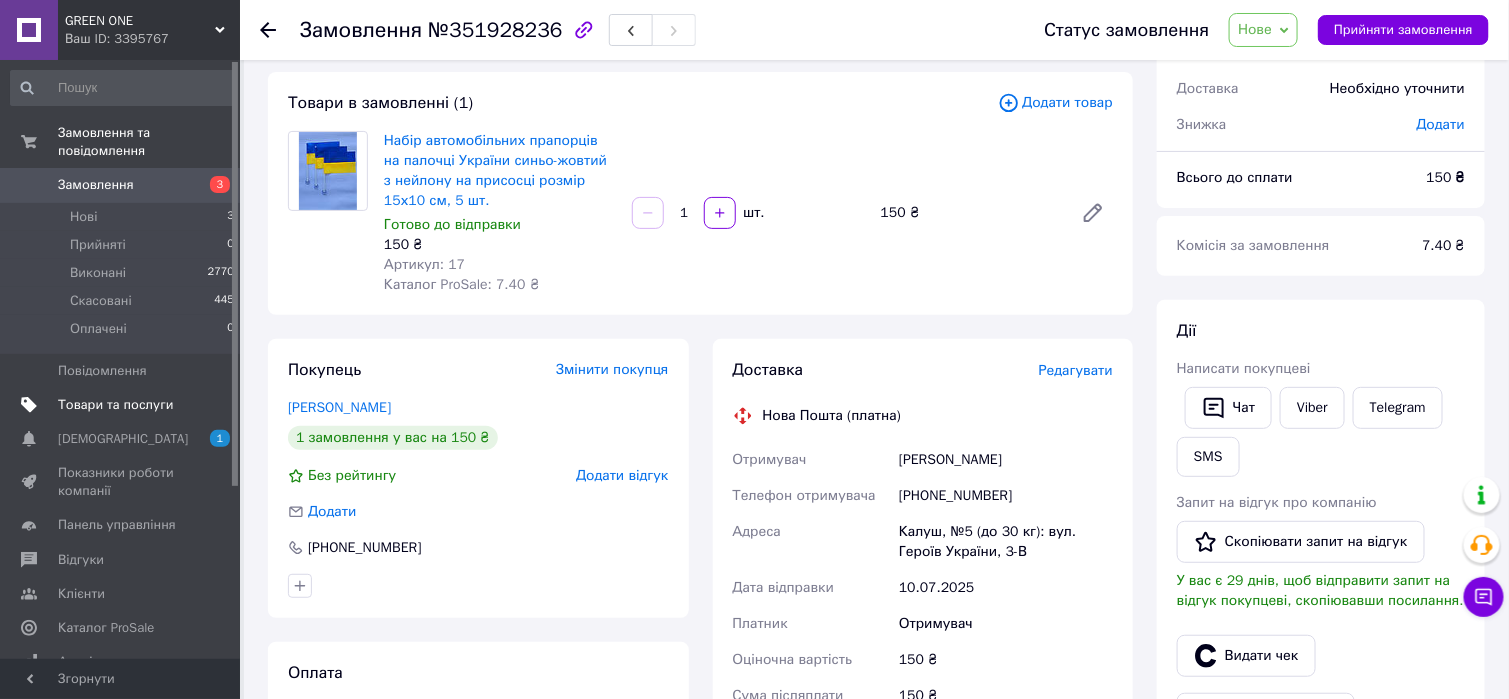 click on "Товари та послуги" at bounding box center [115, 405] 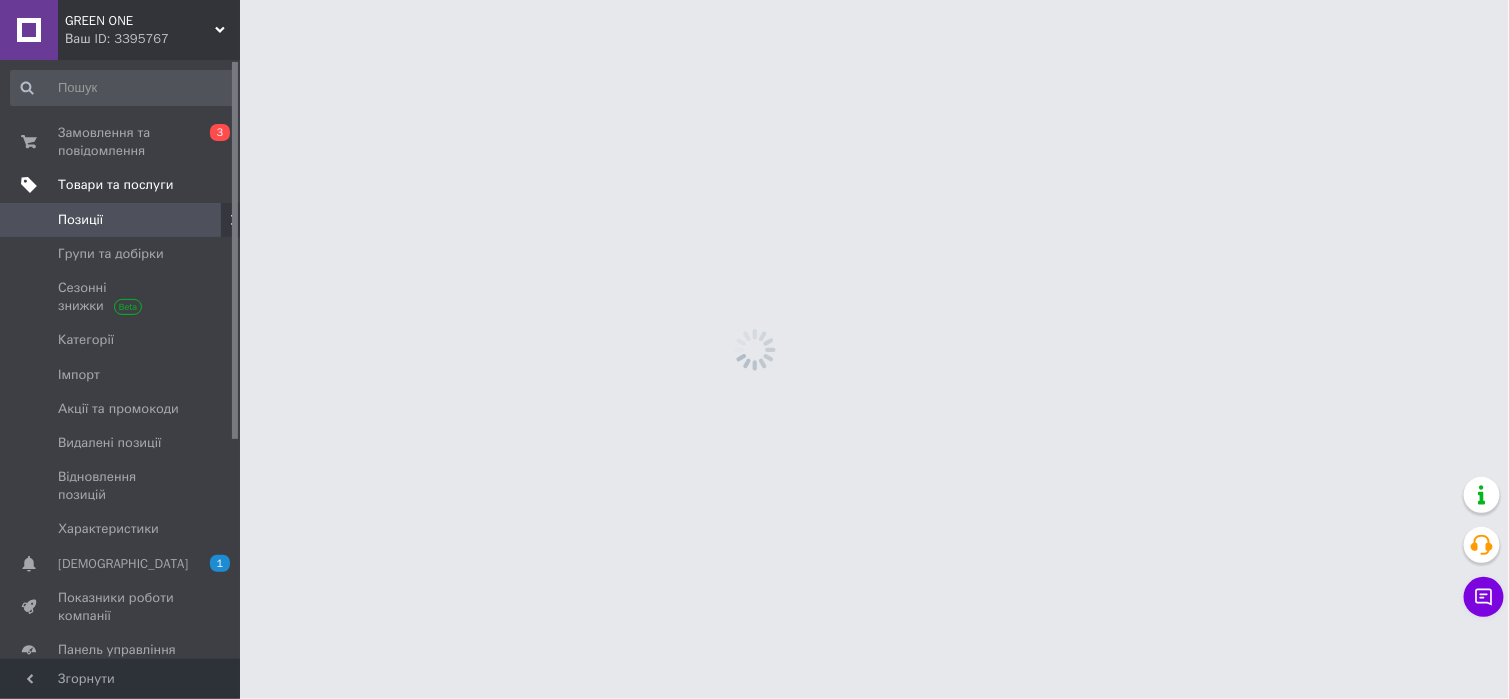scroll, scrollTop: 0, scrollLeft: 0, axis: both 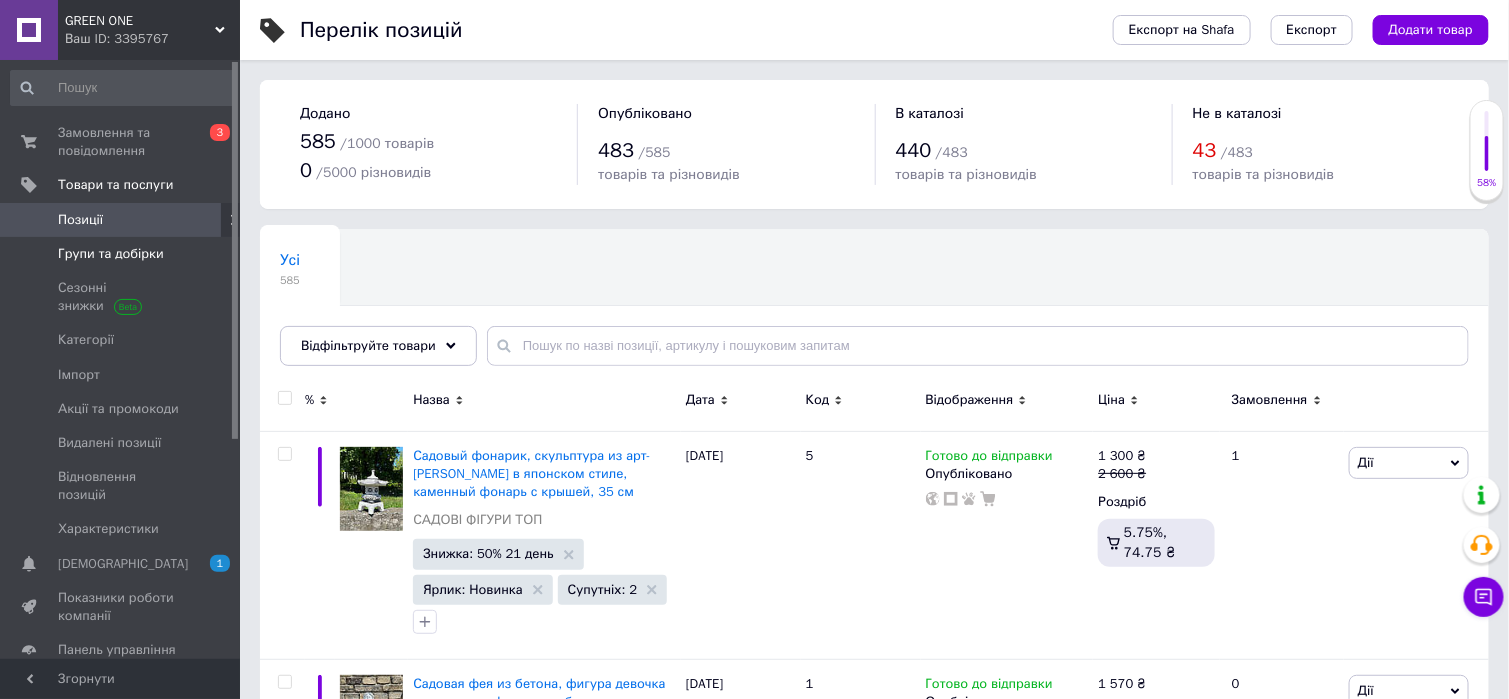 click on "Групи та добірки" at bounding box center (111, 254) 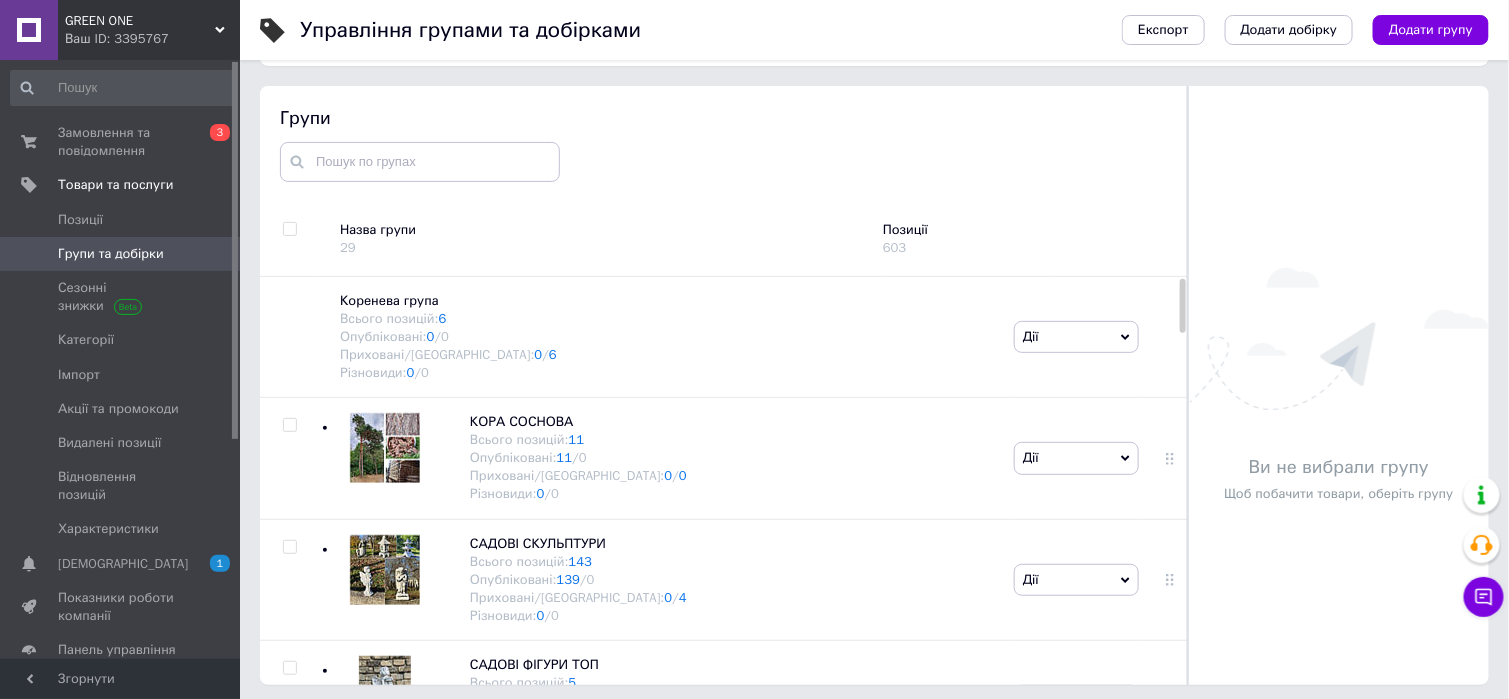scroll, scrollTop: 113, scrollLeft: 0, axis: vertical 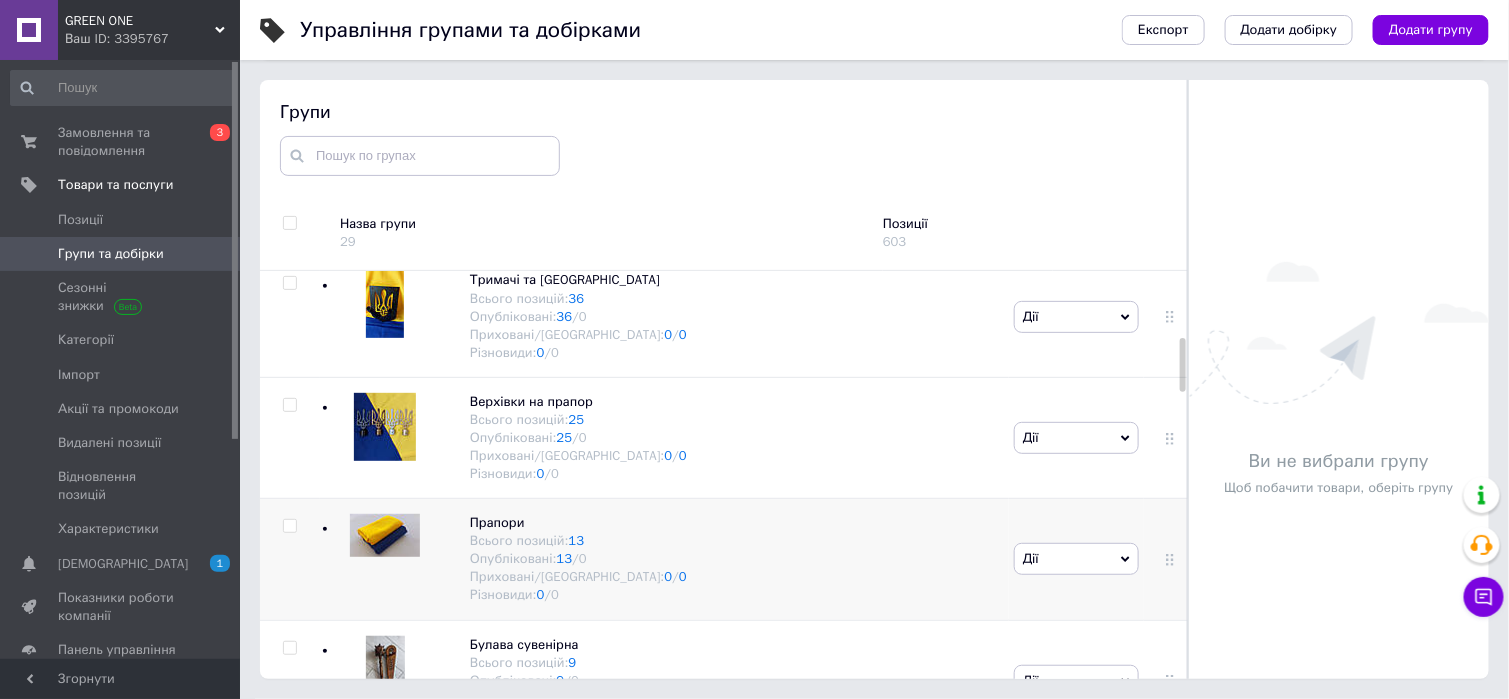 click at bounding box center [385, 535] 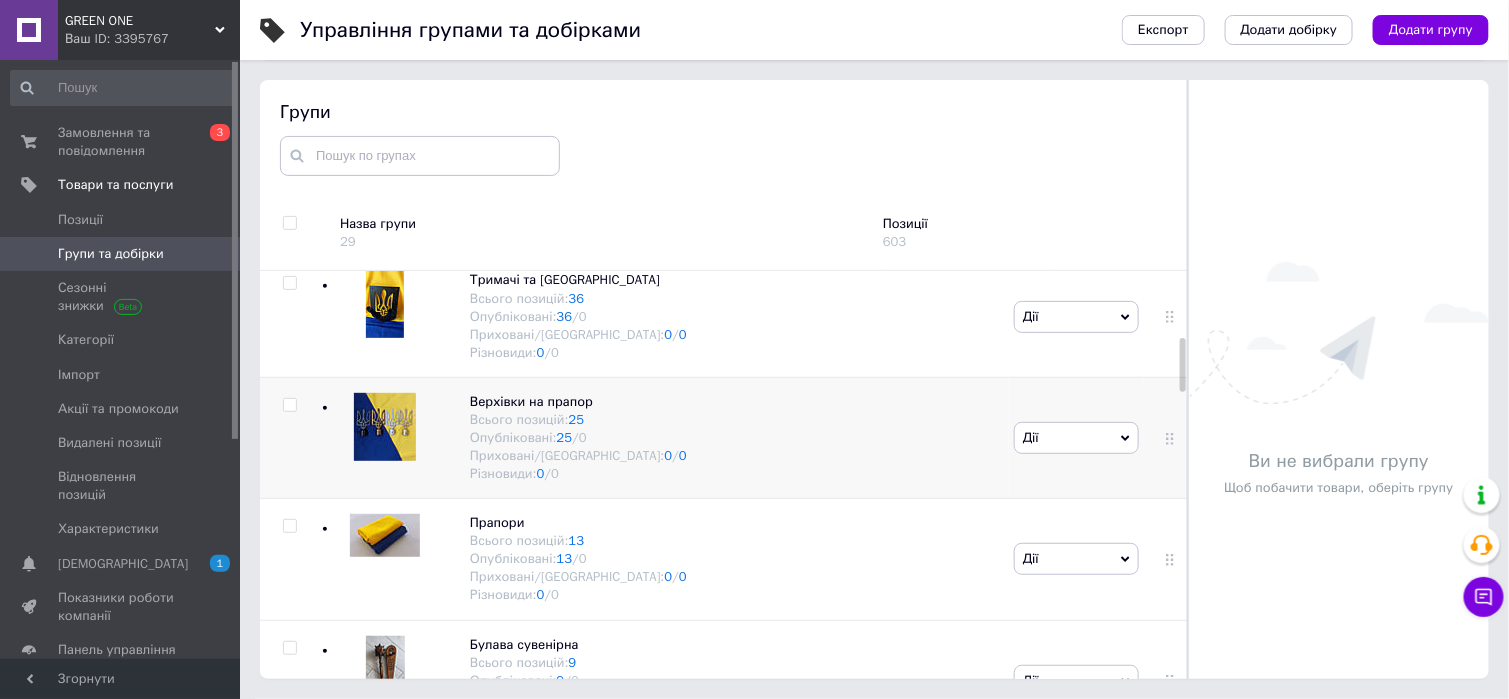 scroll, scrollTop: 693, scrollLeft: 0, axis: vertical 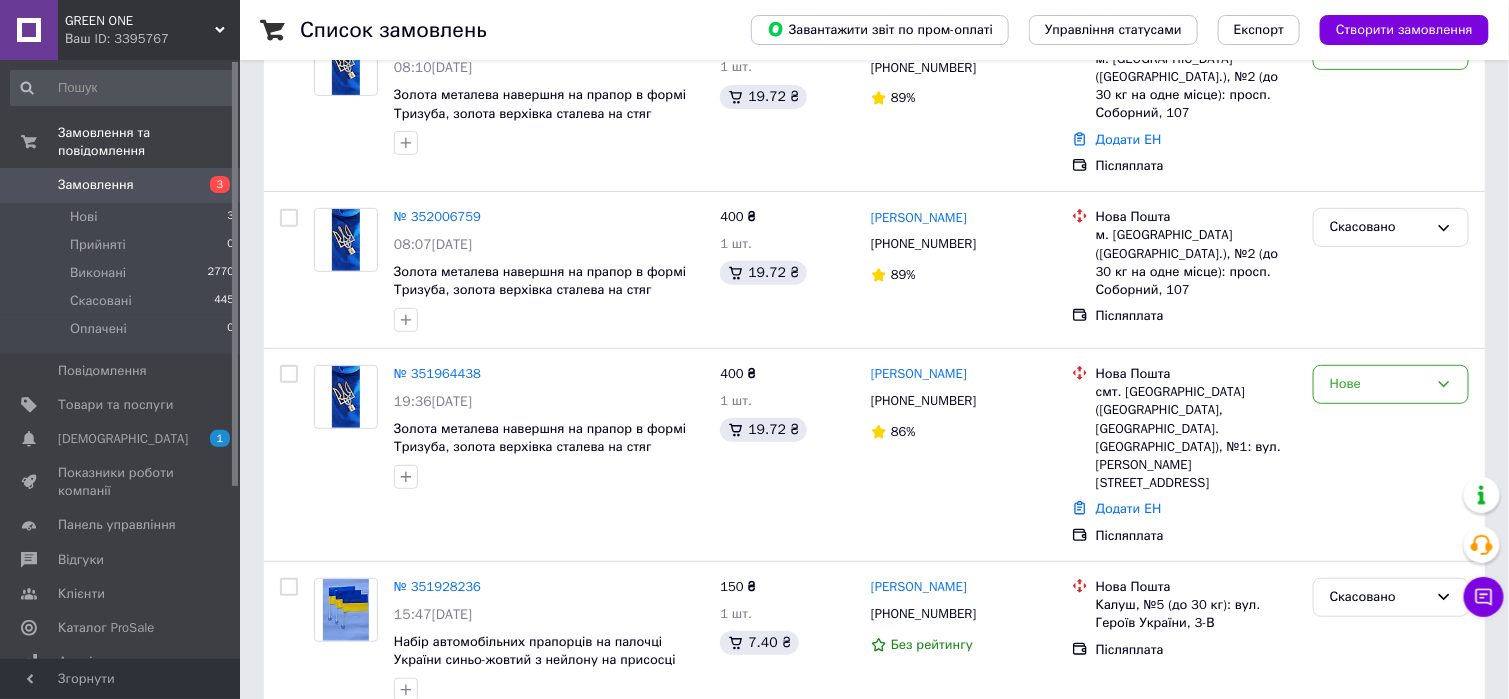 drag, startPoint x: 456, startPoint y: 354, endPoint x: 480, endPoint y: 353, distance: 24.020824 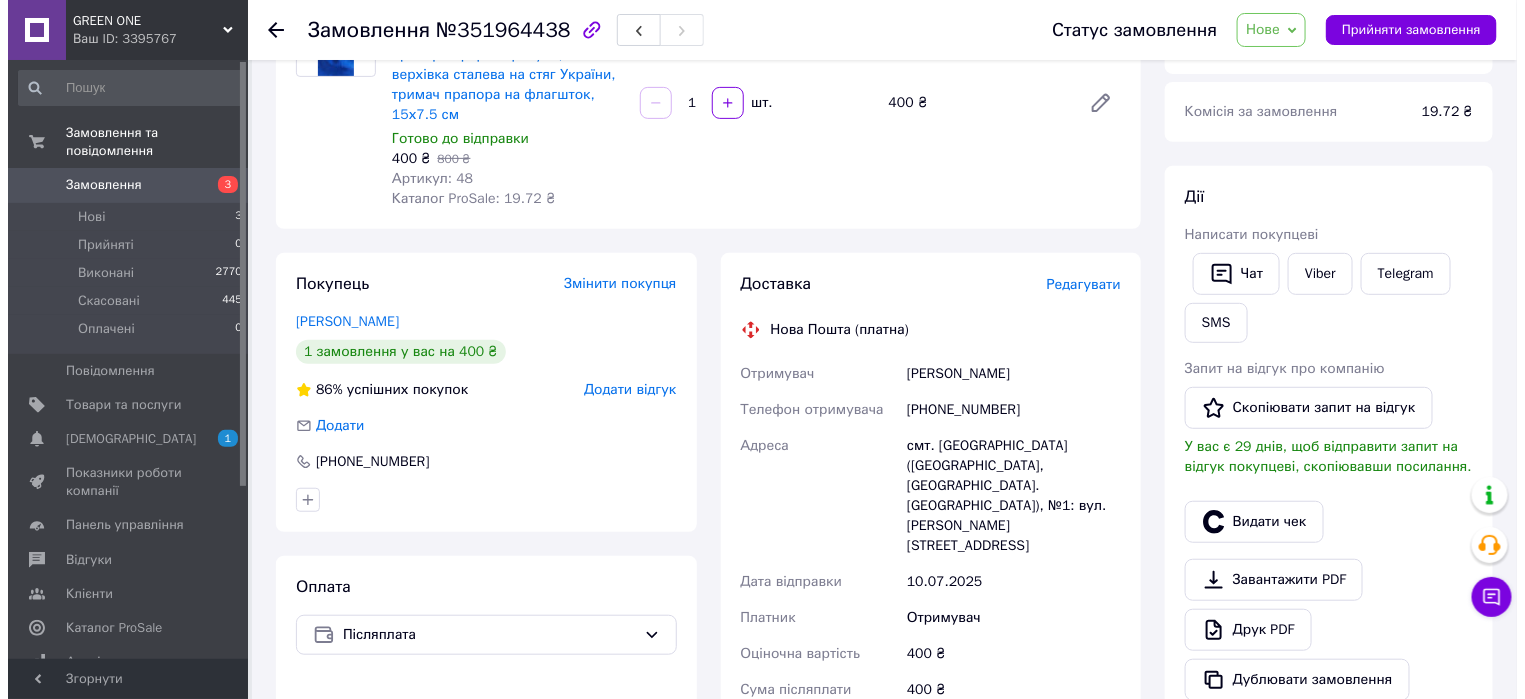 scroll, scrollTop: 200, scrollLeft: 0, axis: vertical 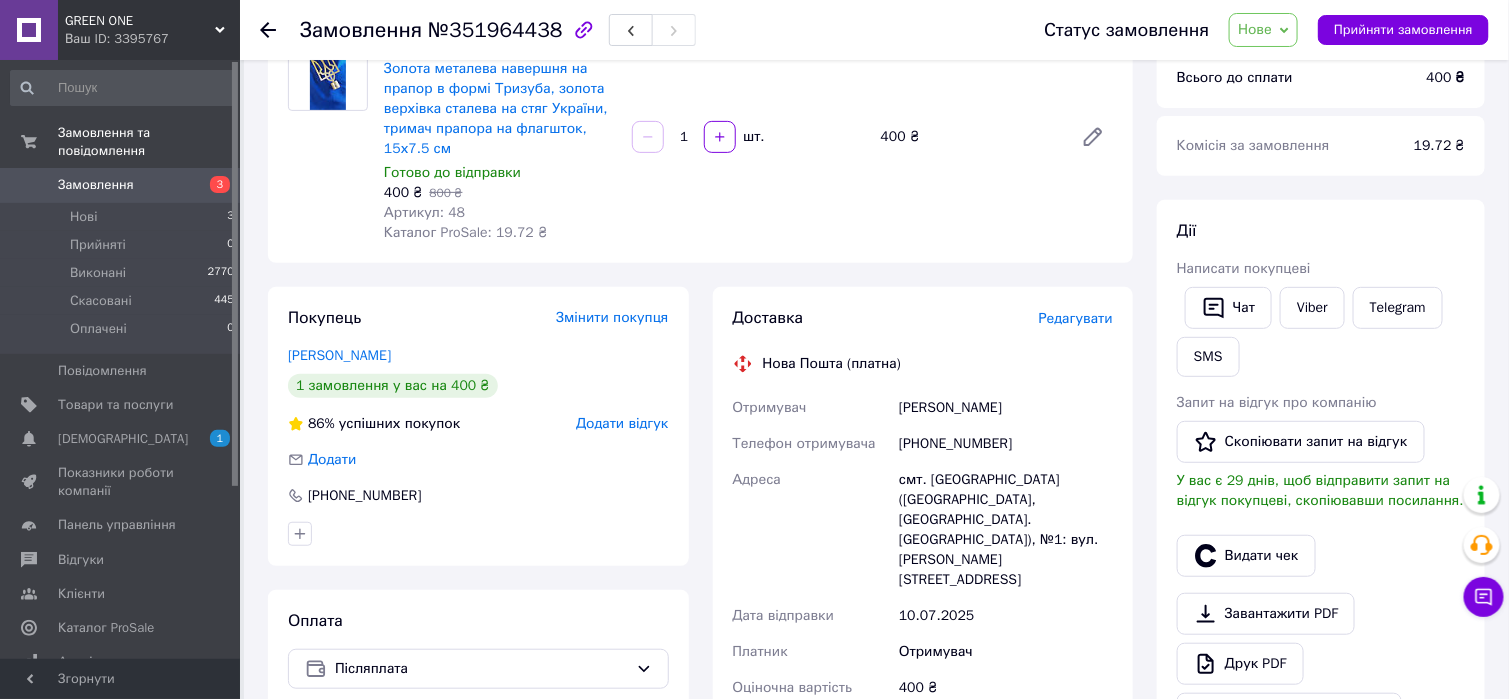 click on "Нове" at bounding box center [1263, 30] 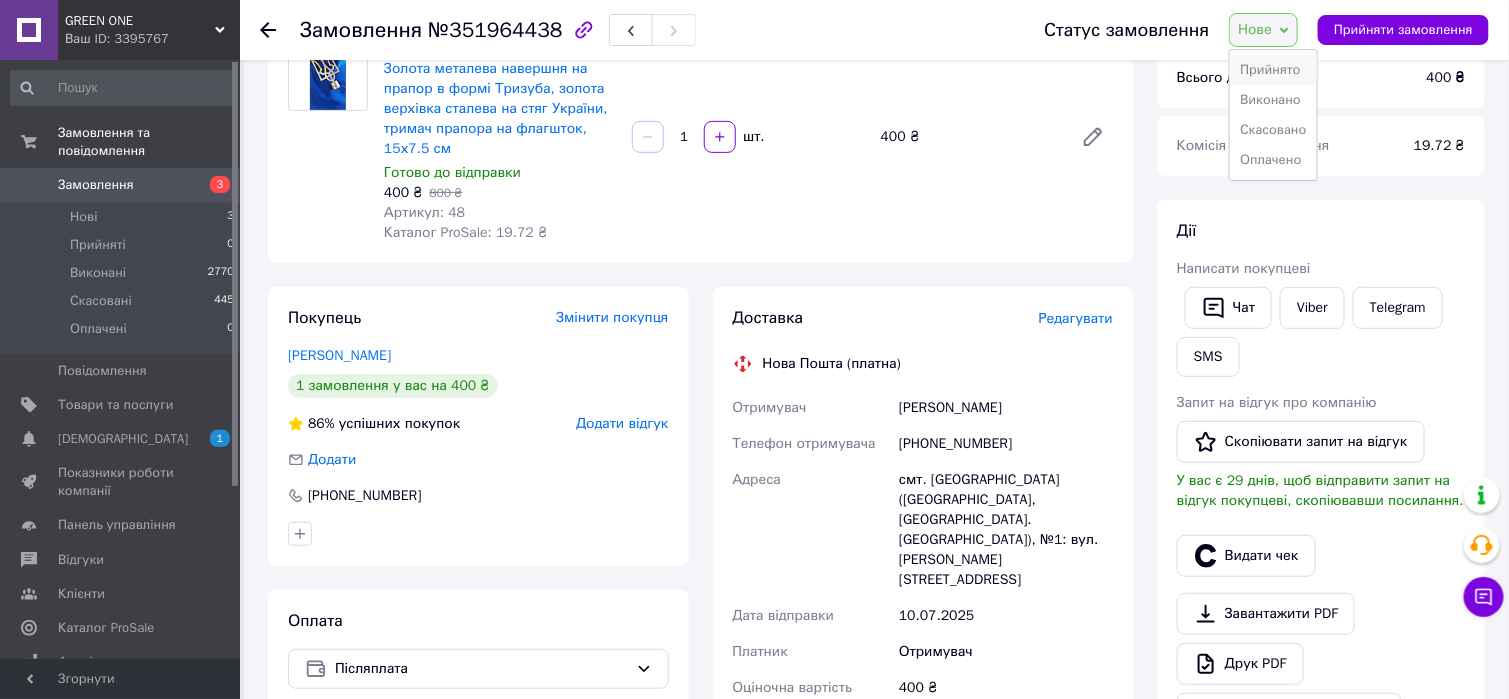 click on "Прийнято" at bounding box center (1273, 70) 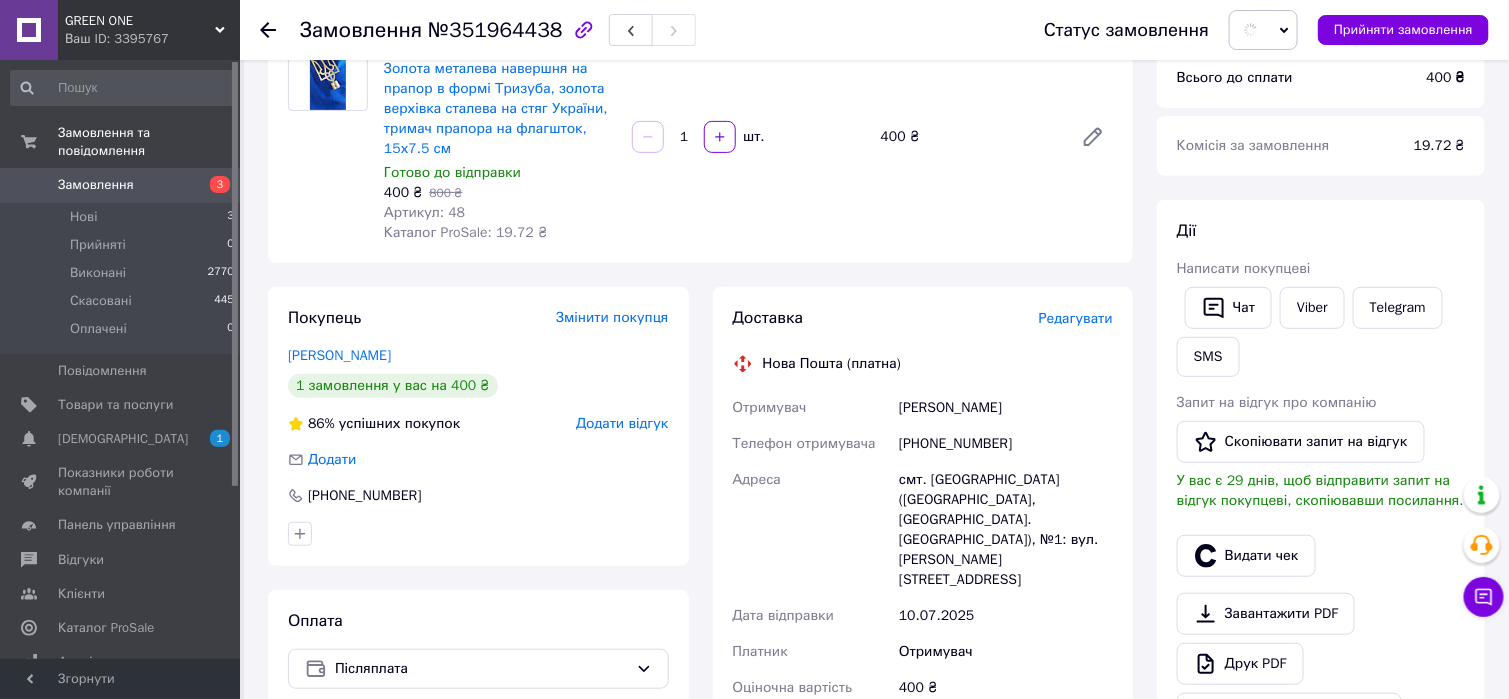 click on "Редагувати" at bounding box center [1076, 318] 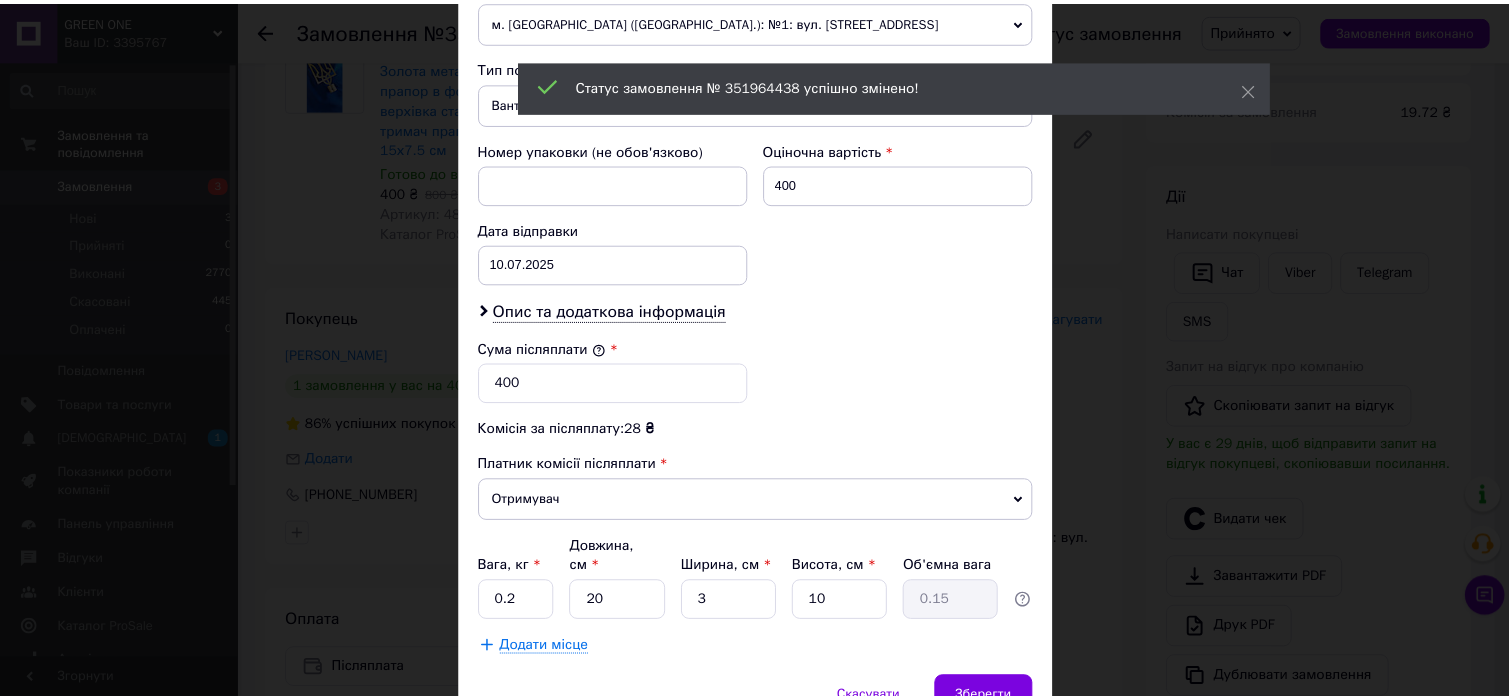 scroll, scrollTop: 819, scrollLeft: 0, axis: vertical 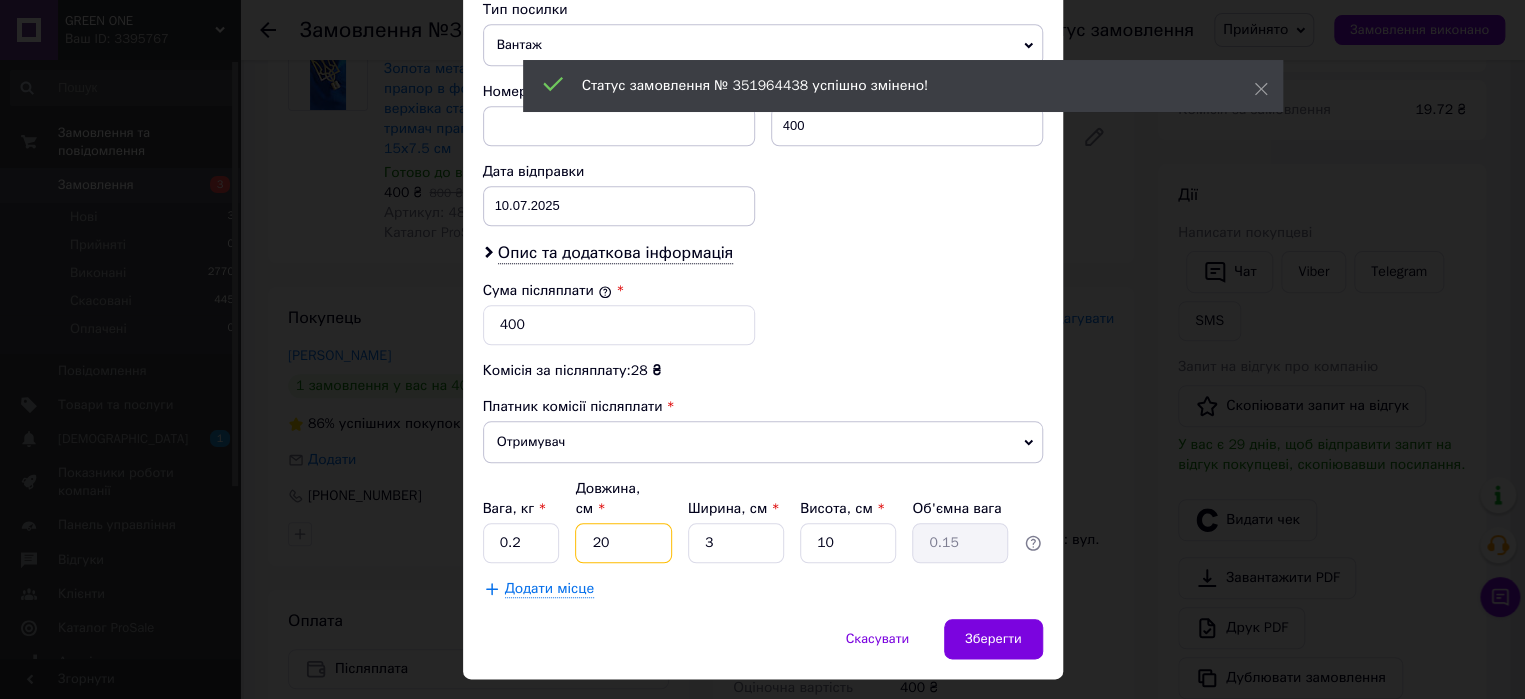 drag, startPoint x: 621, startPoint y: 496, endPoint x: 560, endPoint y: 486, distance: 61.81424 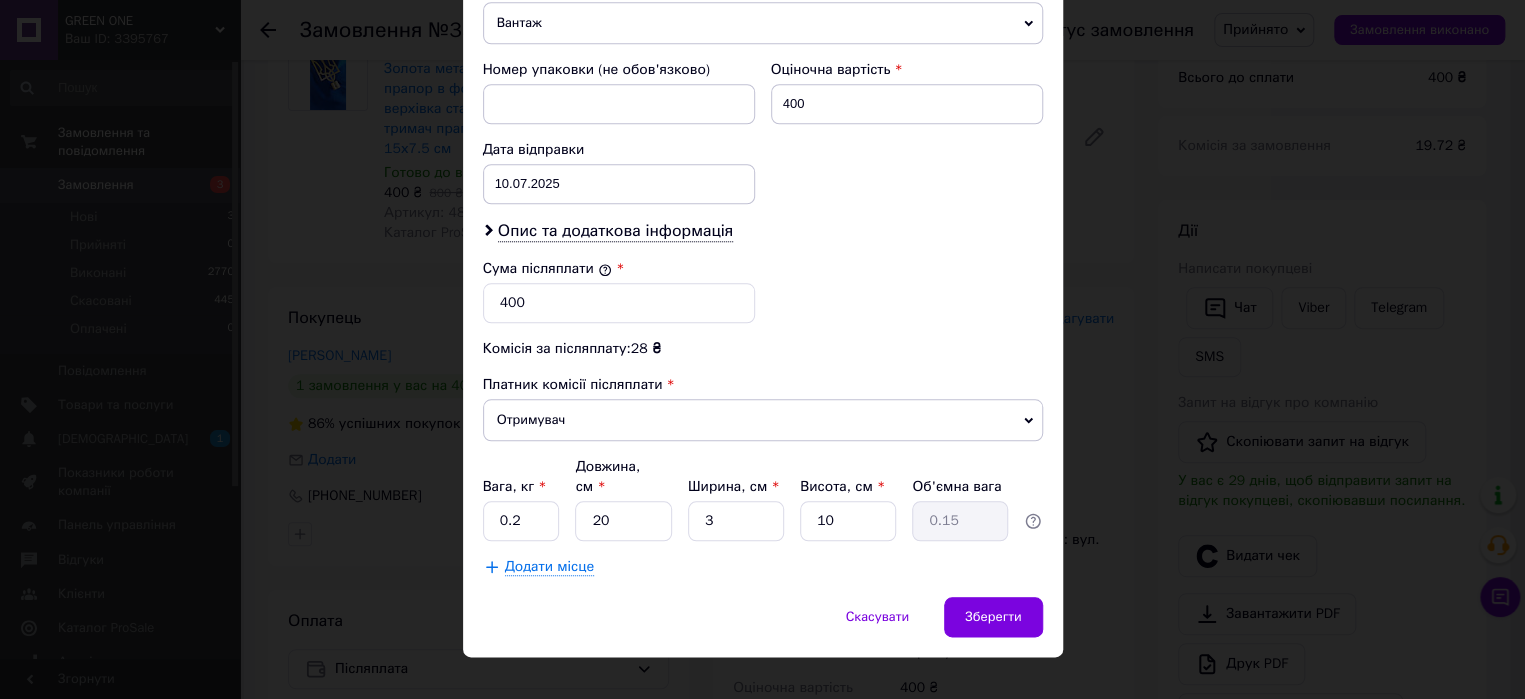 drag, startPoint x: 859, startPoint y: 539, endPoint x: 865, endPoint y: 548, distance: 10.816654 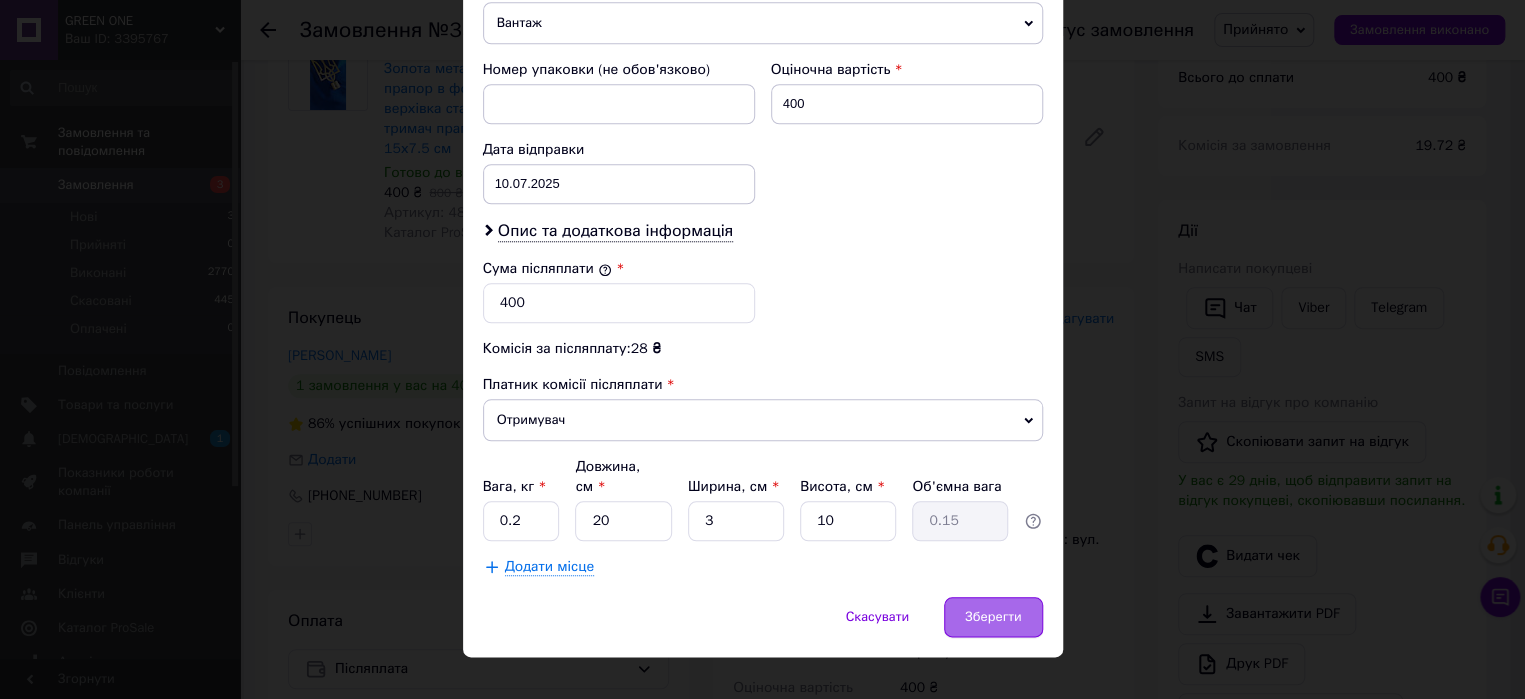 click on "Зберегти" at bounding box center [993, 617] 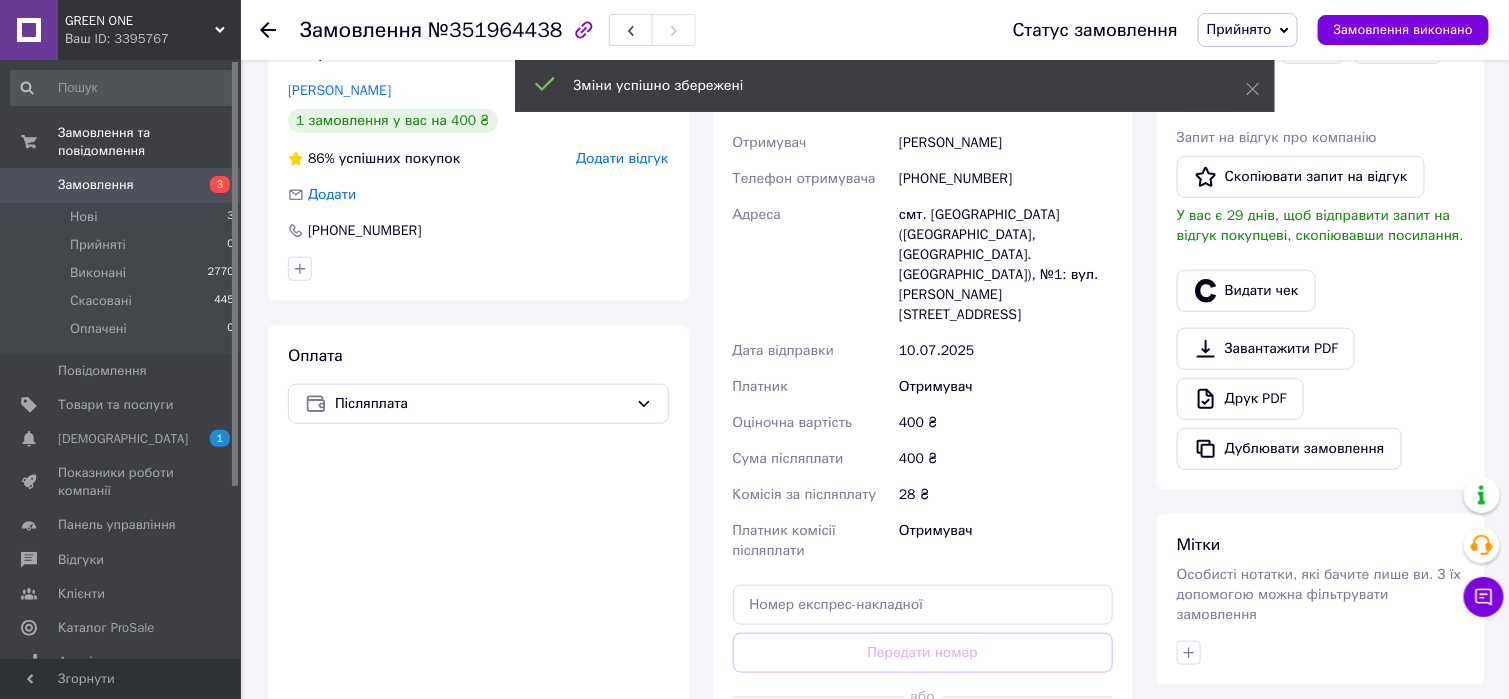 scroll, scrollTop: 500, scrollLeft: 0, axis: vertical 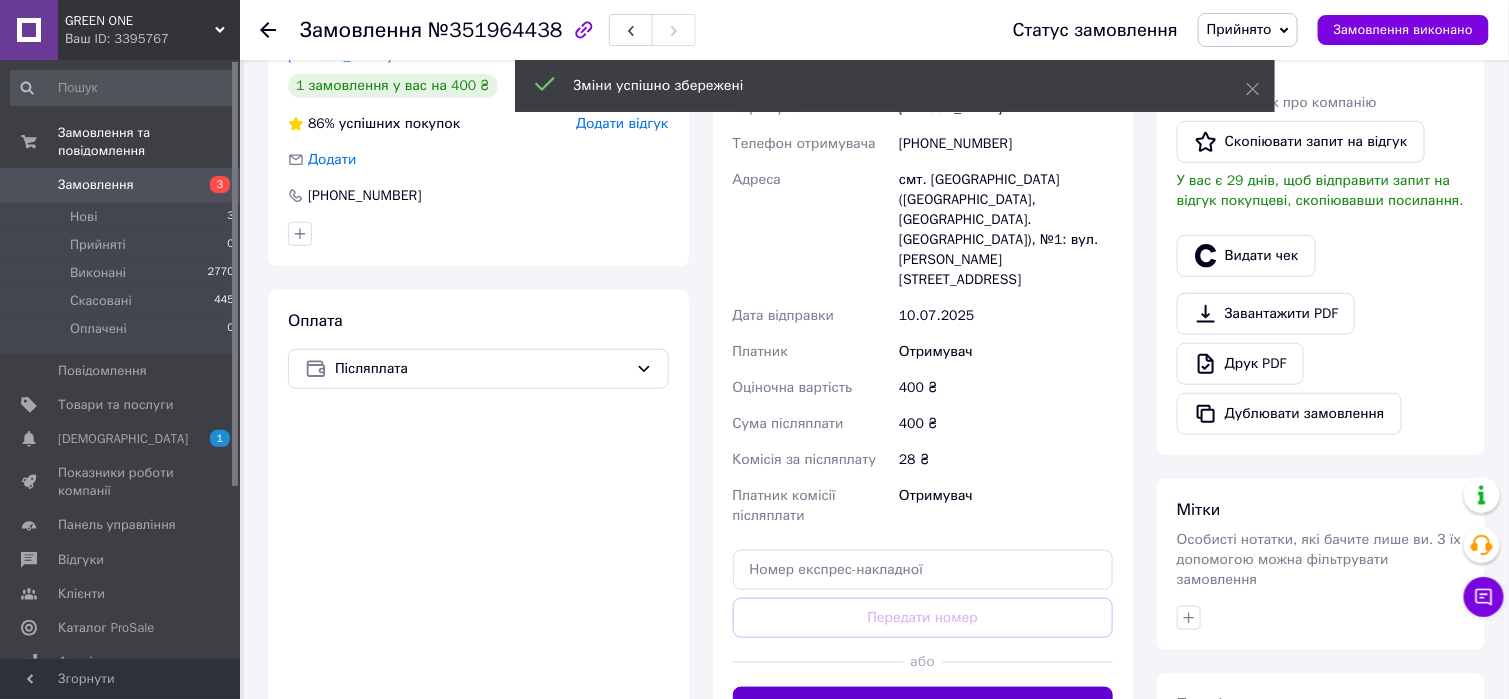 click on "Згенерувати ЕН" at bounding box center (923, 707) 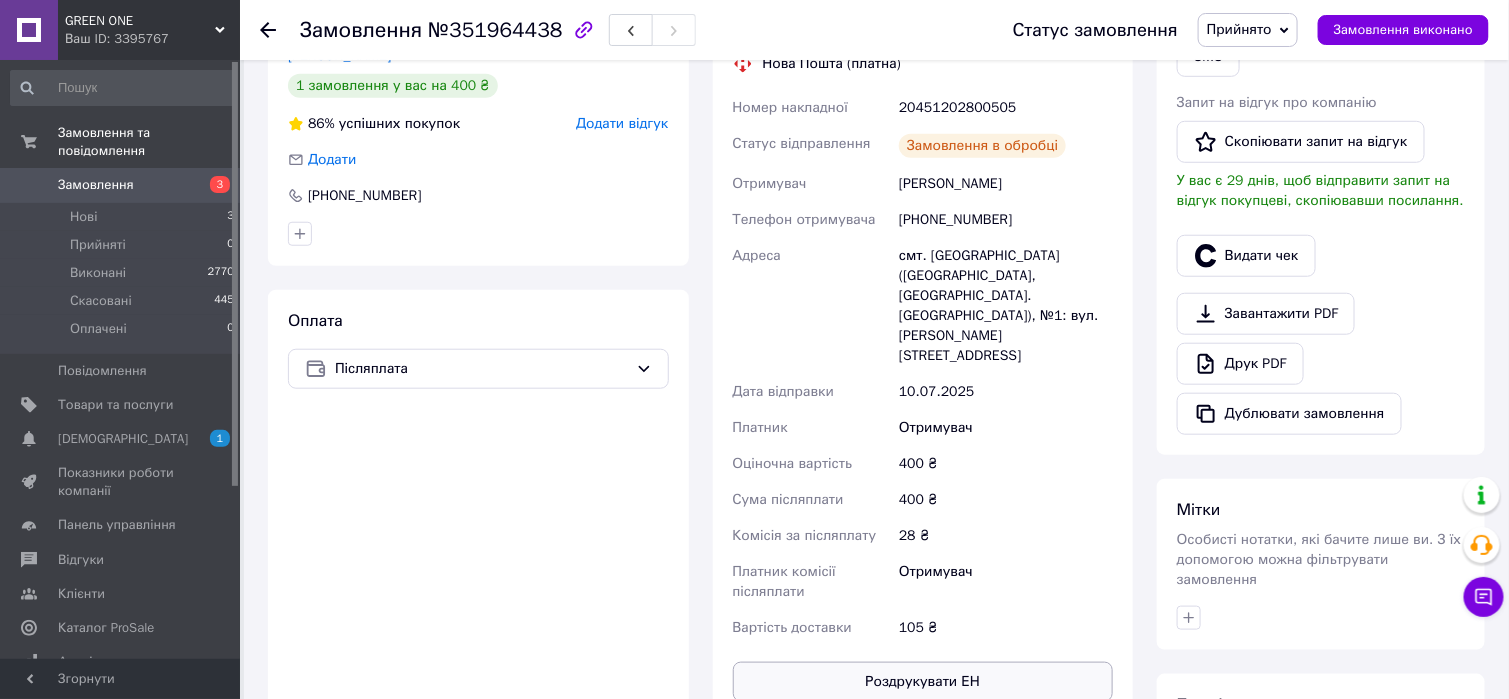click on "Роздрукувати ЕН" at bounding box center (923, 682) 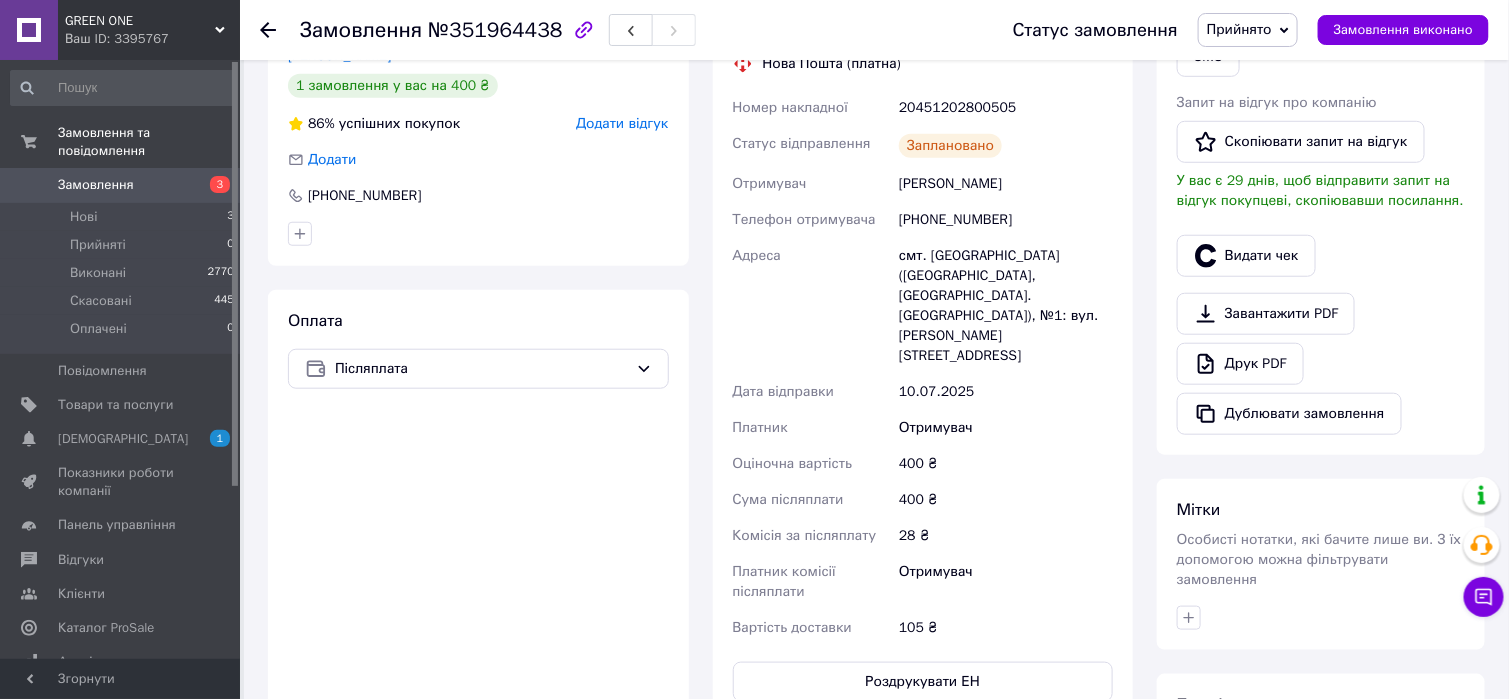 drag, startPoint x: 1307, startPoint y: 30, endPoint x: 855, endPoint y: 224, distance: 491.87396 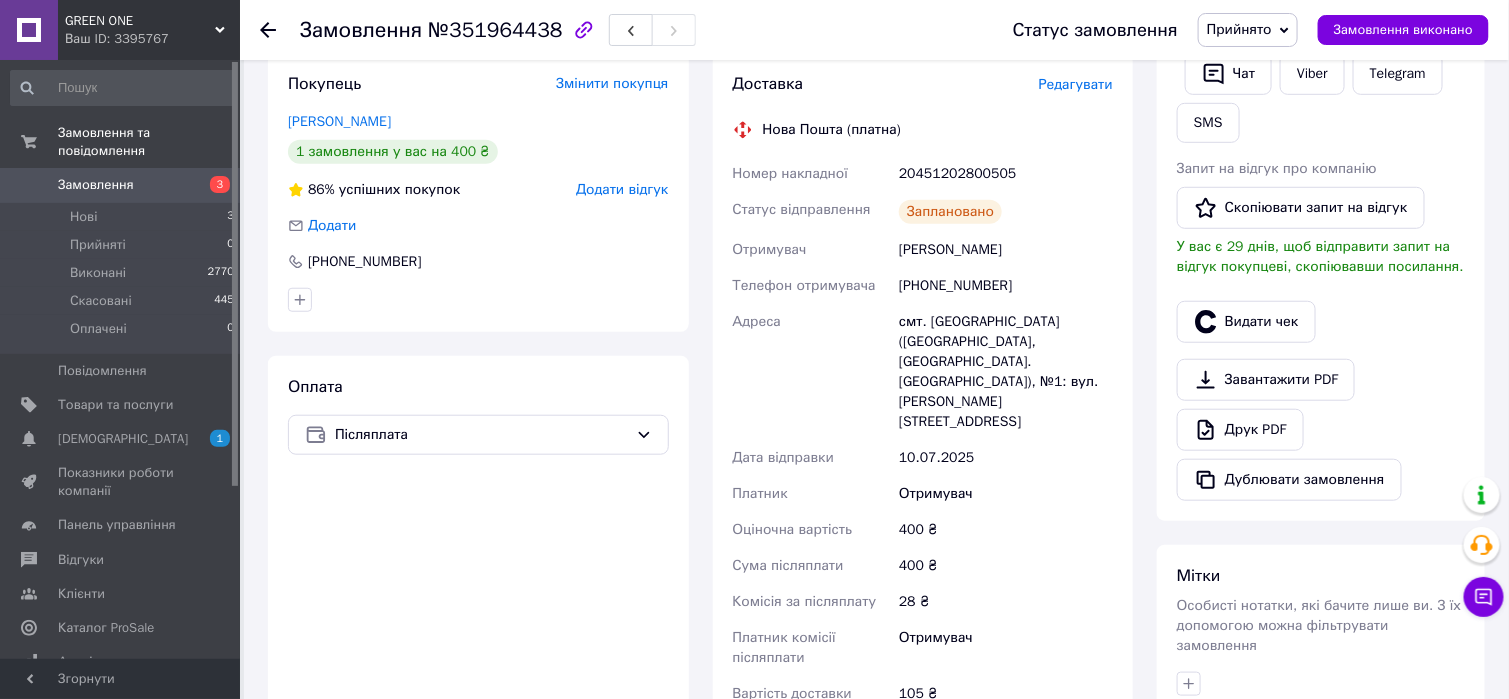 scroll, scrollTop: 400, scrollLeft: 0, axis: vertical 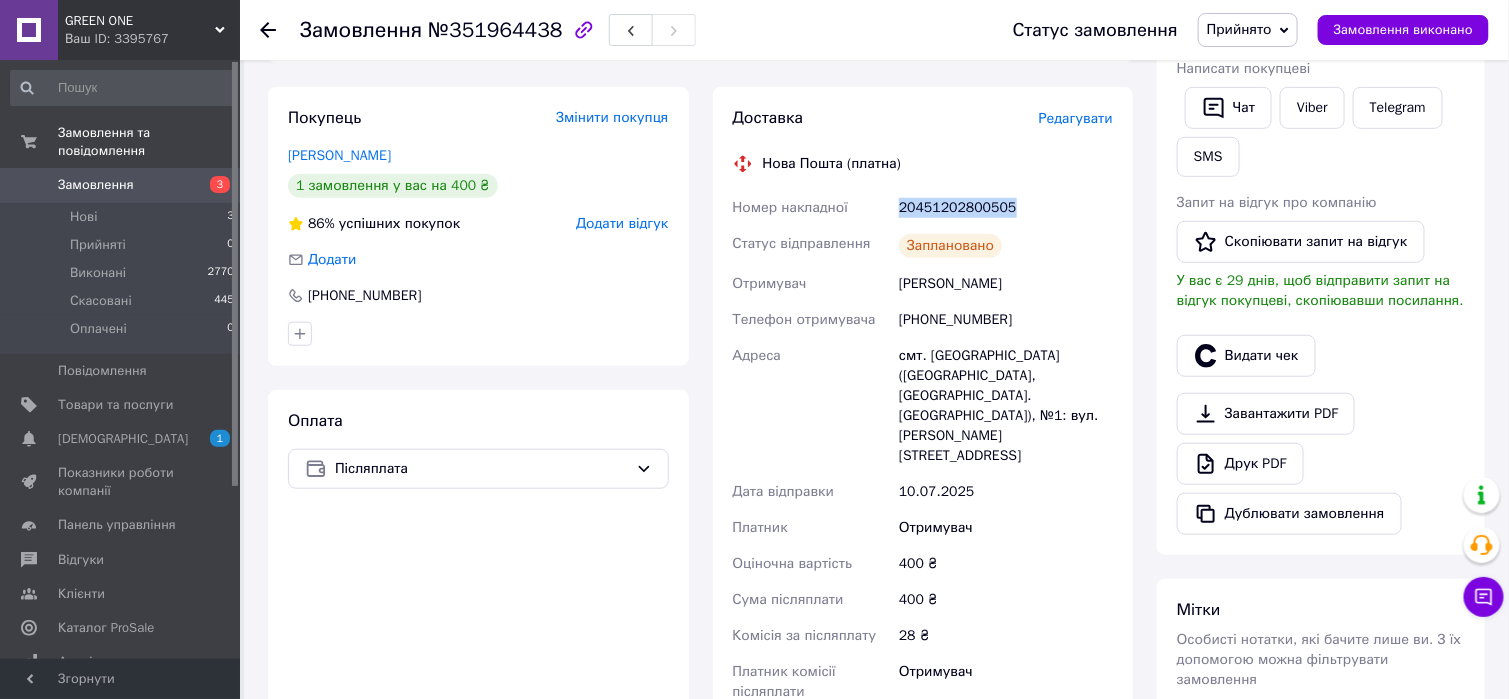 drag, startPoint x: 950, startPoint y: 217, endPoint x: 892, endPoint y: 216, distance: 58.00862 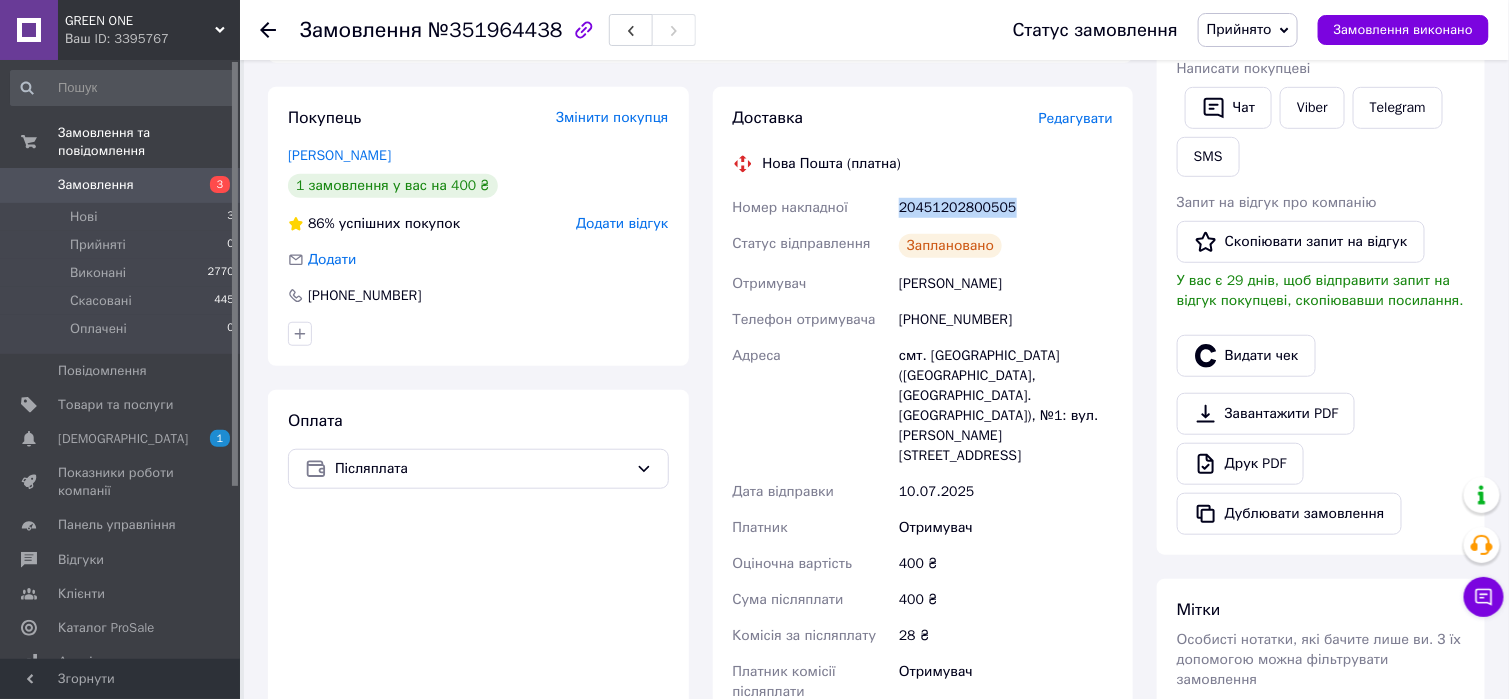 scroll, scrollTop: 500, scrollLeft: 0, axis: vertical 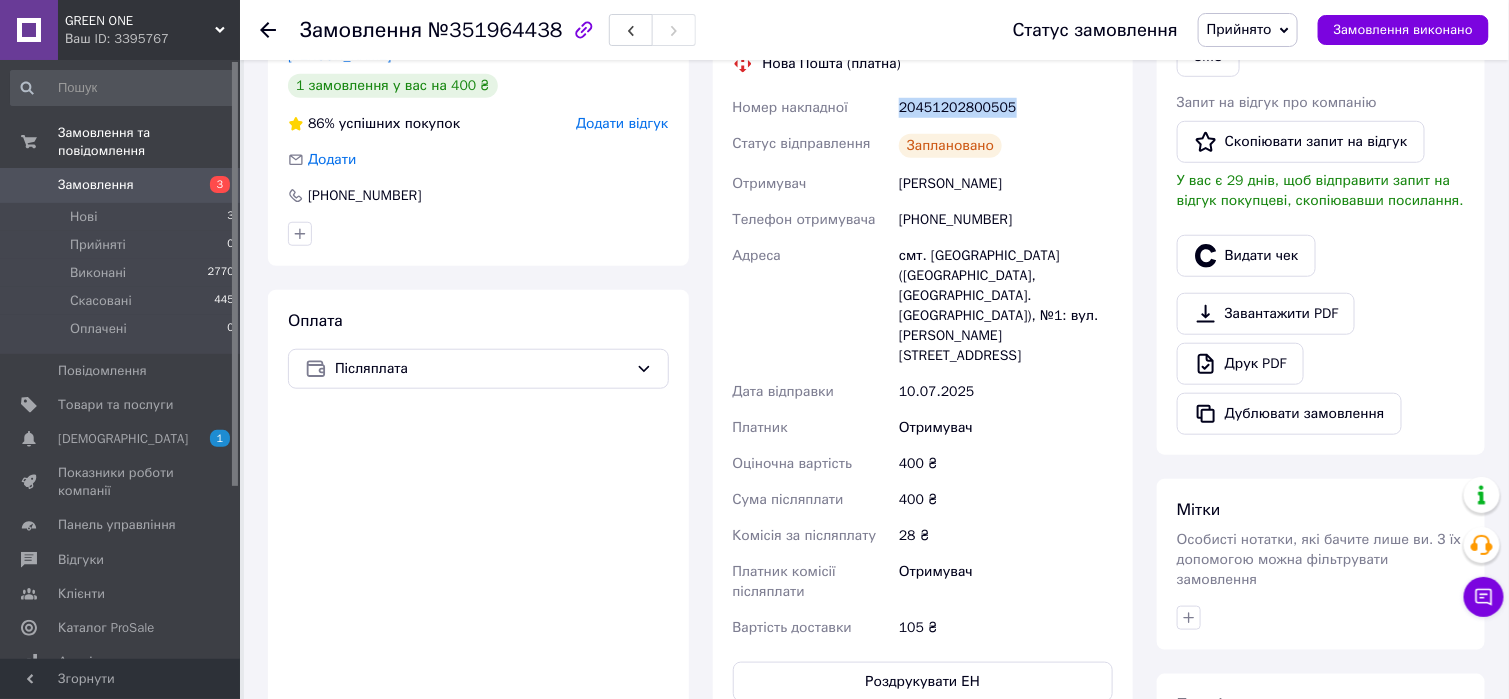 copy on "Номер накладної 20451202800505" 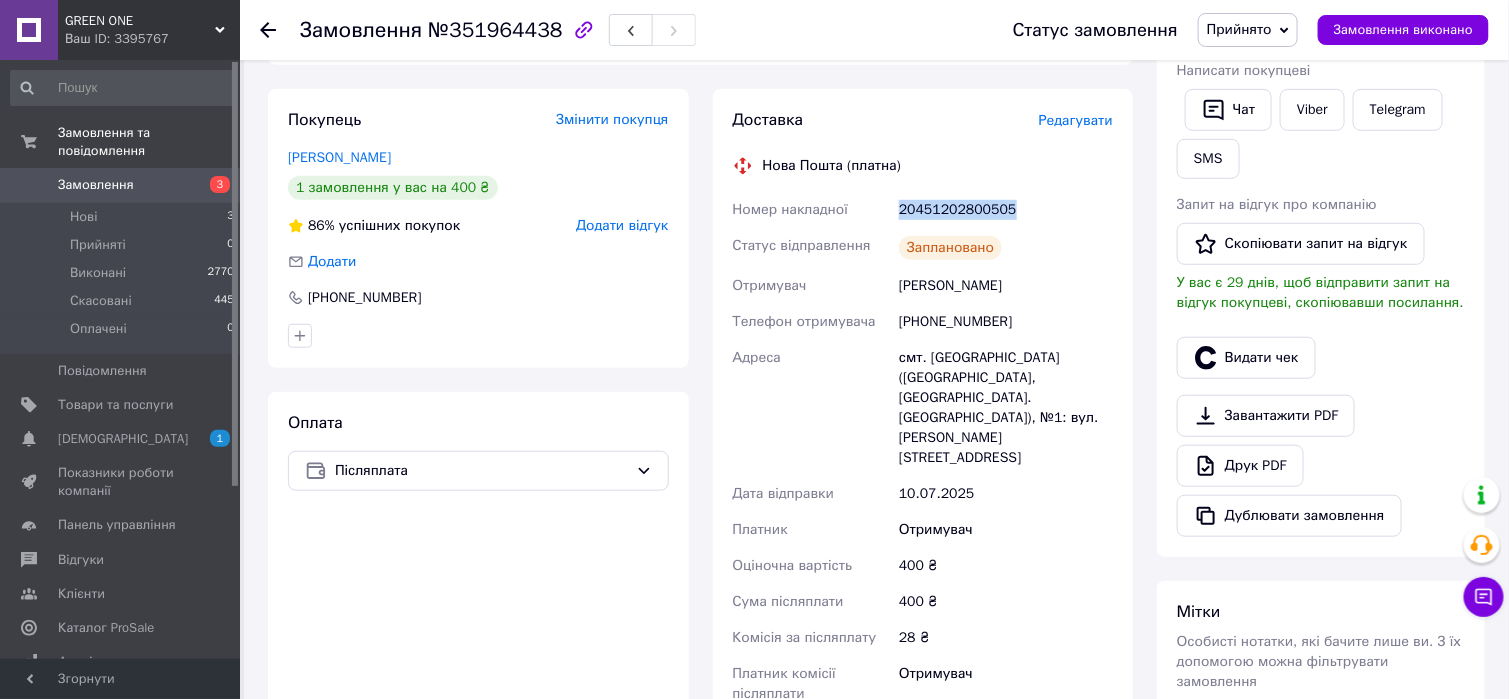scroll, scrollTop: 300, scrollLeft: 0, axis: vertical 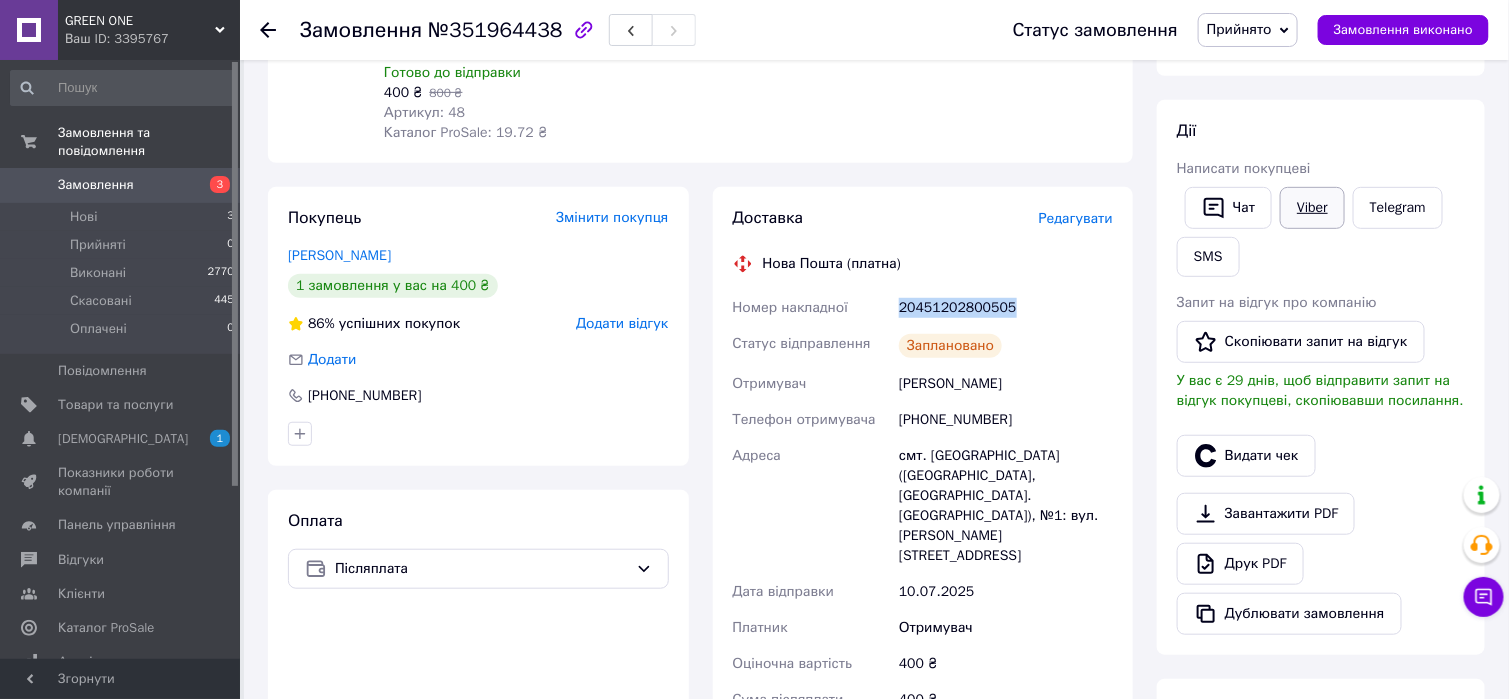 click on "Viber" at bounding box center (1312, 208) 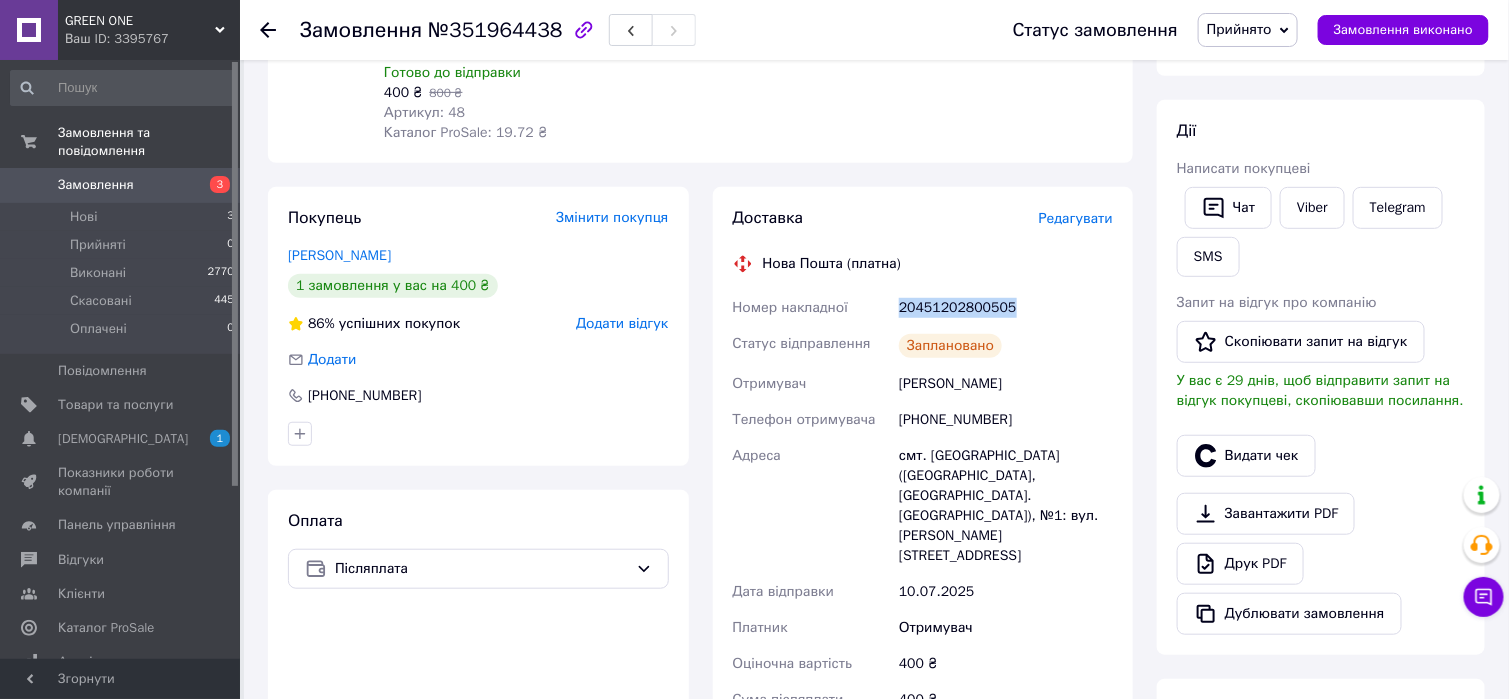 drag, startPoint x: 1411, startPoint y: 32, endPoint x: 1335, endPoint y: 117, distance: 114.02193 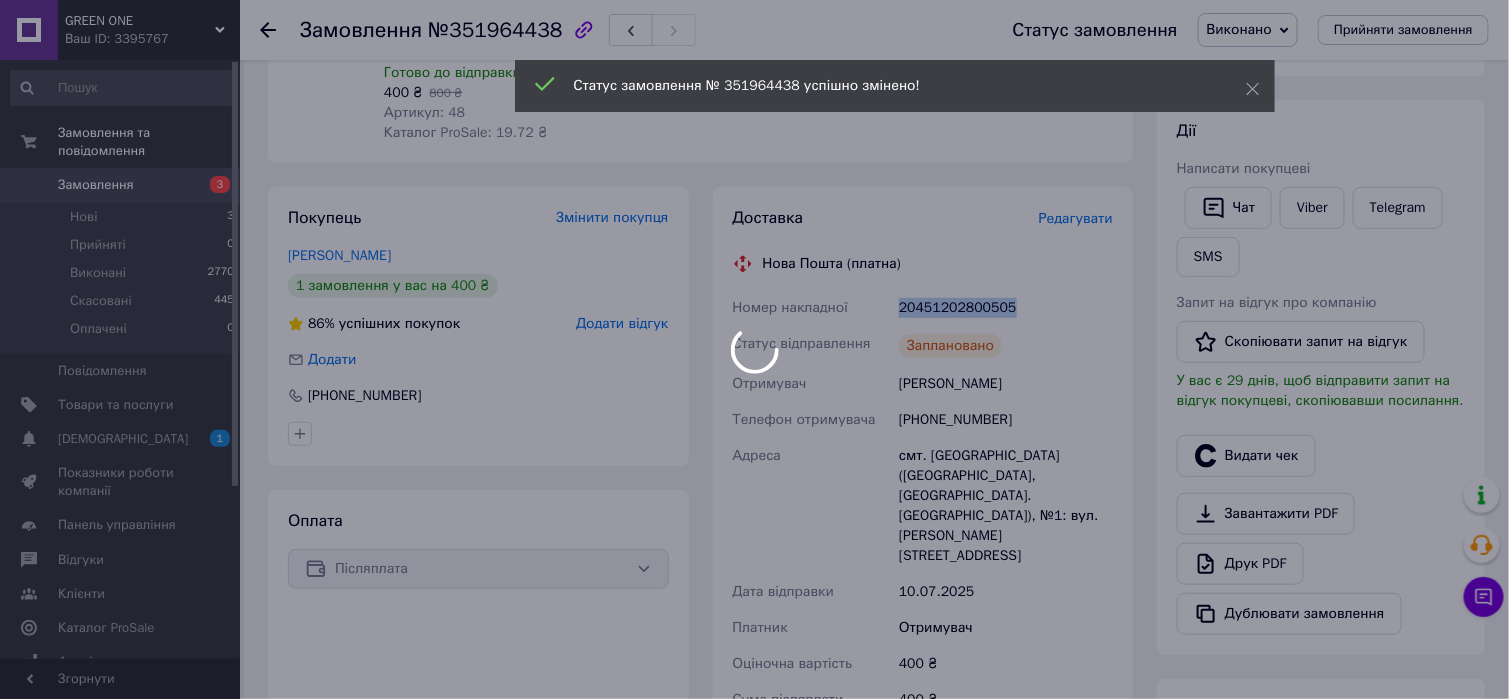 scroll, scrollTop: 200, scrollLeft: 0, axis: vertical 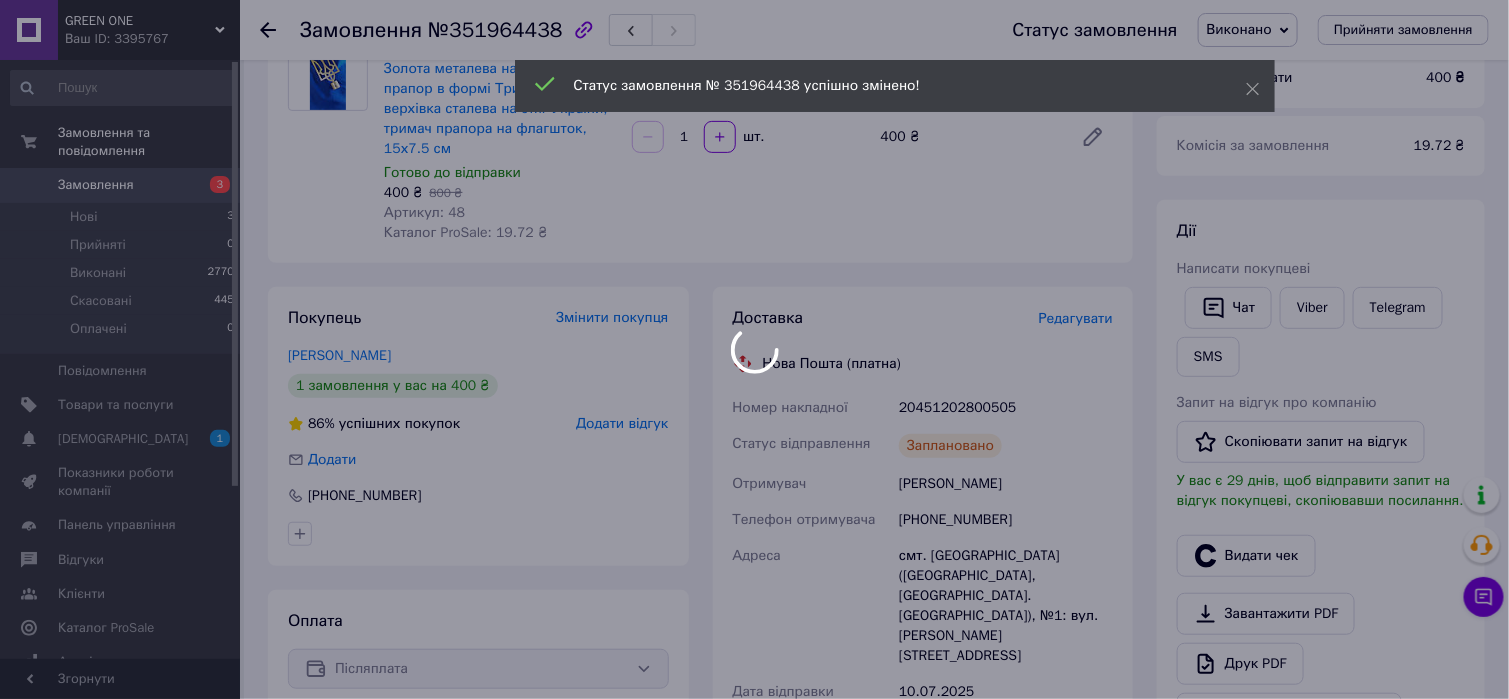 click at bounding box center [754, 349] 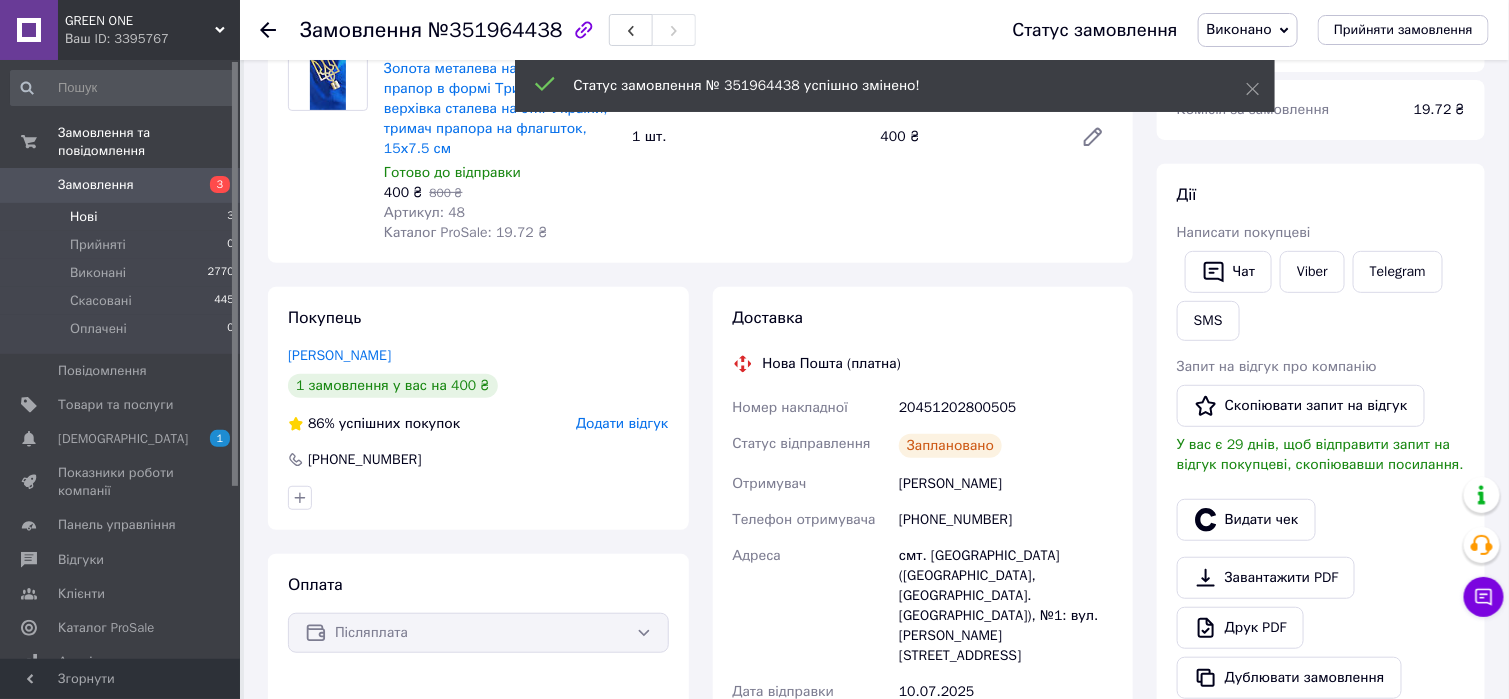 click on "Нові 3" at bounding box center (123, 217) 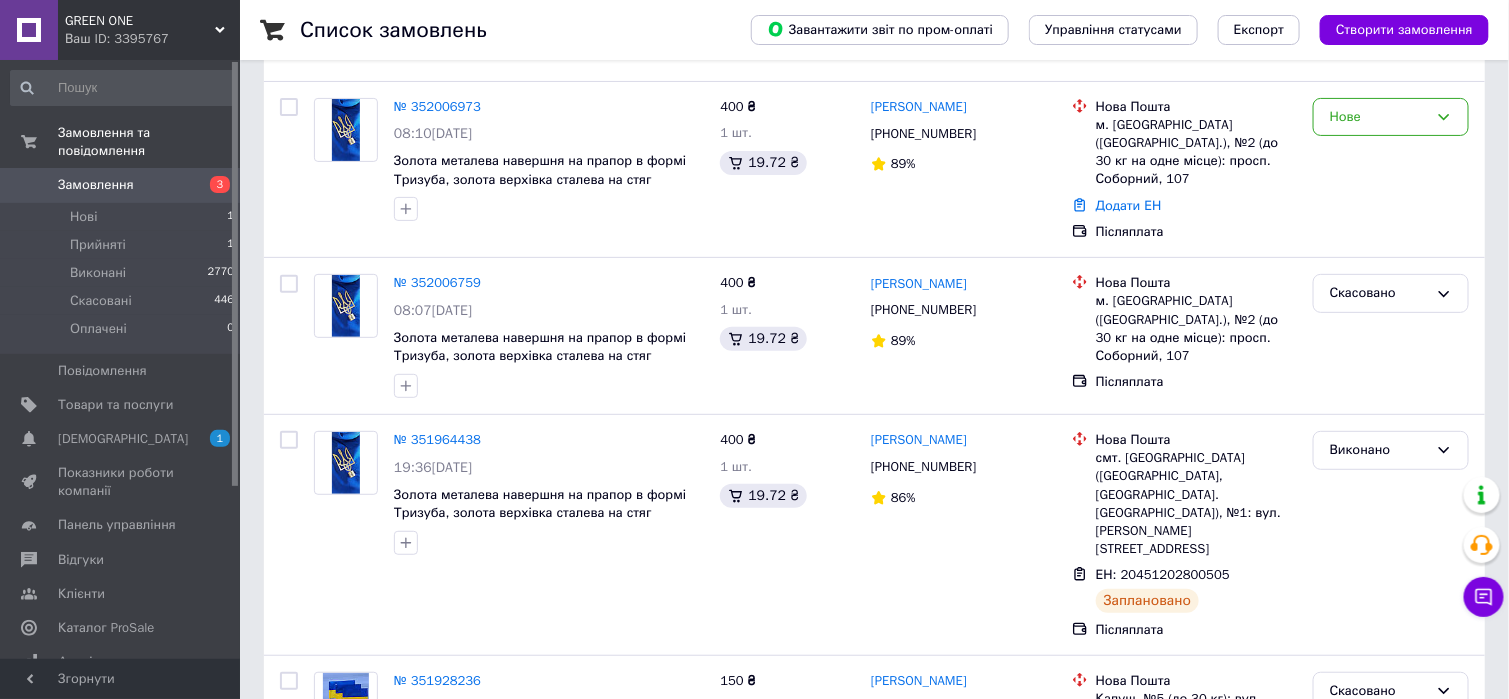 scroll, scrollTop: 100, scrollLeft: 0, axis: vertical 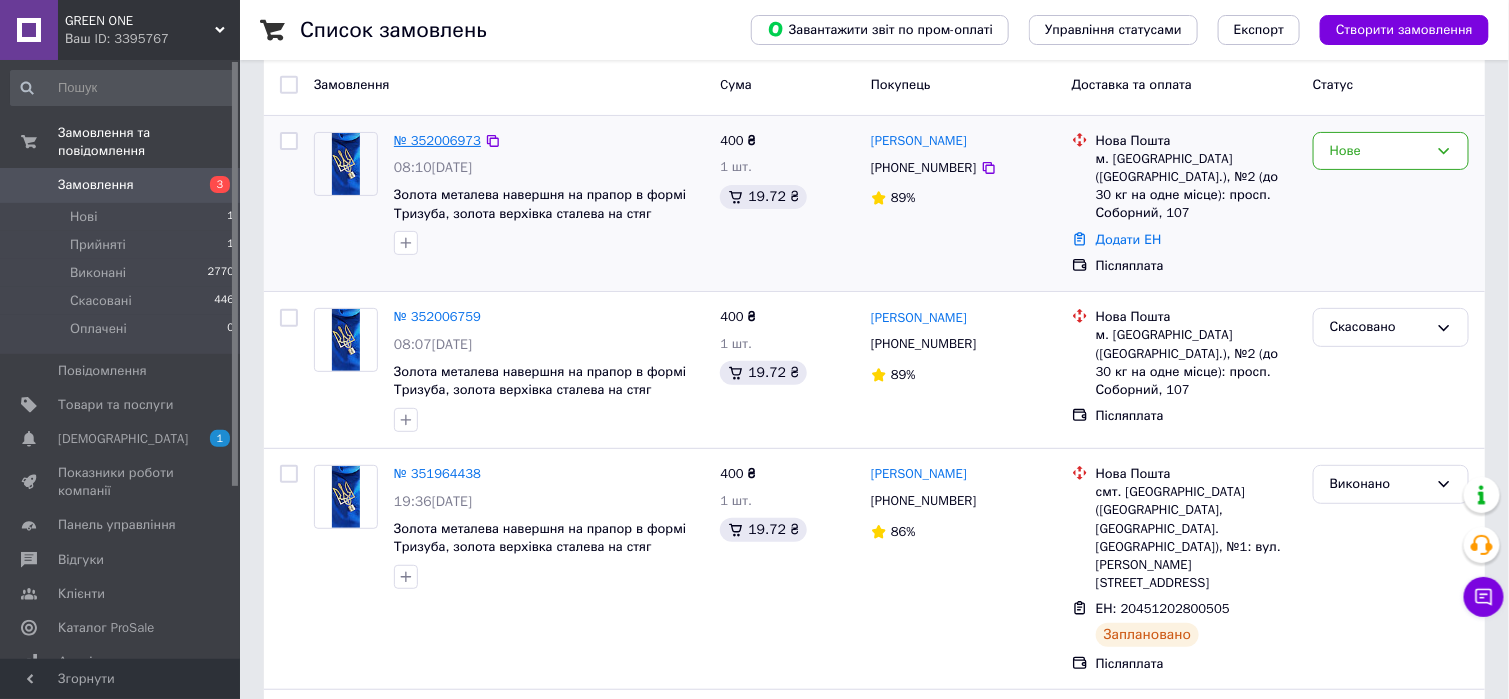 click on "№ 352006973" at bounding box center [437, 140] 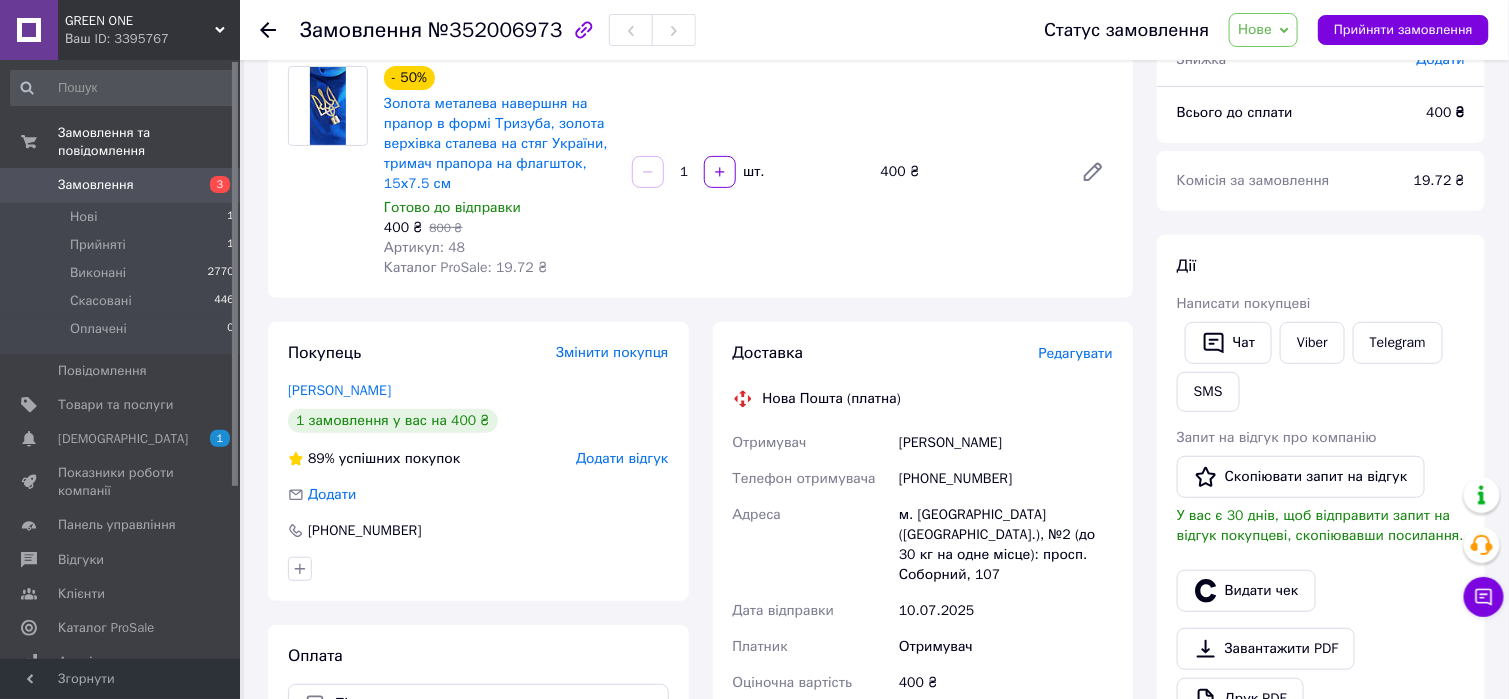 scroll, scrollTop: 200, scrollLeft: 0, axis: vertical 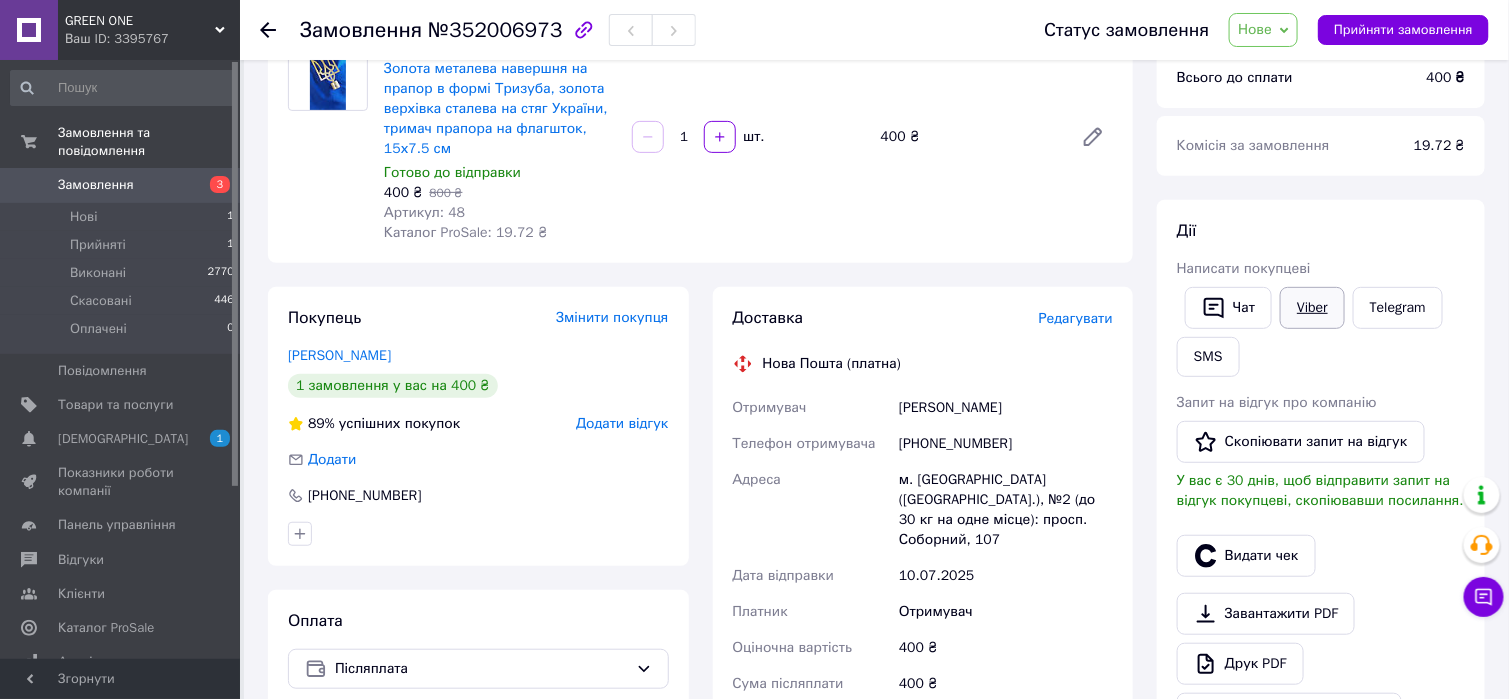 click on "Viber" at bounding box center [1312, 308] 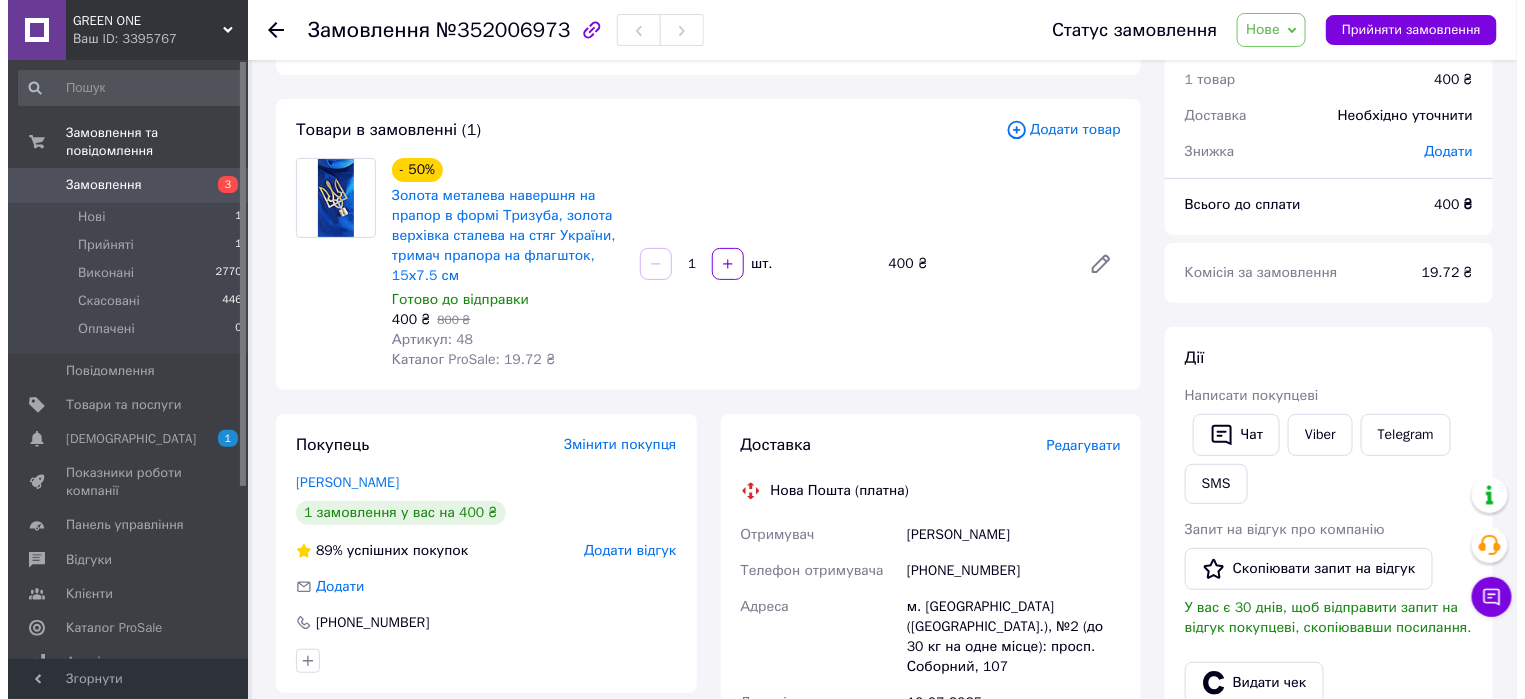 scroll, scrollTop: 0, scrollLeft: 0, axis: both 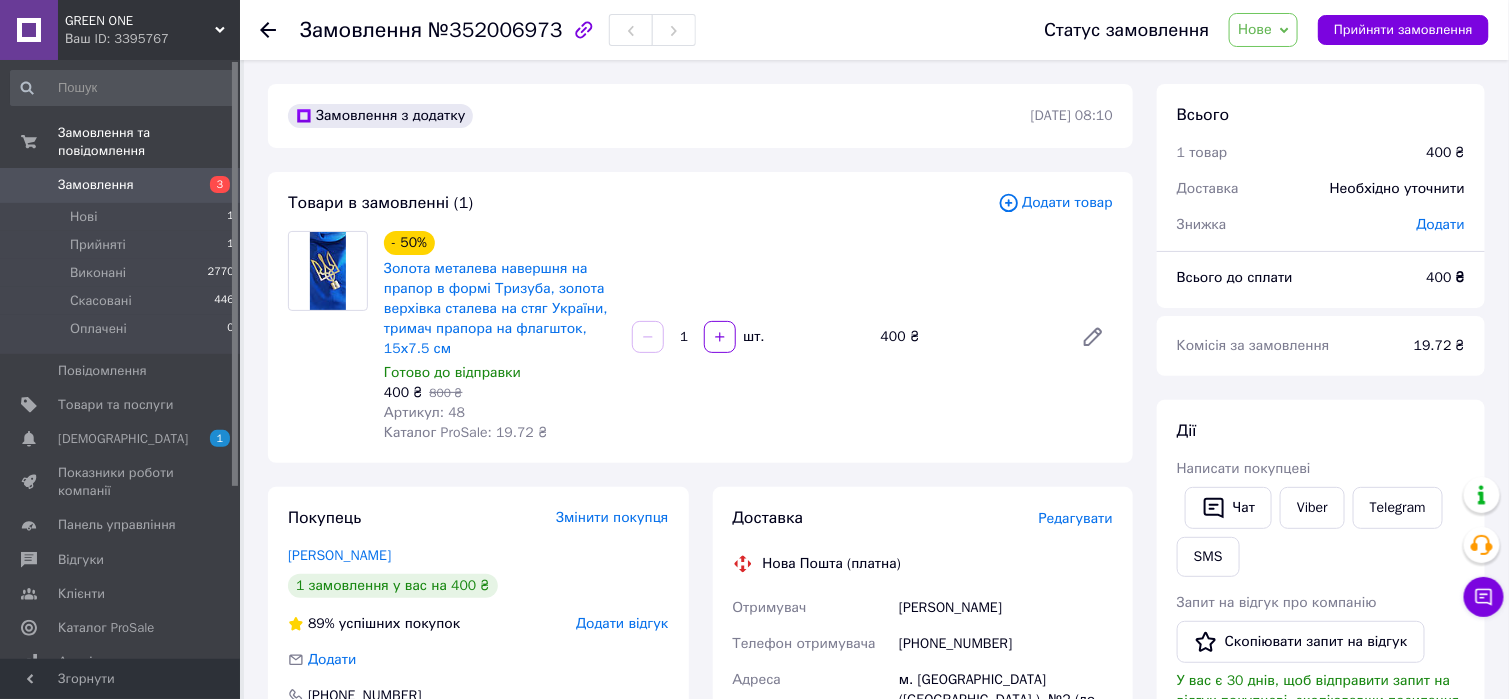 click on "Нове" at bounding box center (1255, 29) 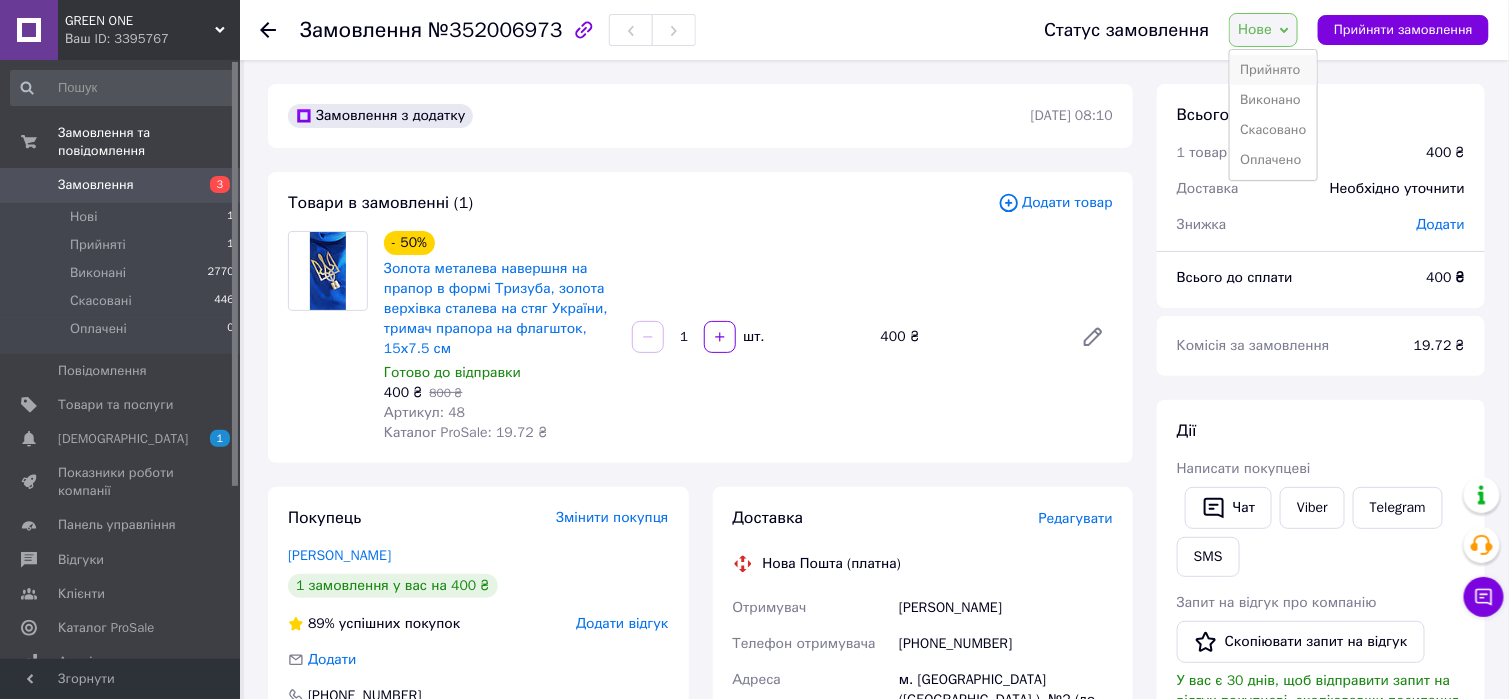 click on "Прийнято" at bounding box center [1273, 70] 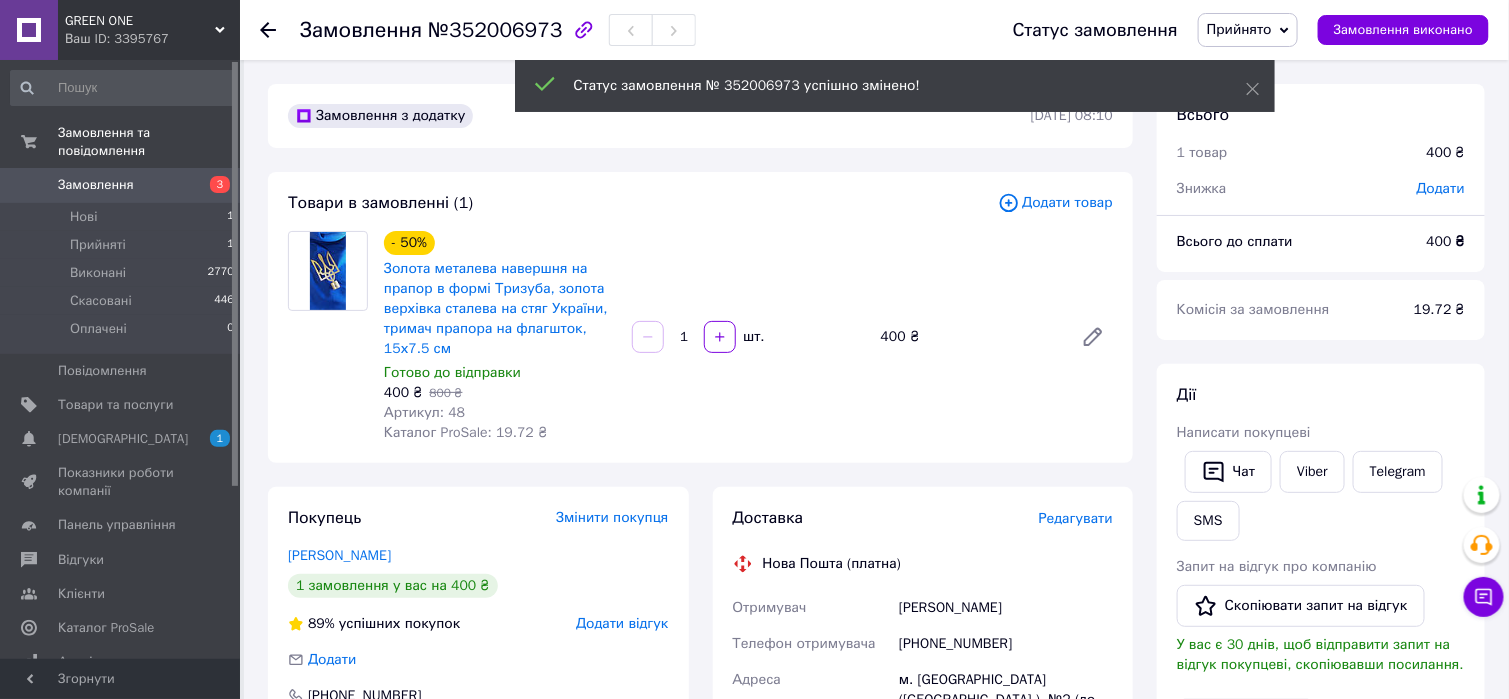 click on "Замовлення 3" at bounding box center [123, 185] 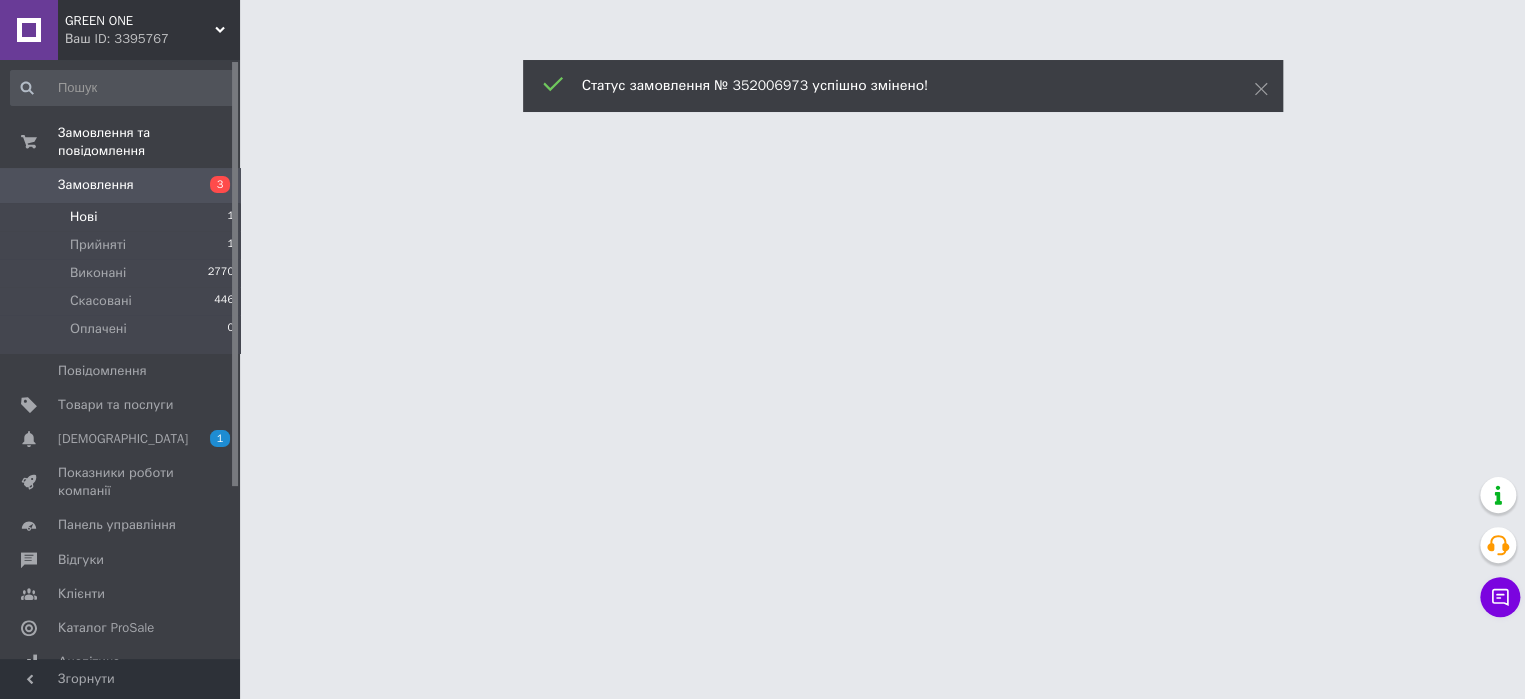 click on "Нові" at bounding box center [83, 217] 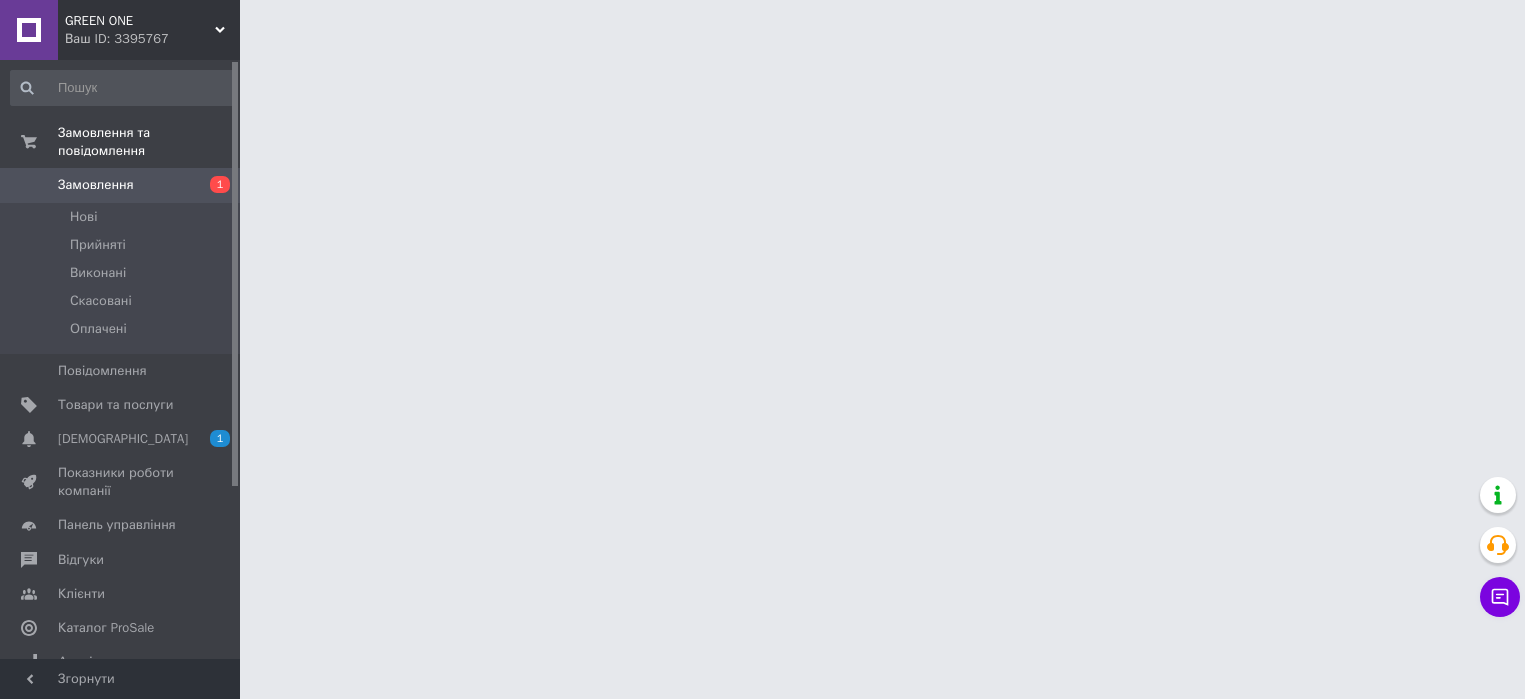 scroll, scrollTop: 0, scrollLeft: 0, axis: both 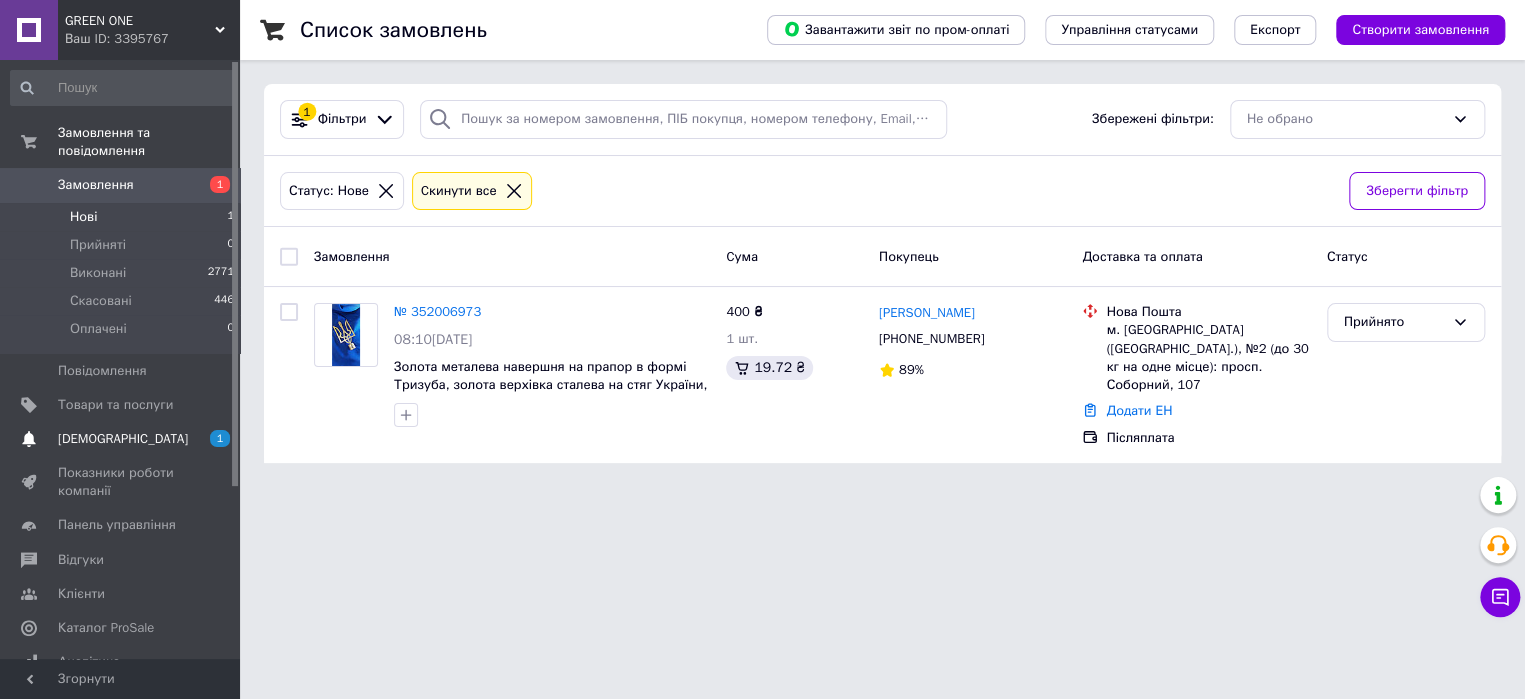 click on "[DEMOGRAPHIC_DATA]" at bounding box center (123, 439) 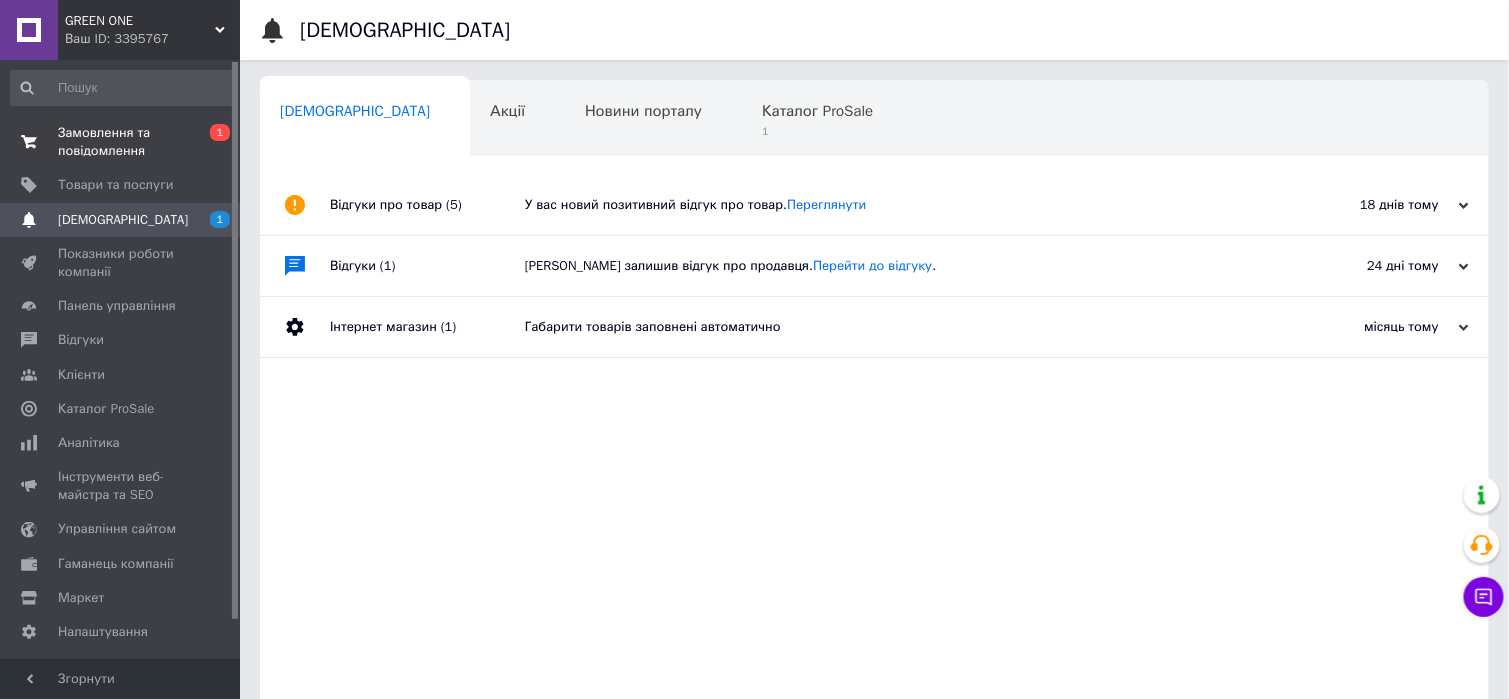 click on "Замовлення та повідомлення" at bounding box center (121, 142) 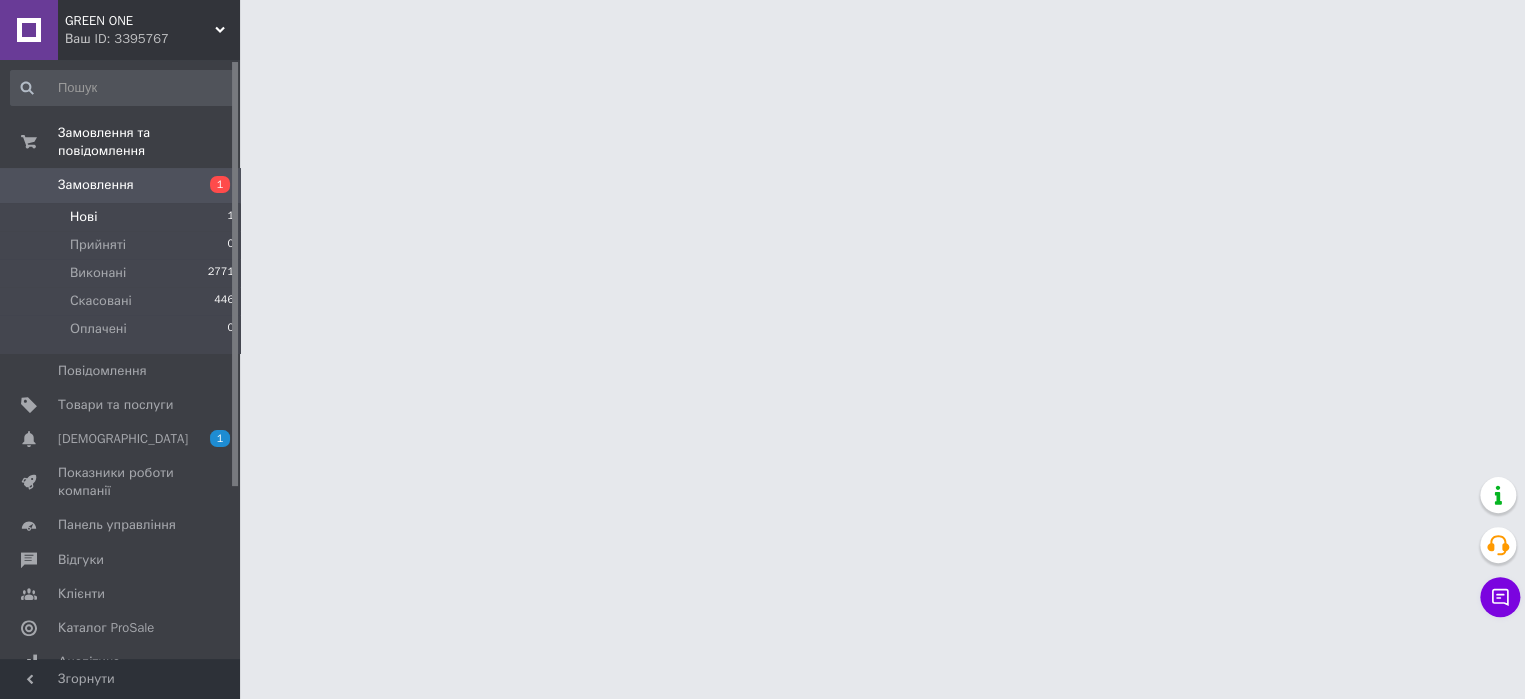 click on "Нові" at bounding box center [83, 217] 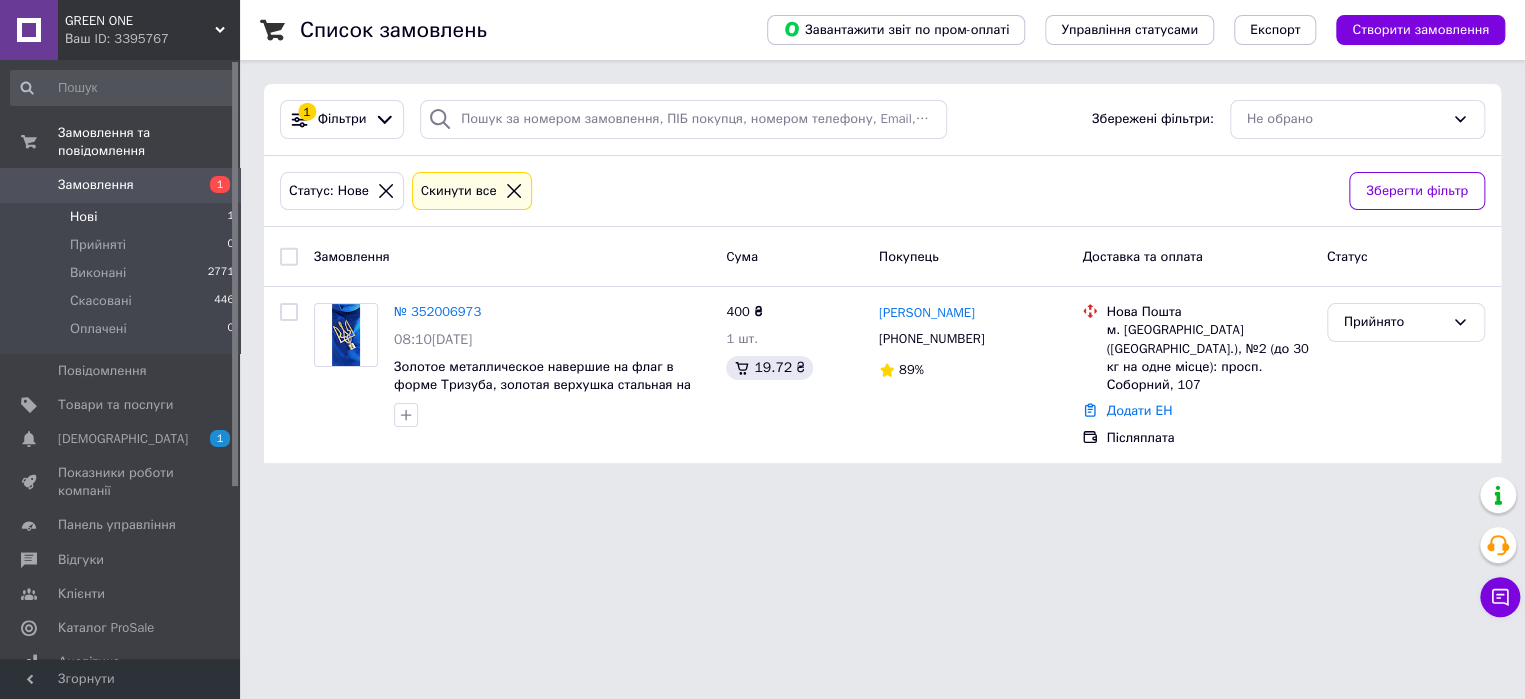 click 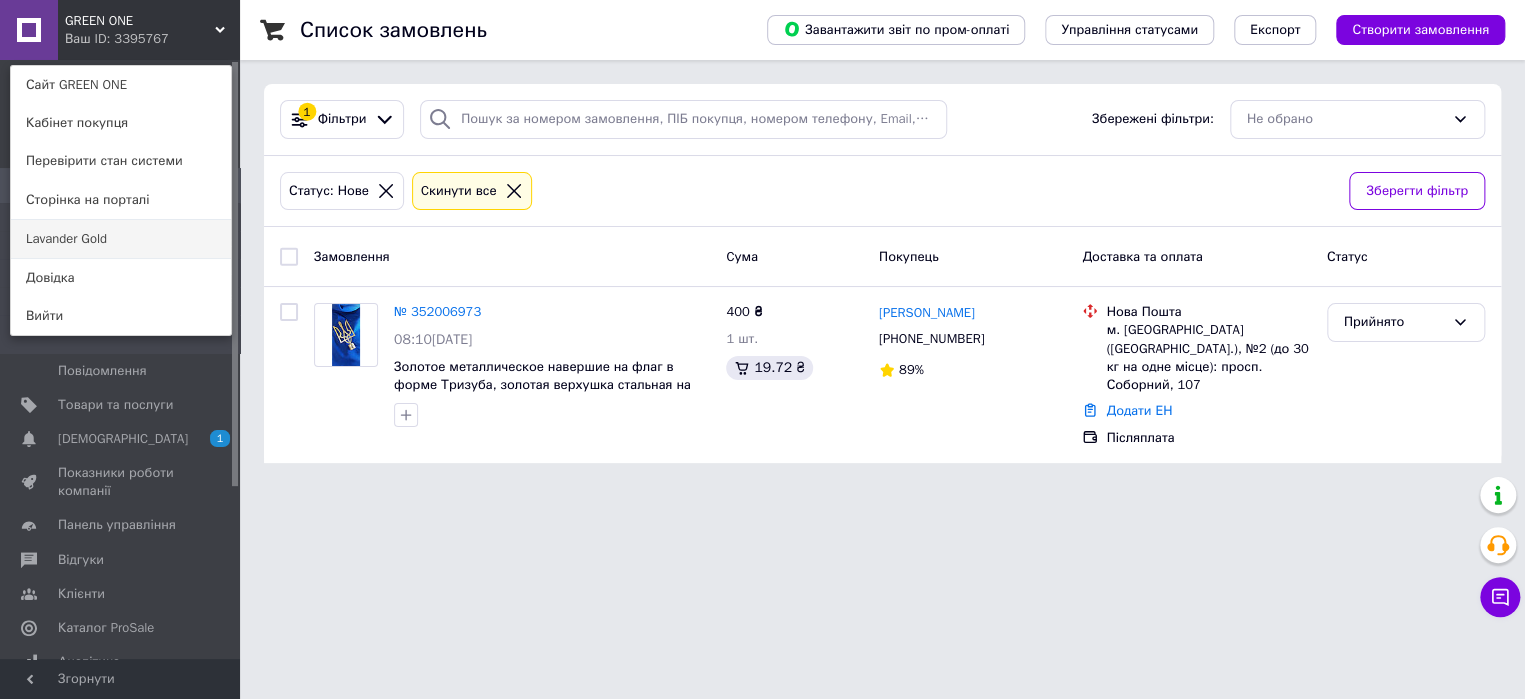 click on "Lavander Gold" at bounding box center [121, 239] 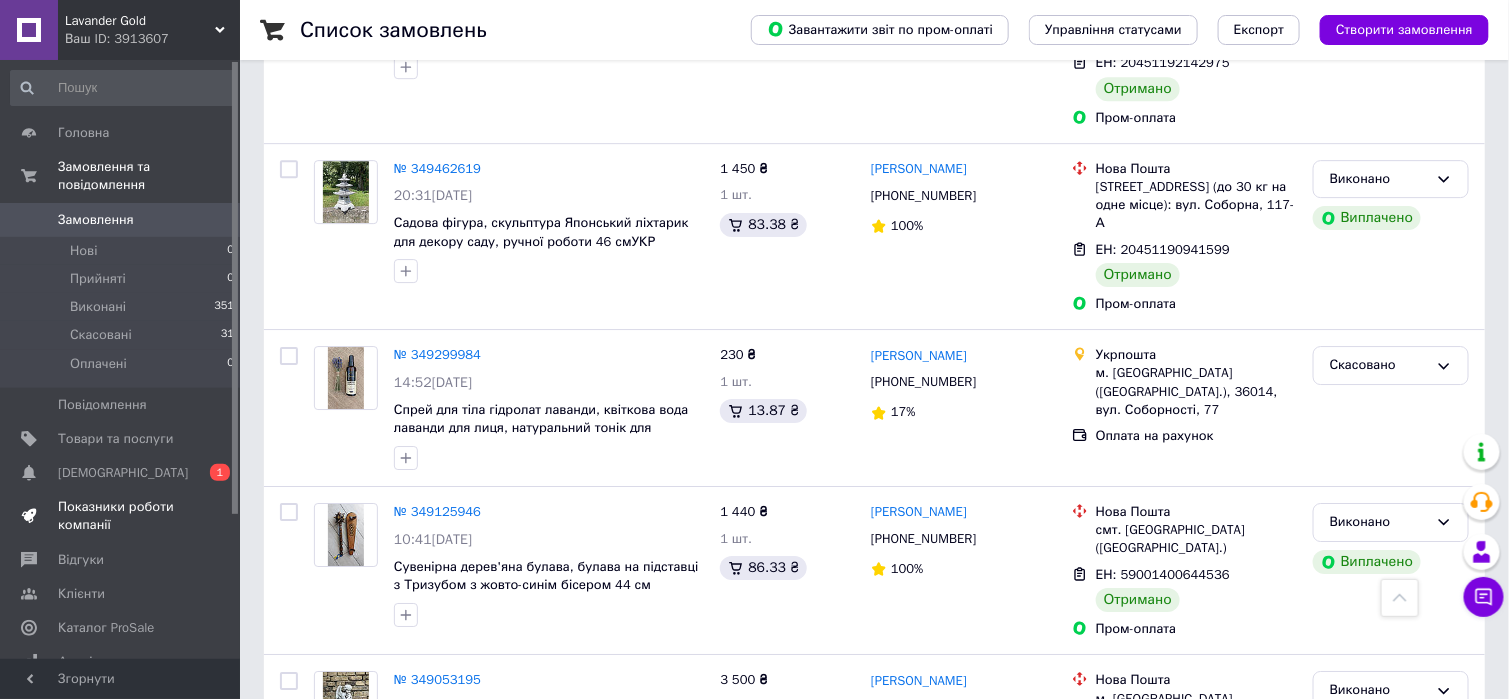 scroll, scrollTop: 2300, scrollLeft: 0, axis: vertical 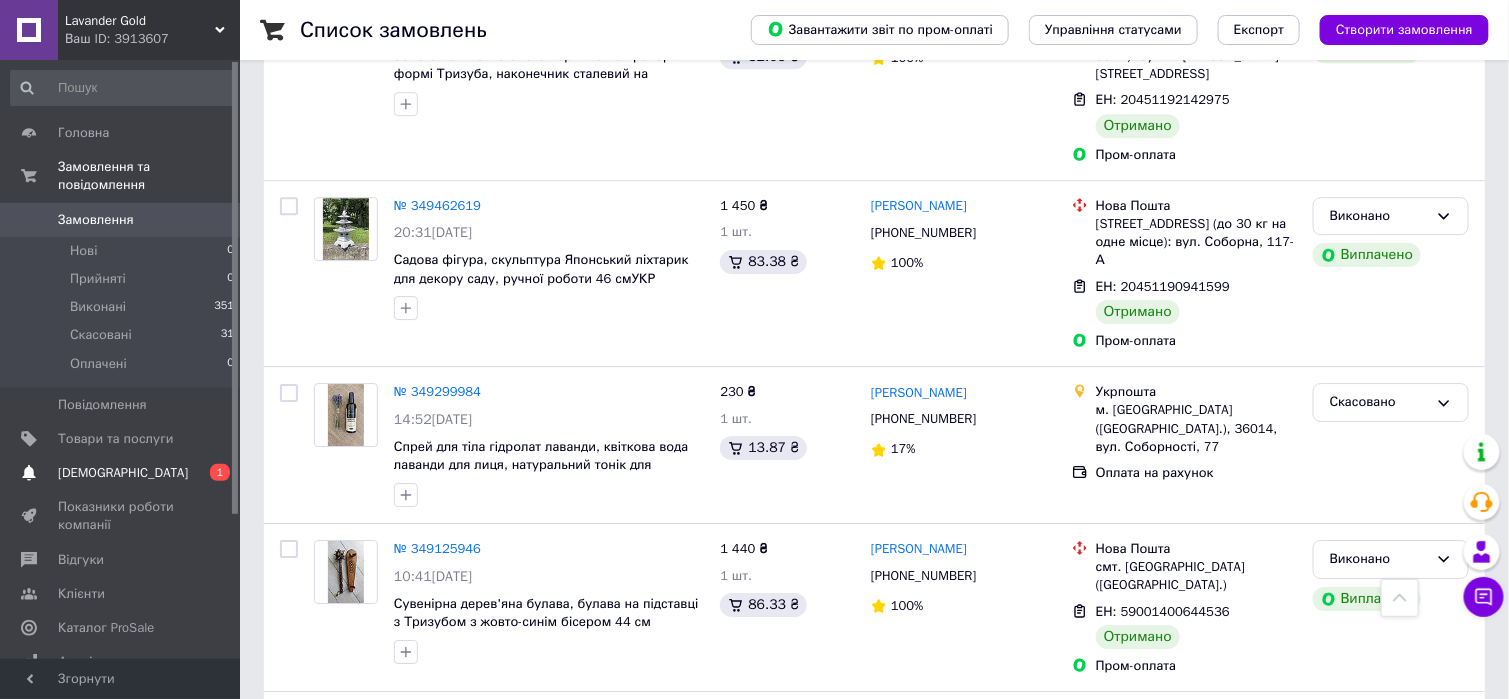 click on "[DEMOGRAPHIC_DATA]" at bounding box center [123, 473] 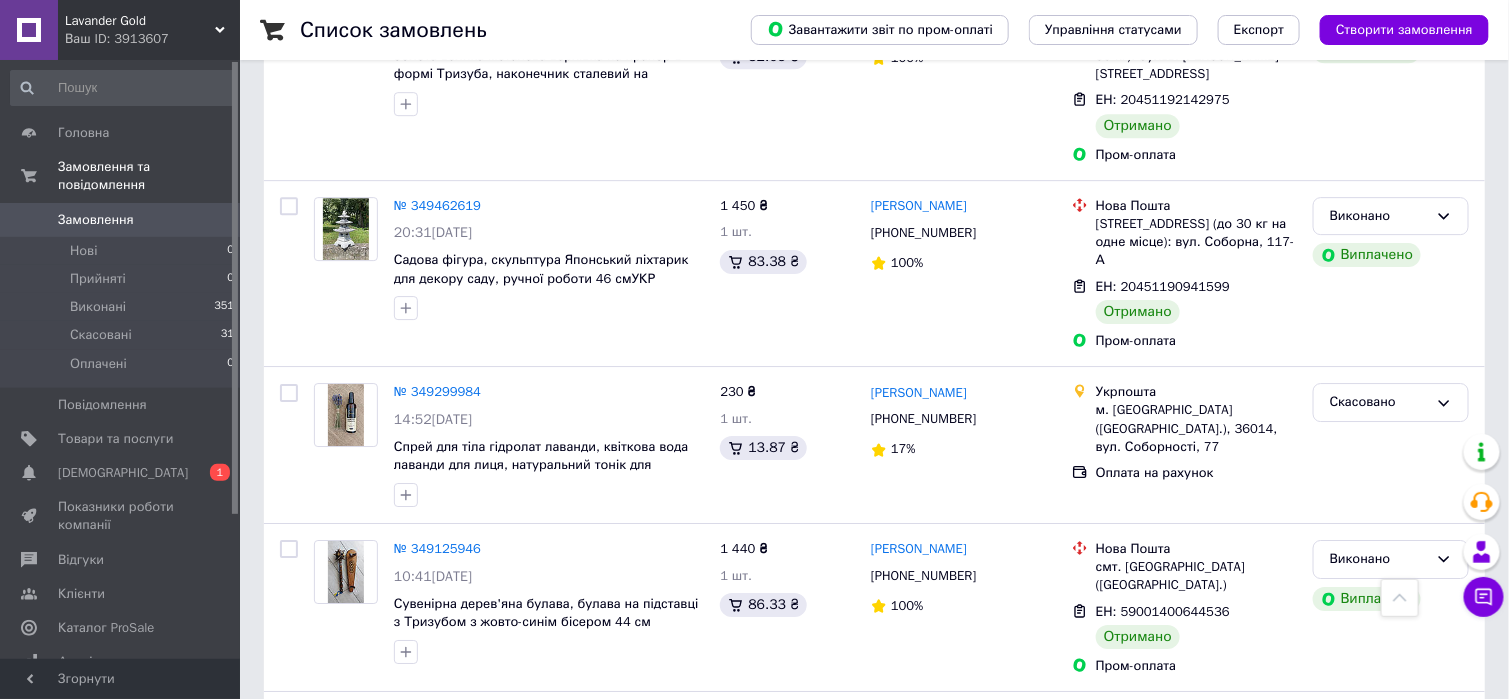 scroll, scrollTop: 0, scrollLeft: 0, axis: both 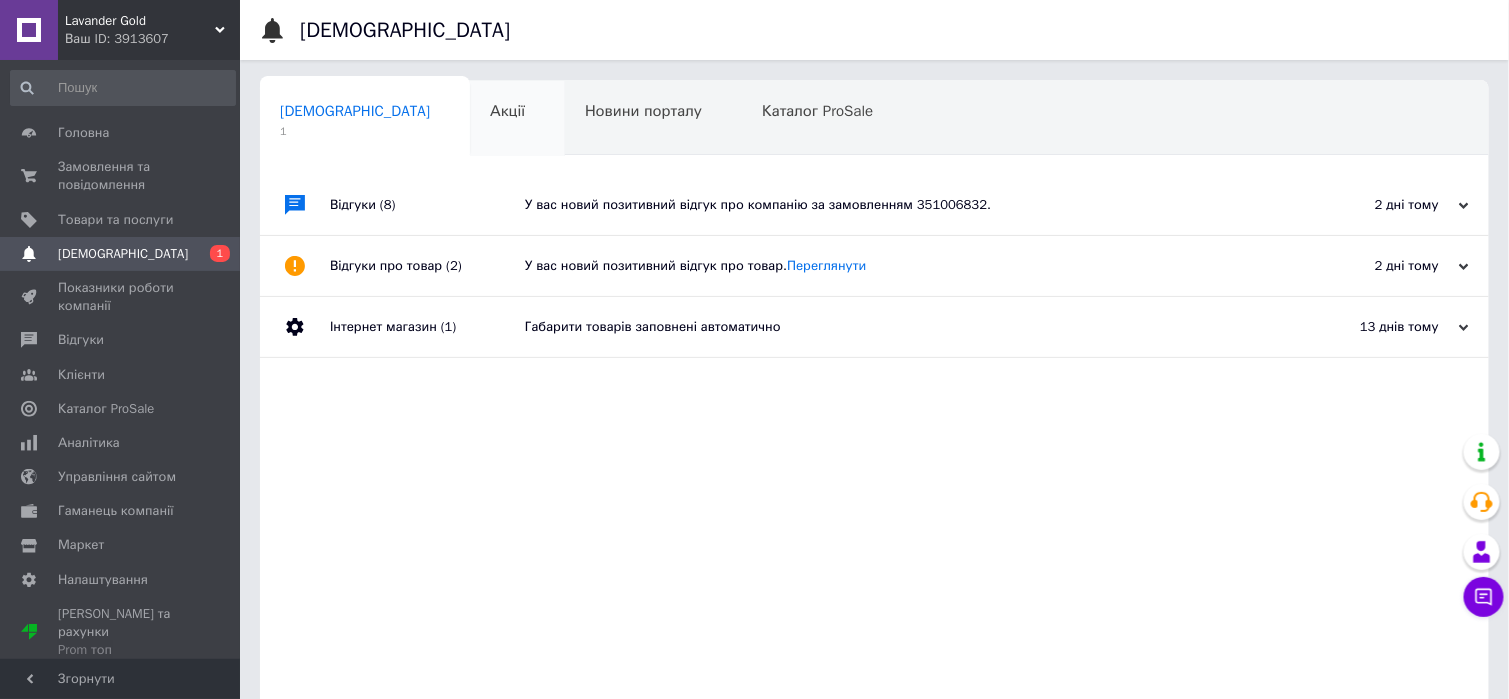click on "Акції" at bounding box center (507, 111) 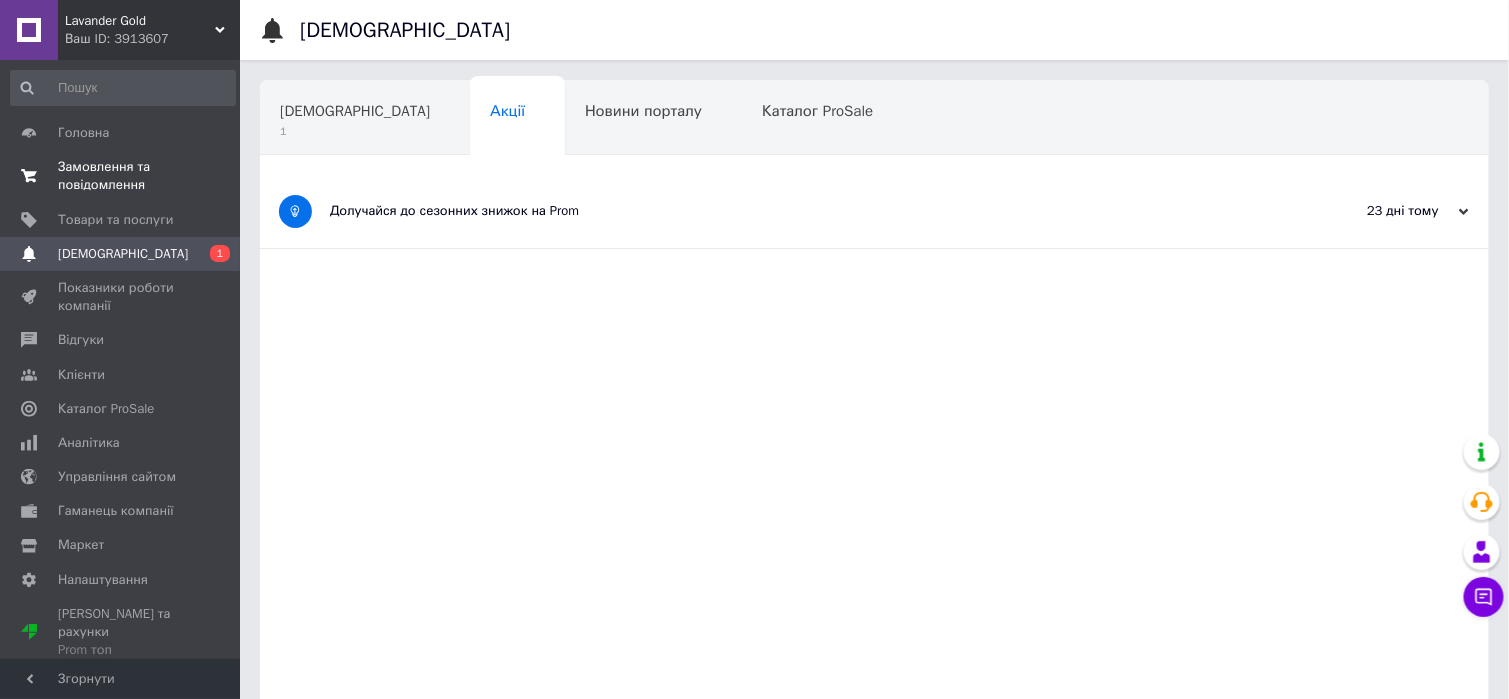 click on "Замовлення та повідомлення" at bounding box center [121, 176] 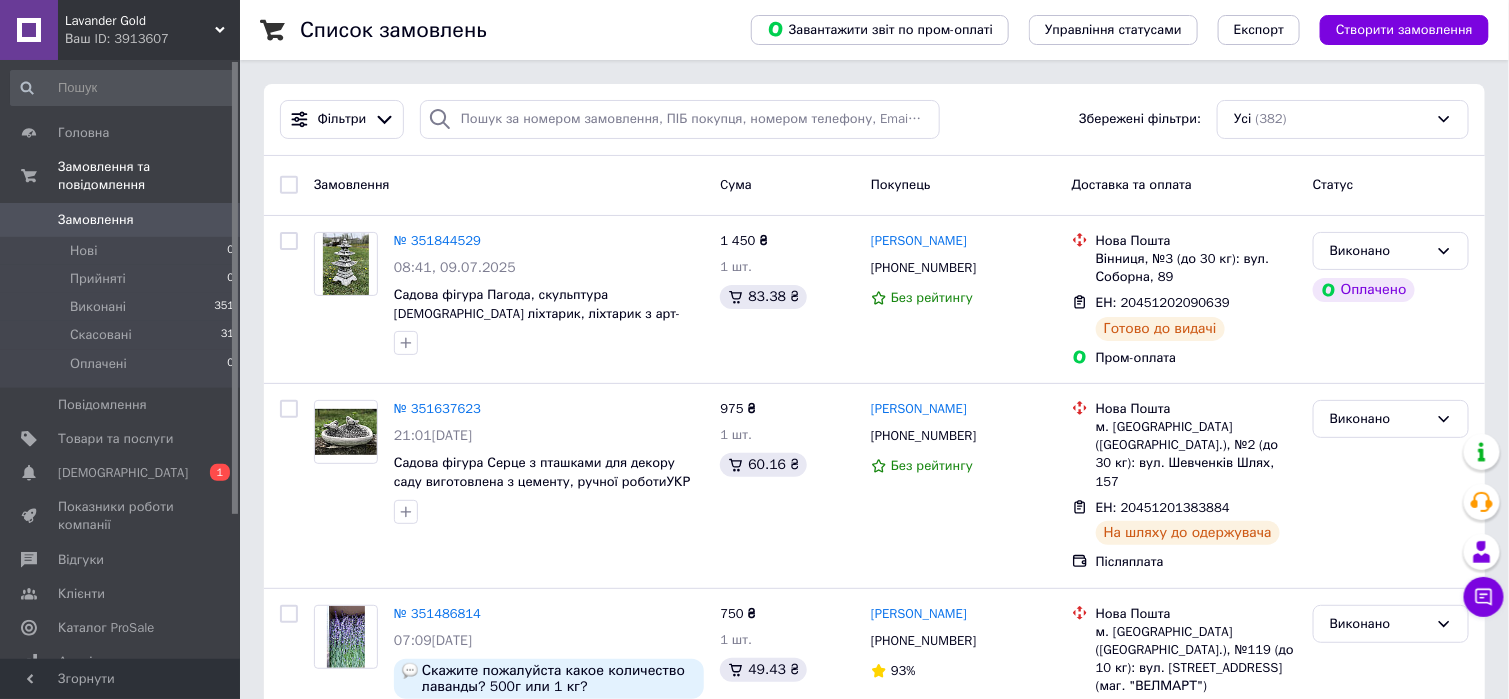 click 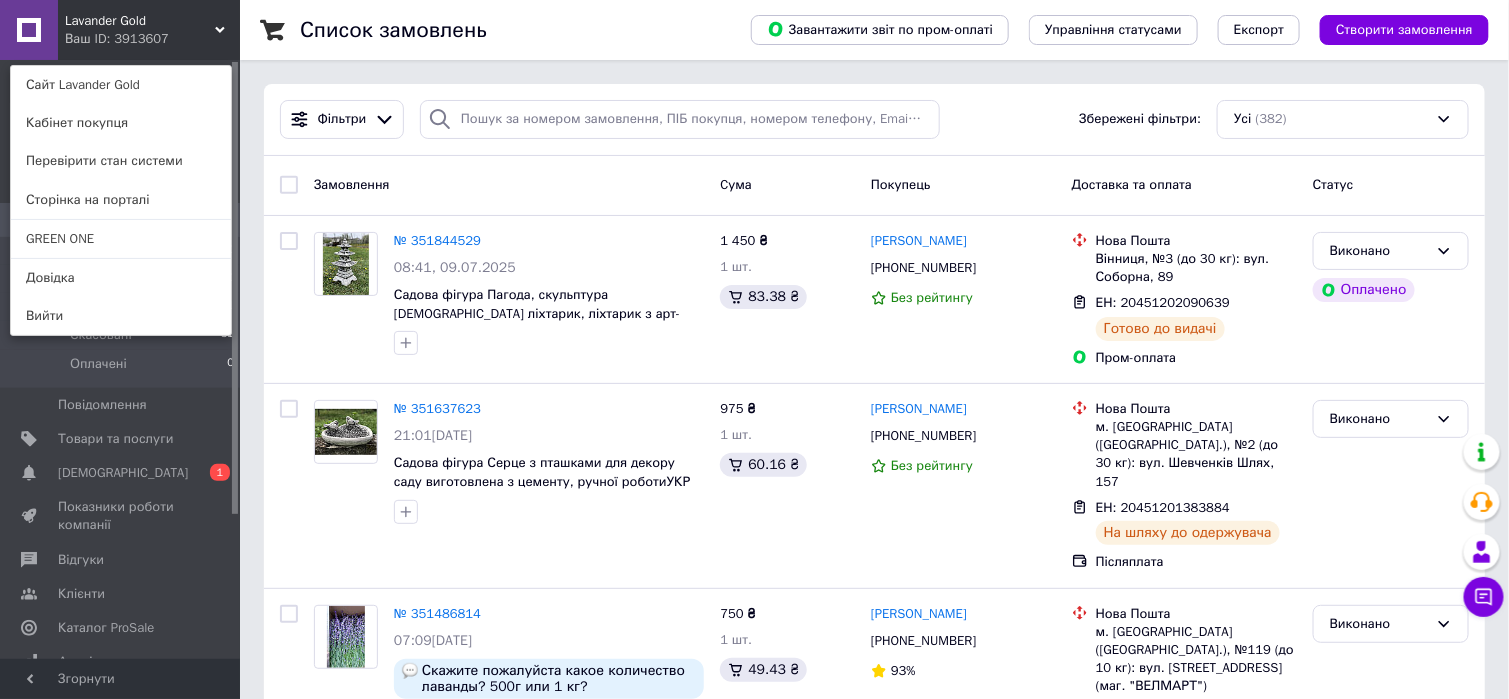 click on "GREEN ONE" at bounding box center [121, 239] 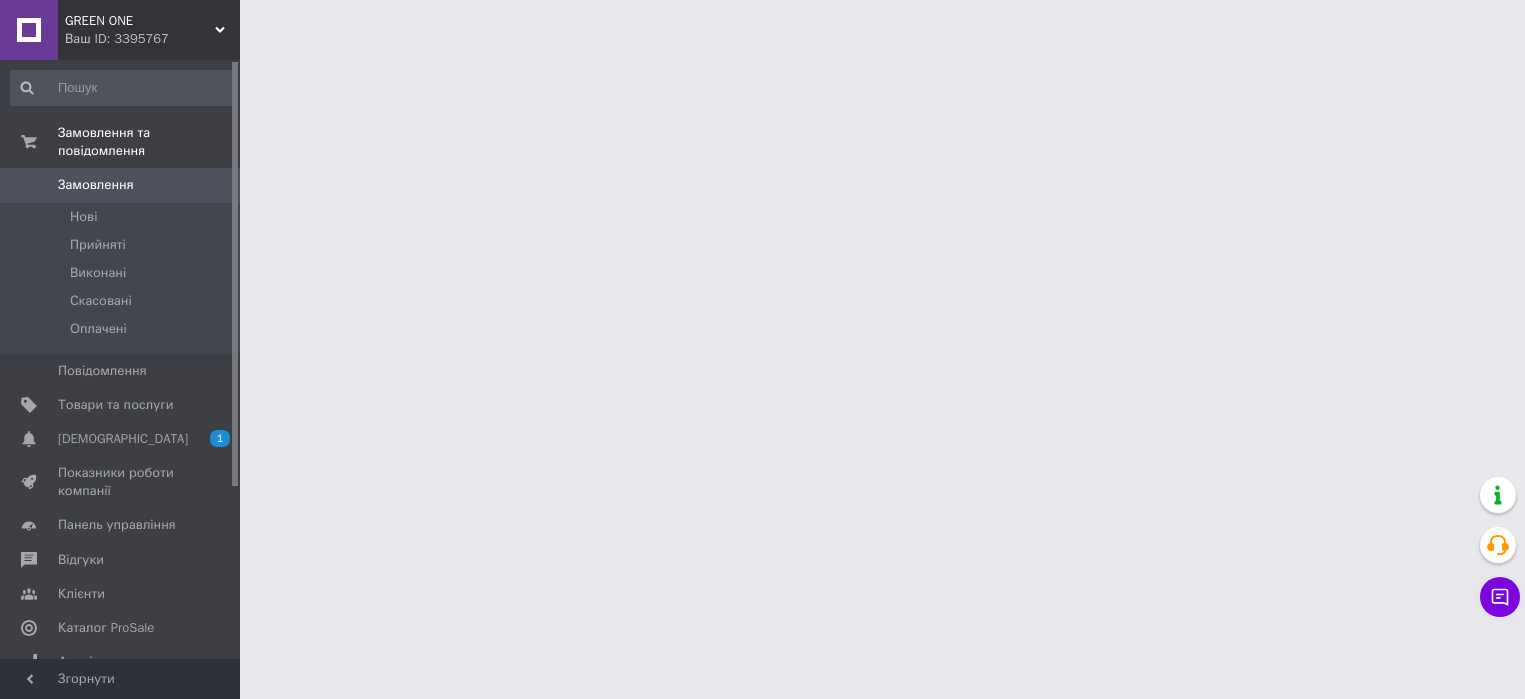 scroll, scrollTop: 0, scrollLeft: 0, axis: both 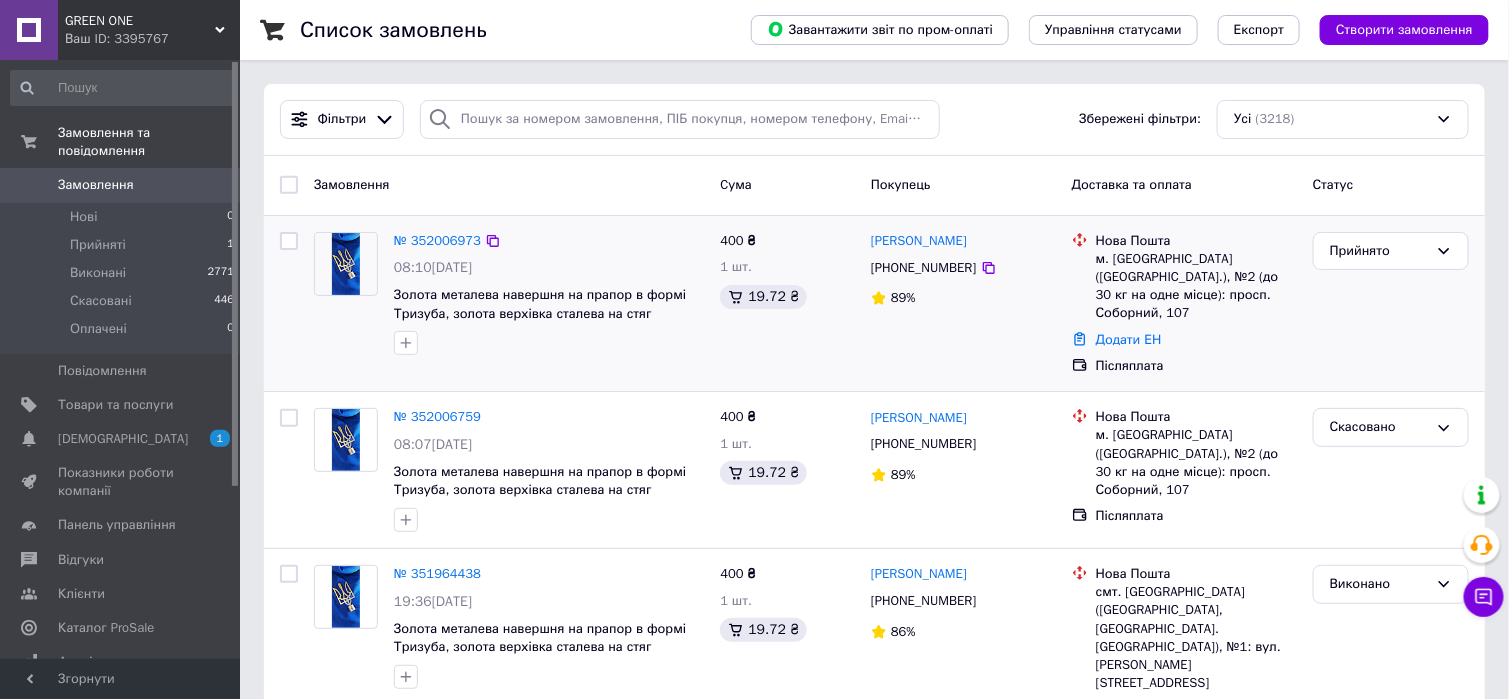 click on "№ 352006973 08:10[DATE] Золота металева навершня на прапор в формі Тризуба, золота верхівка сталева на стяг України, тримач прапора на флагшток, 15х7.5 см" at bounding box center [549, 294] 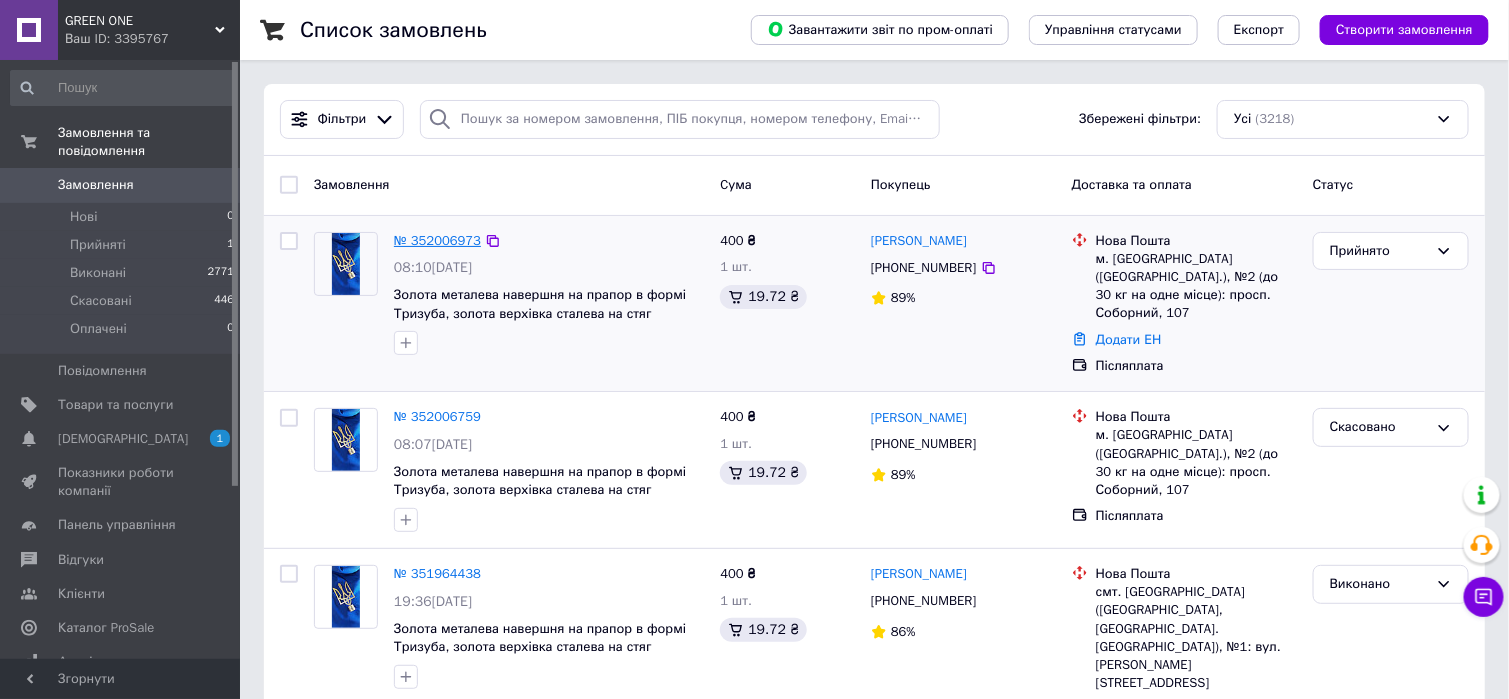 click on "№ 352006973" at bounding box center [437, 240] 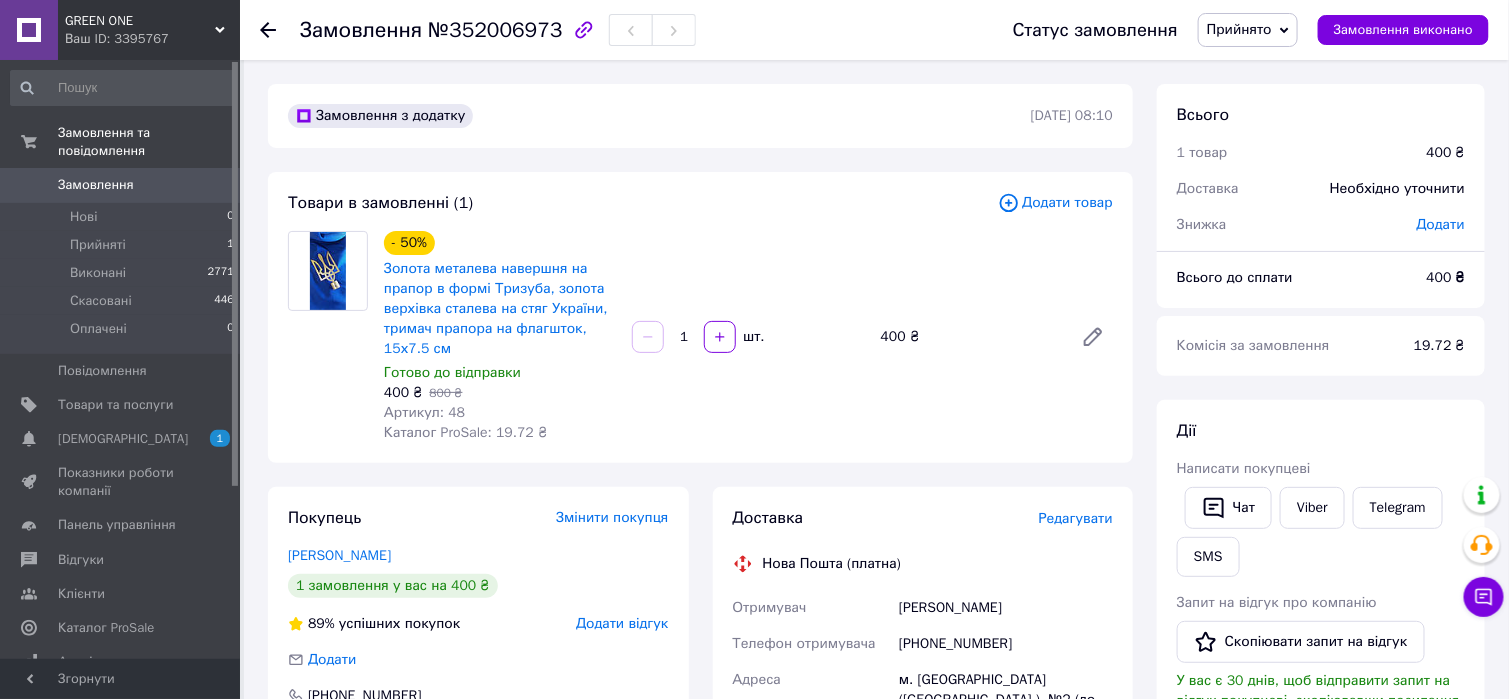 click on "Редагувати" at bounding box center (1076, 518) 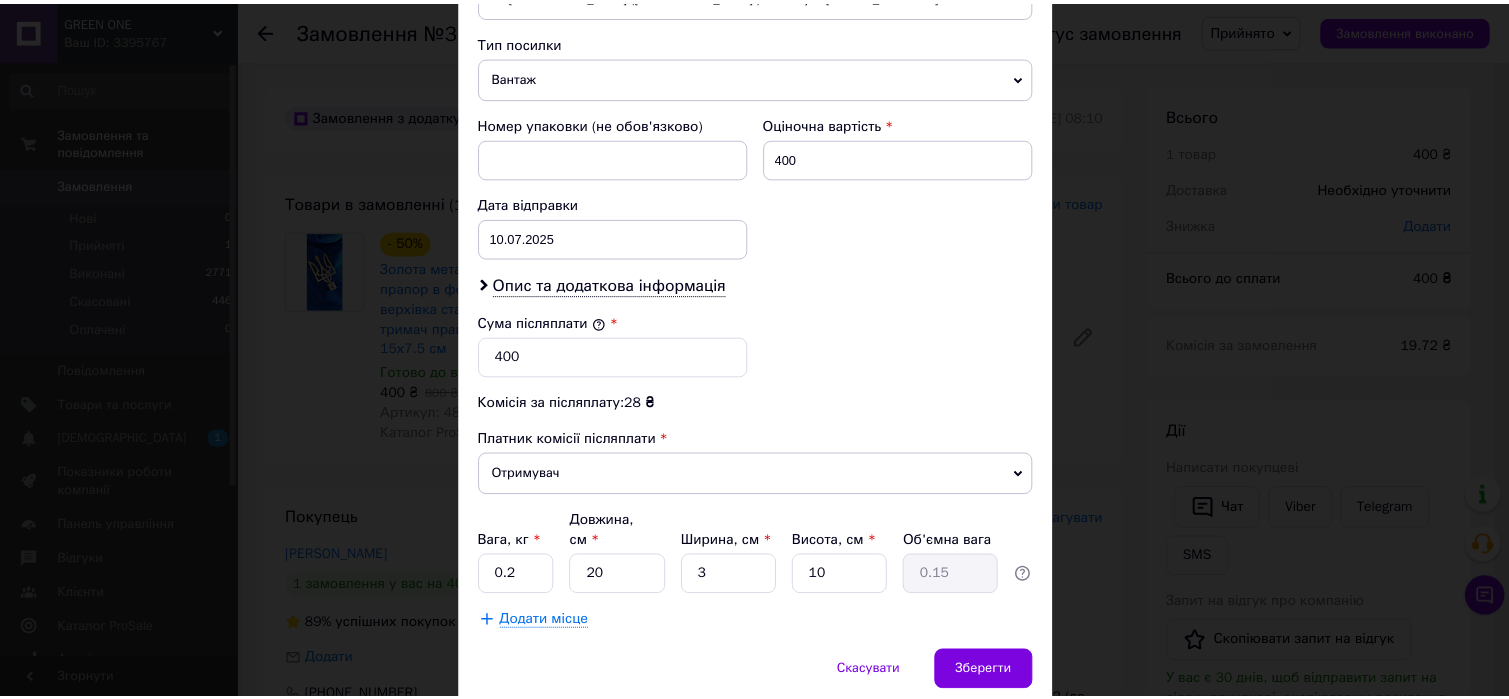 scroll, scrollTop: 800, scrollLeft: 0, axis: vertical 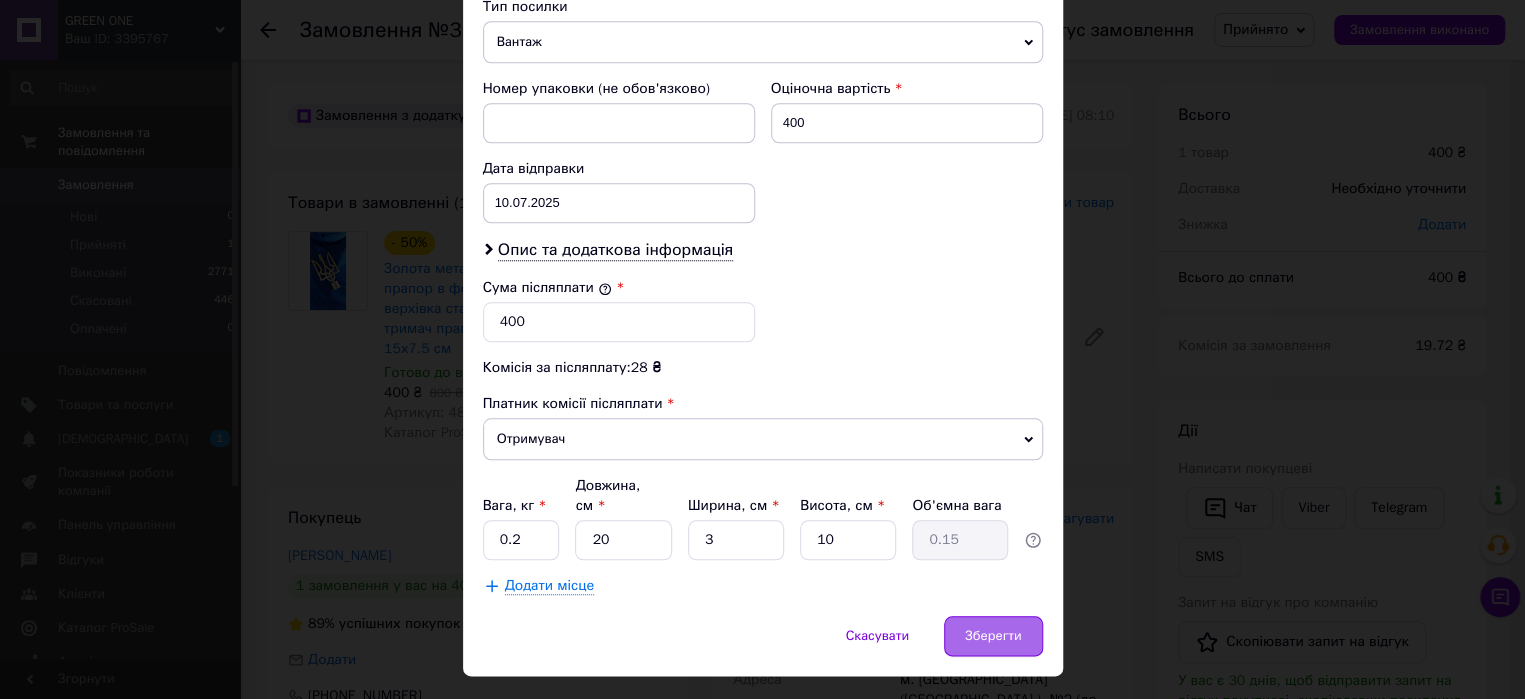 click on "Зберегти" at bounding box center (993, 636) 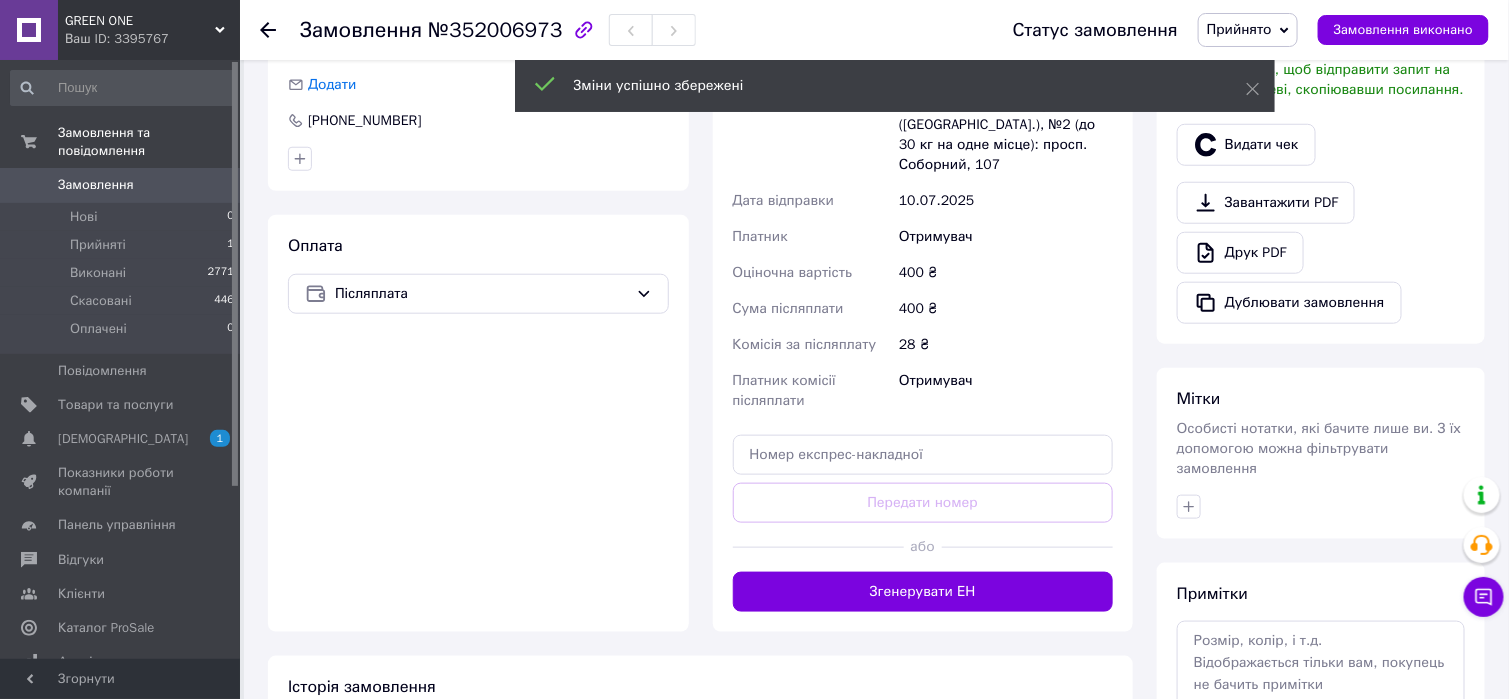 scroll, scrollTop: 700, scrollLeft: 0, axis: vertical 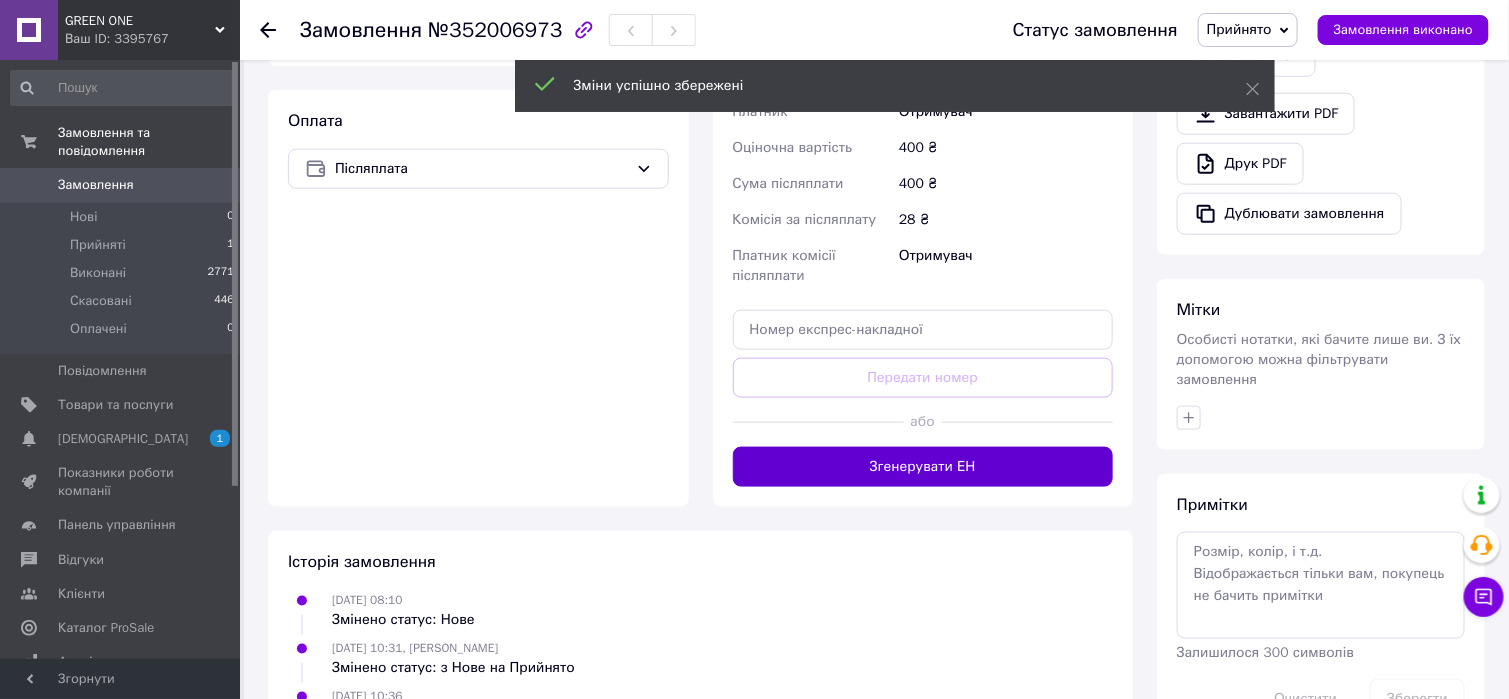 click on "Згенерувати ЕН" at bounding box center [923, 467] 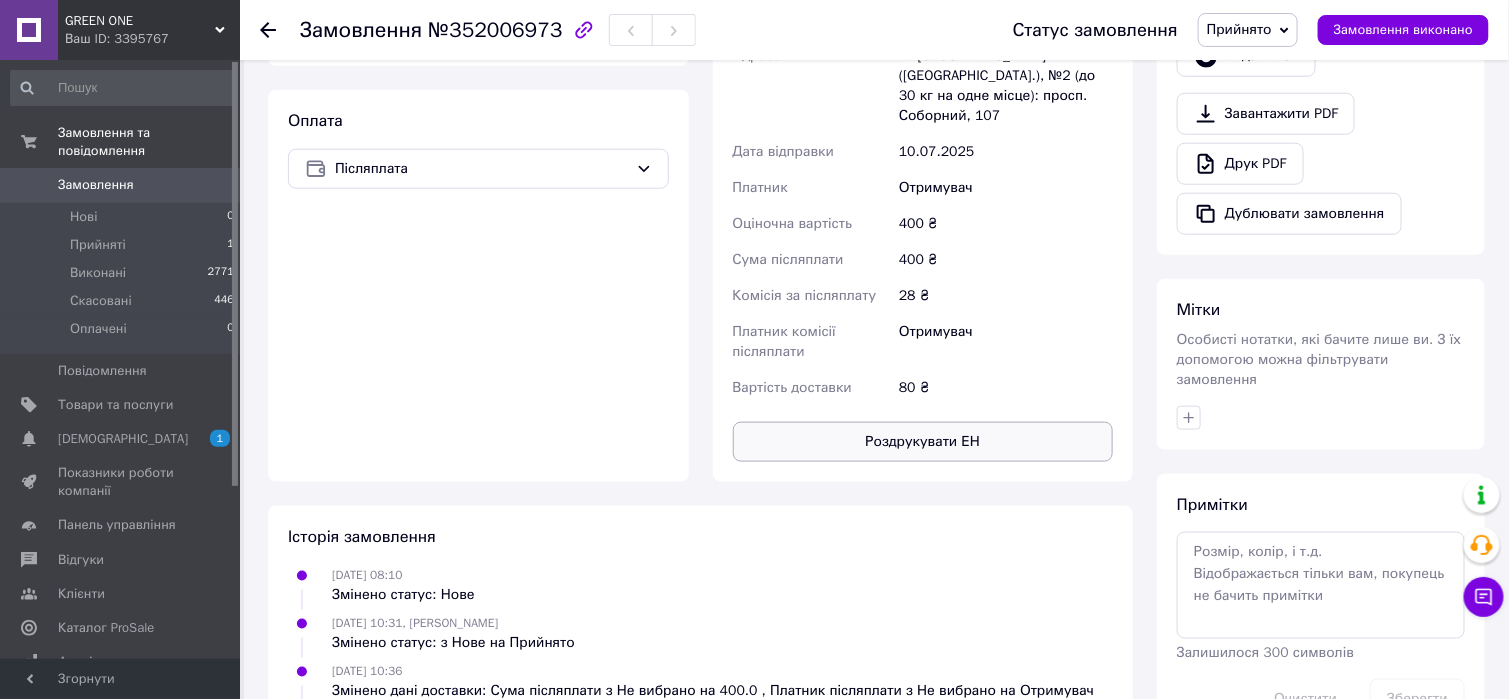 click on "Роздрукувати ЕН" at bounding box center (923, 442) 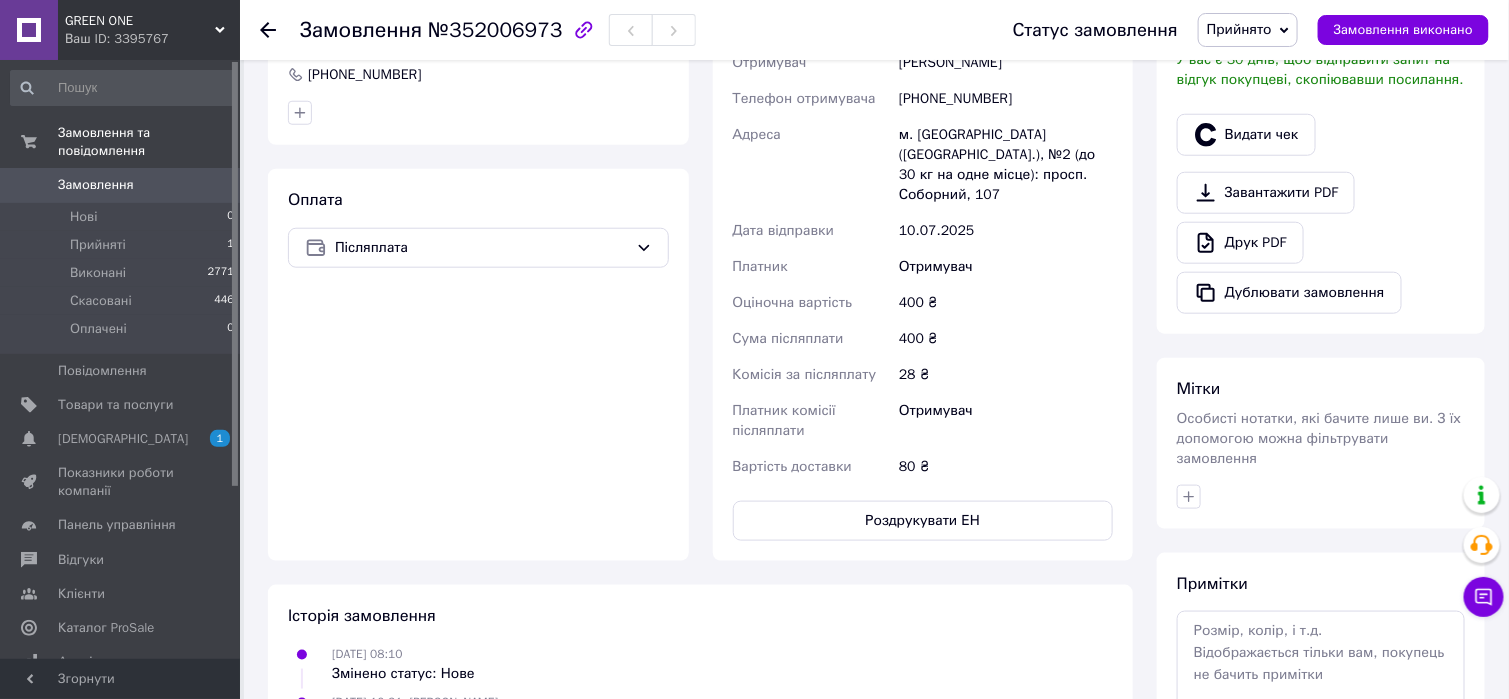 scroll, scrollTop: 500, scrollLeft: 0, axis: vertical 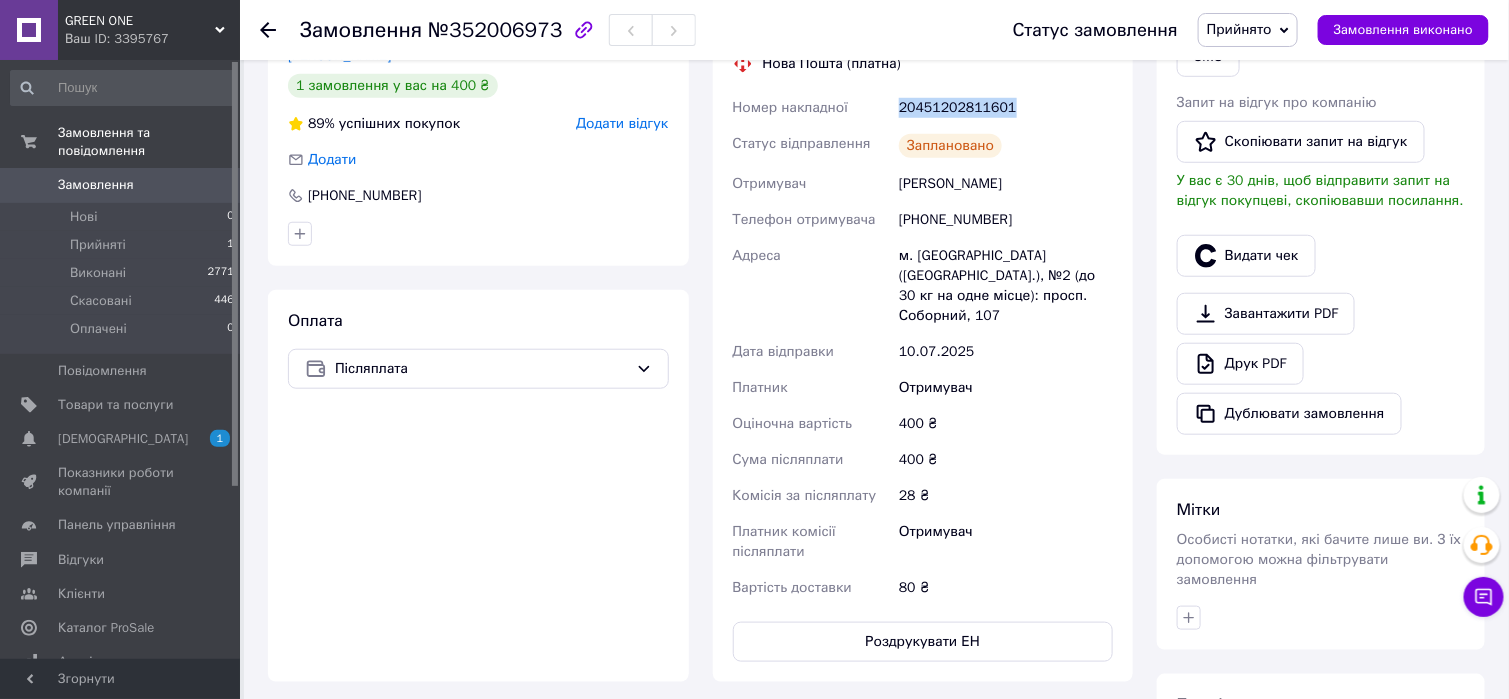 drag, startPoint x: 974, startPoint y: 105, endPoint x: 883, endPoint y: 113, distance: 91.350975 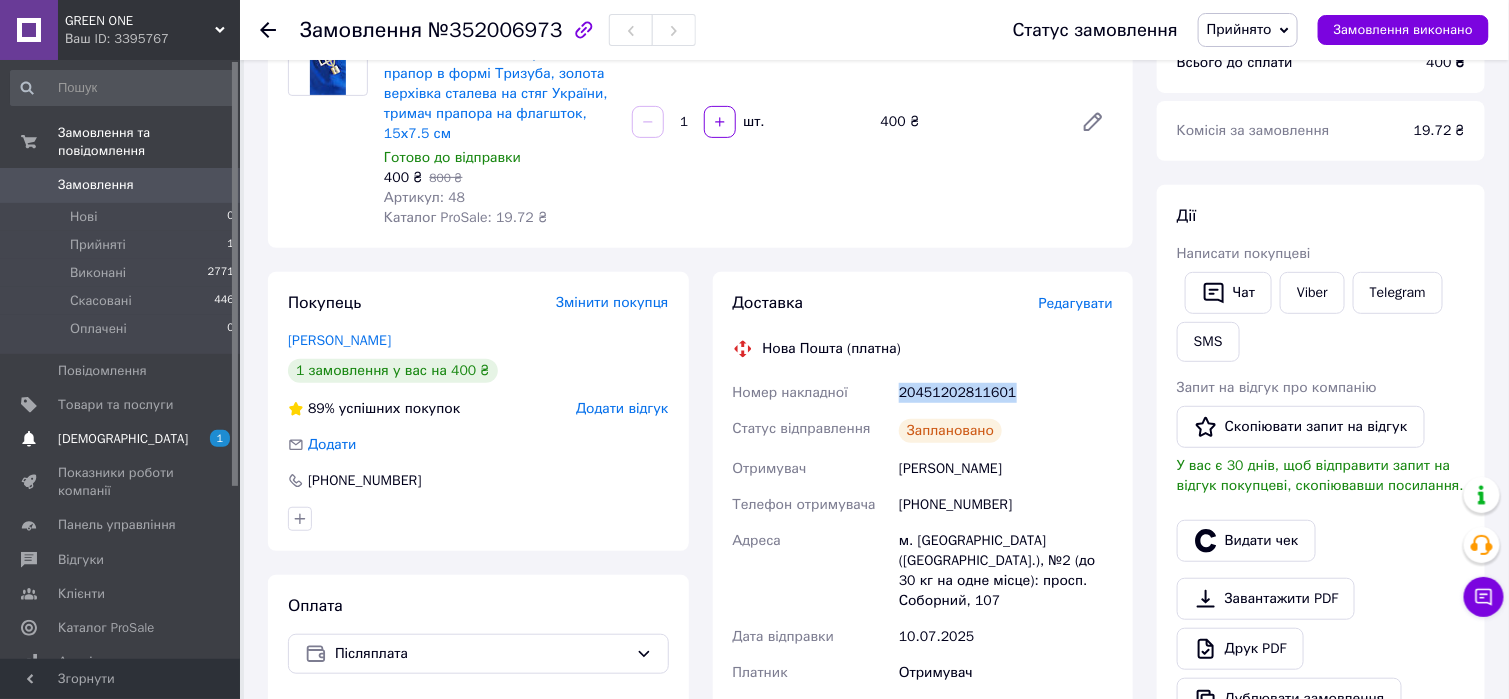 scroll, scrollTop: 100, scrollLeft: 0, axis: vertical 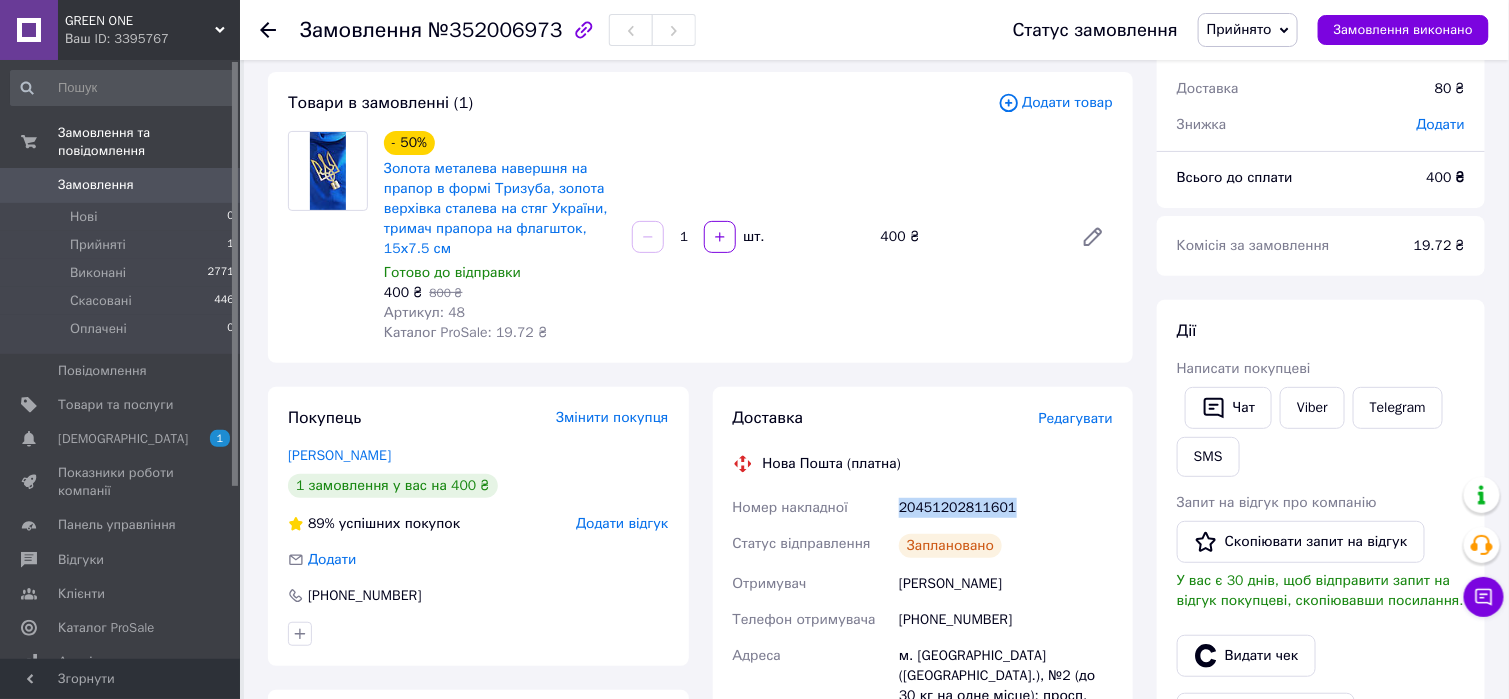 copy on "Номер накладної 20451202811601" 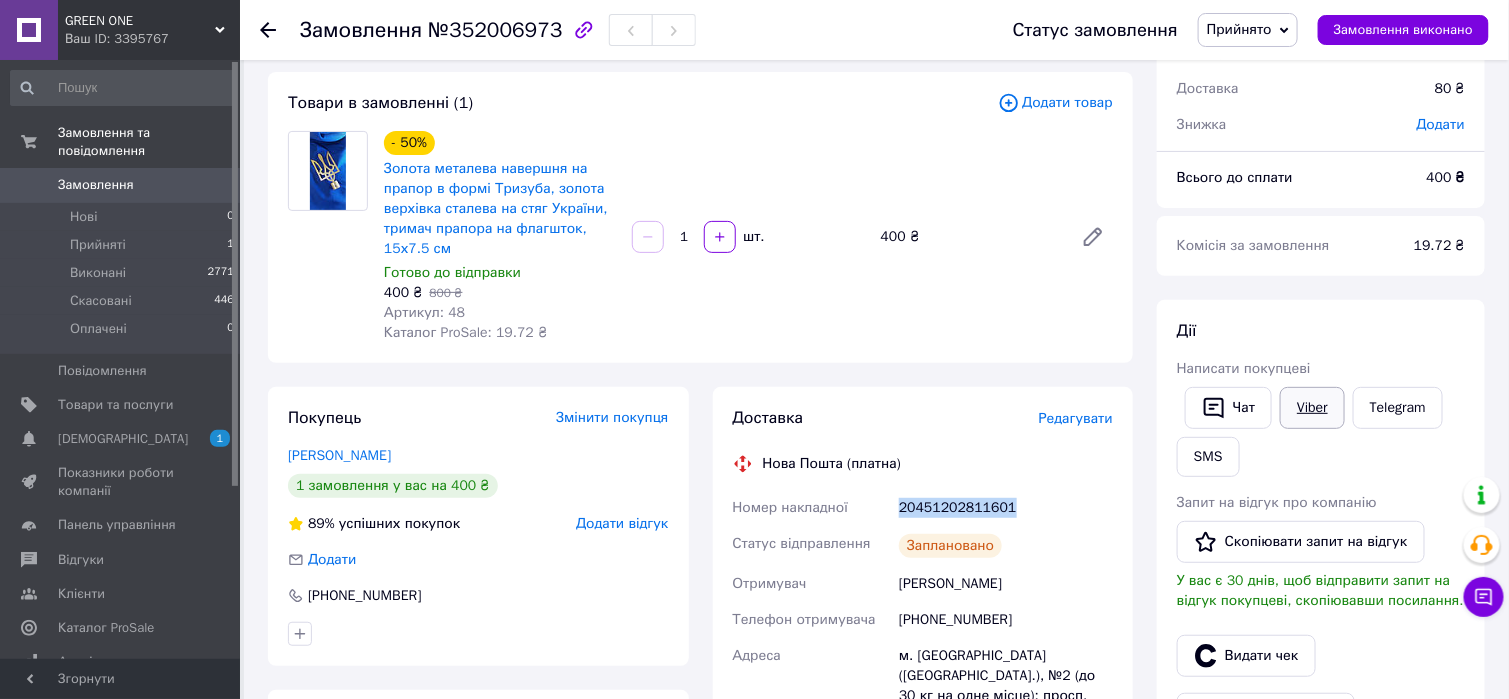 click on "Viber" at bounding box center (1312, 408) 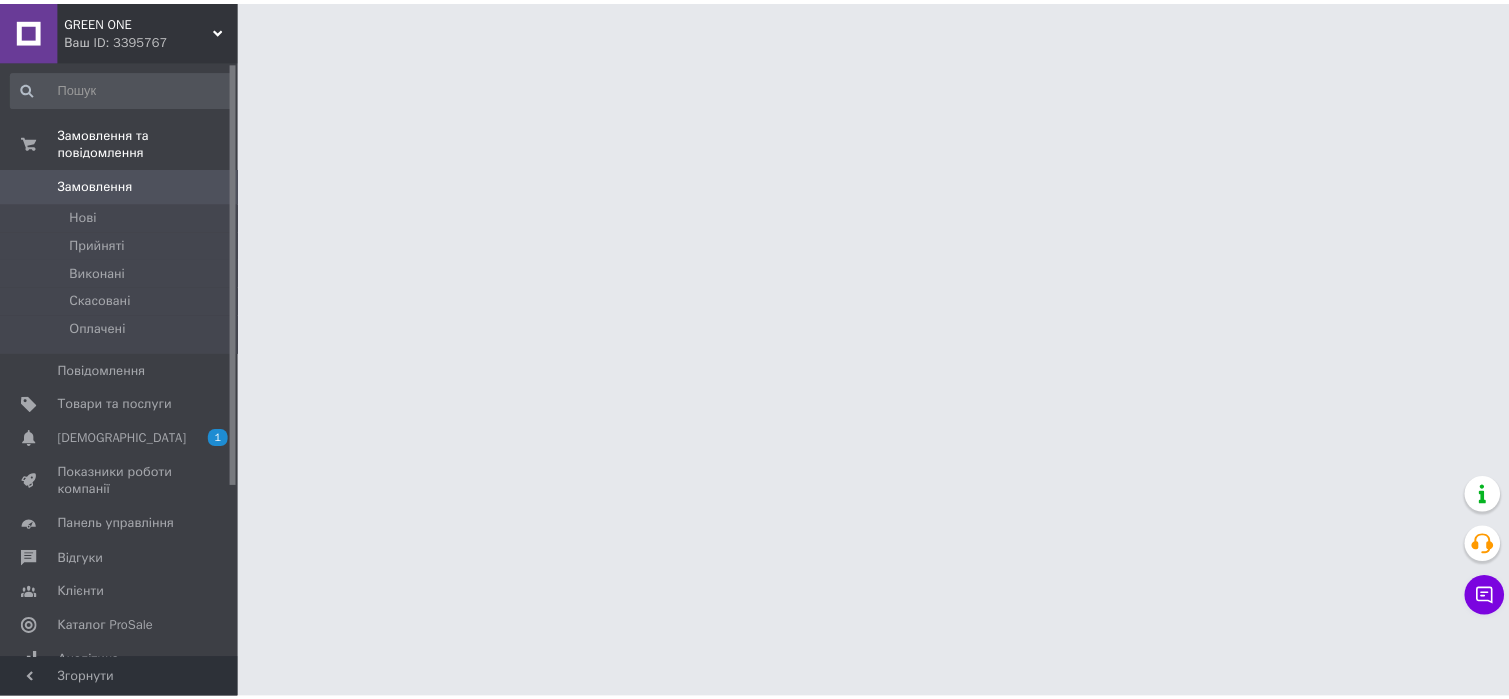 scroll, scrollTop: 0, scrollLeft: 0, axis: both 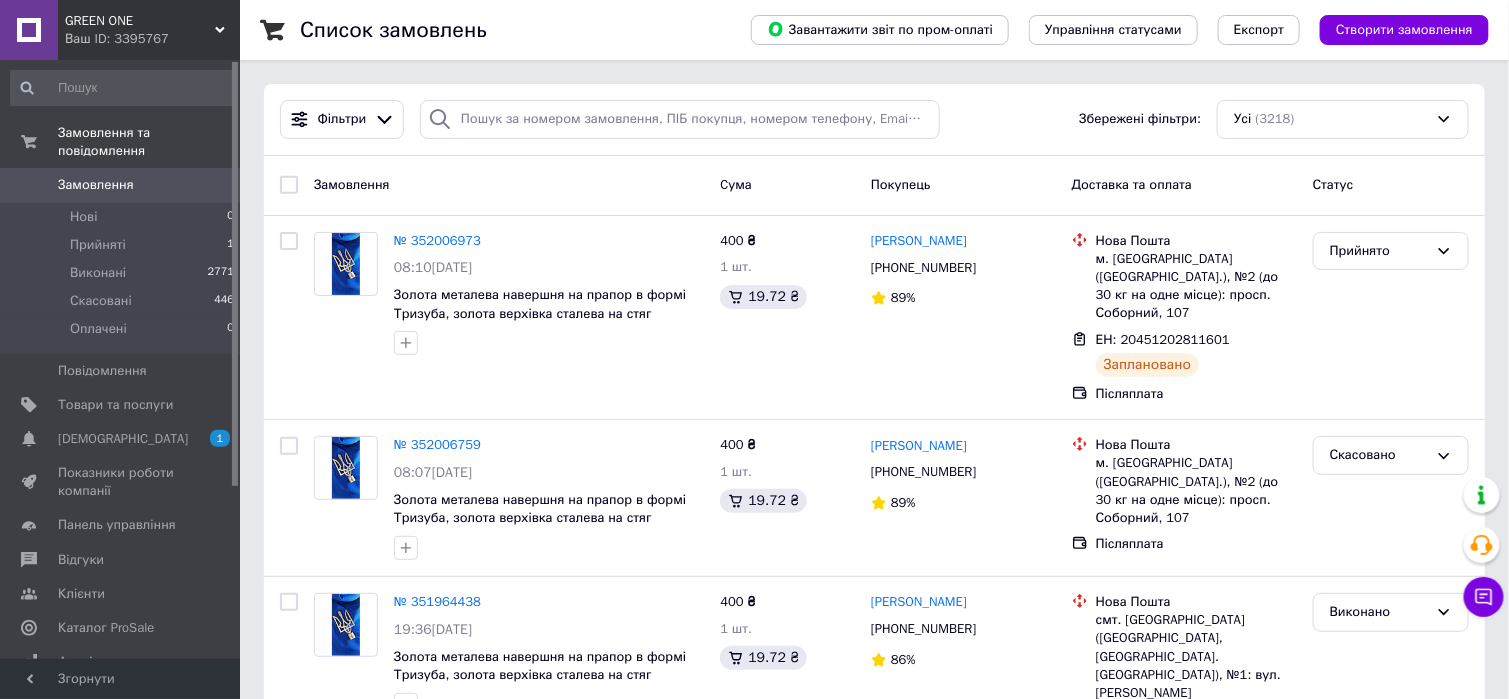 click on "GREEN ONE Ваш ID: 3395767" at bounding box center (149, 30) 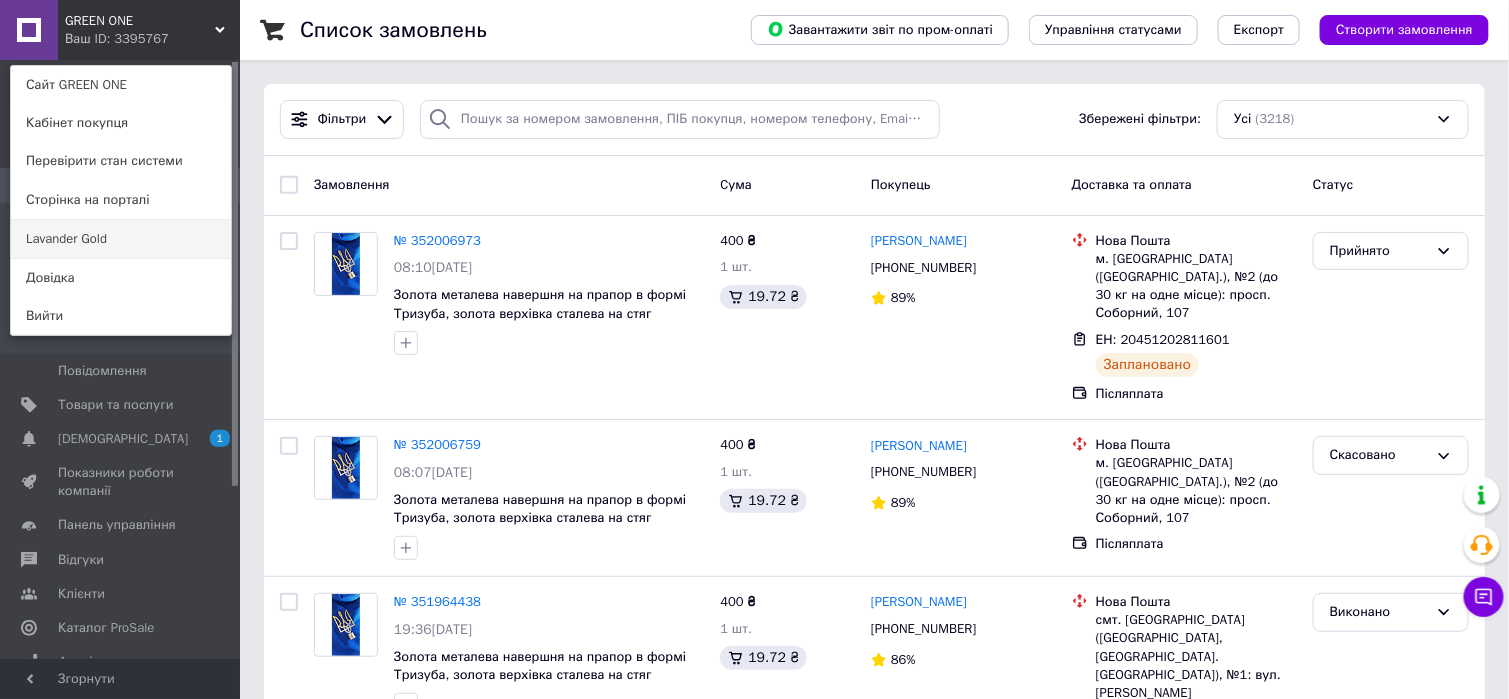click on "Lavander Gold" at bounding box center [121, 239] 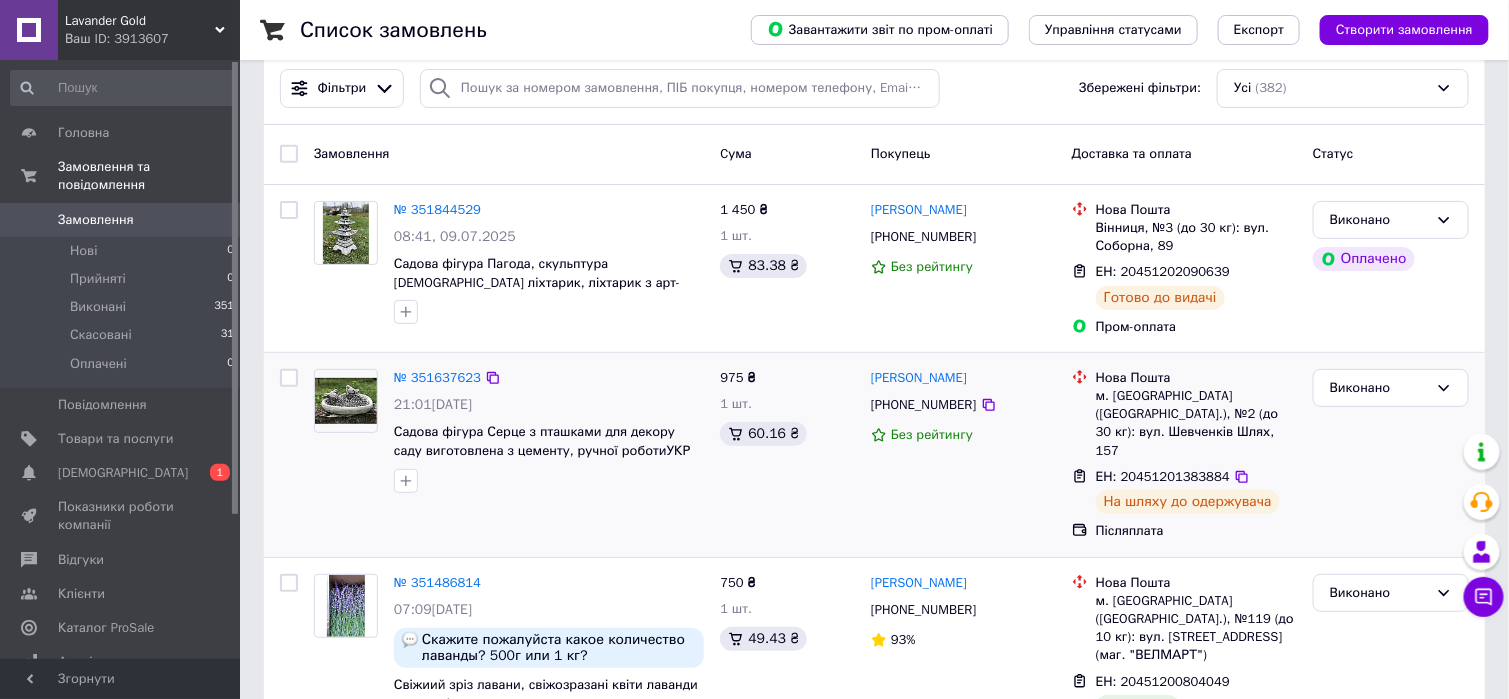 scroll, scrollTop: 0, scrollLeft: 0, axis: both 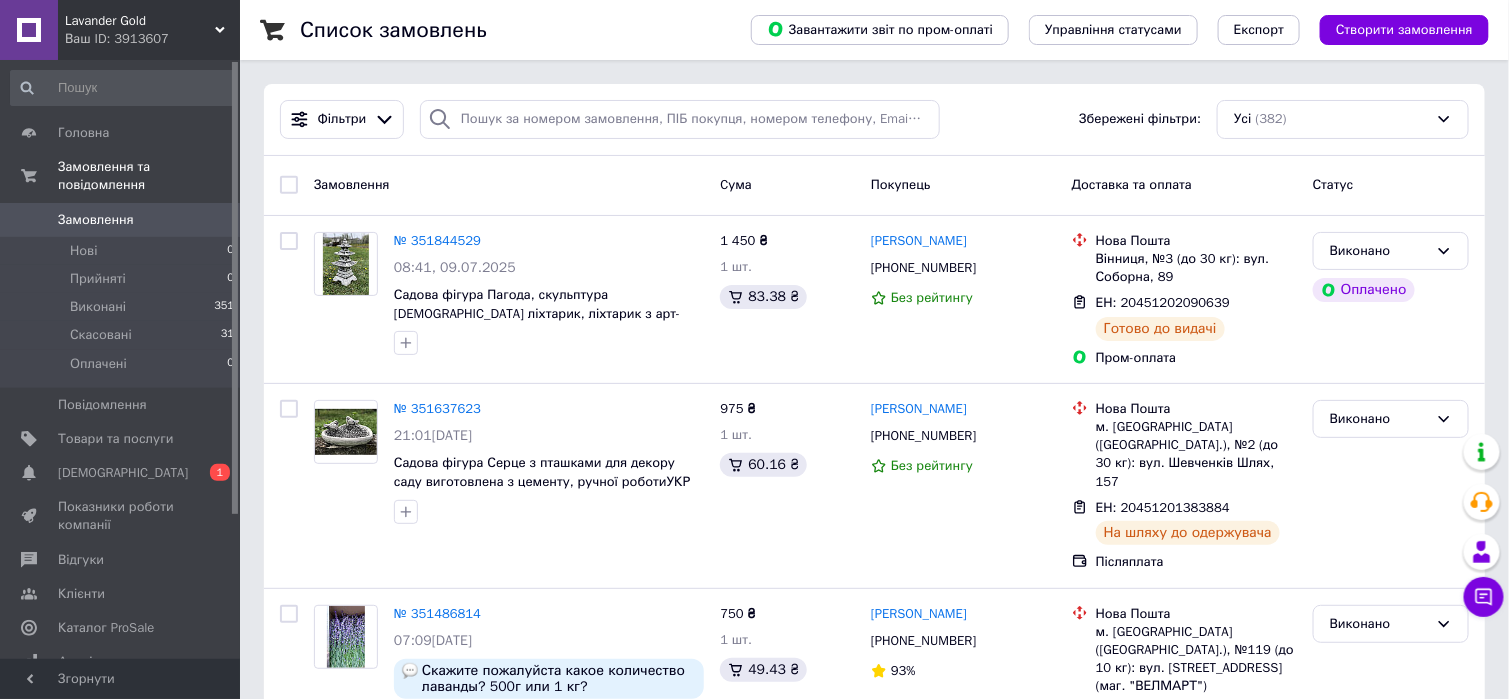 click on "Lavander Gold Ваш ID: 3913607" at bounding box center (149, 30) 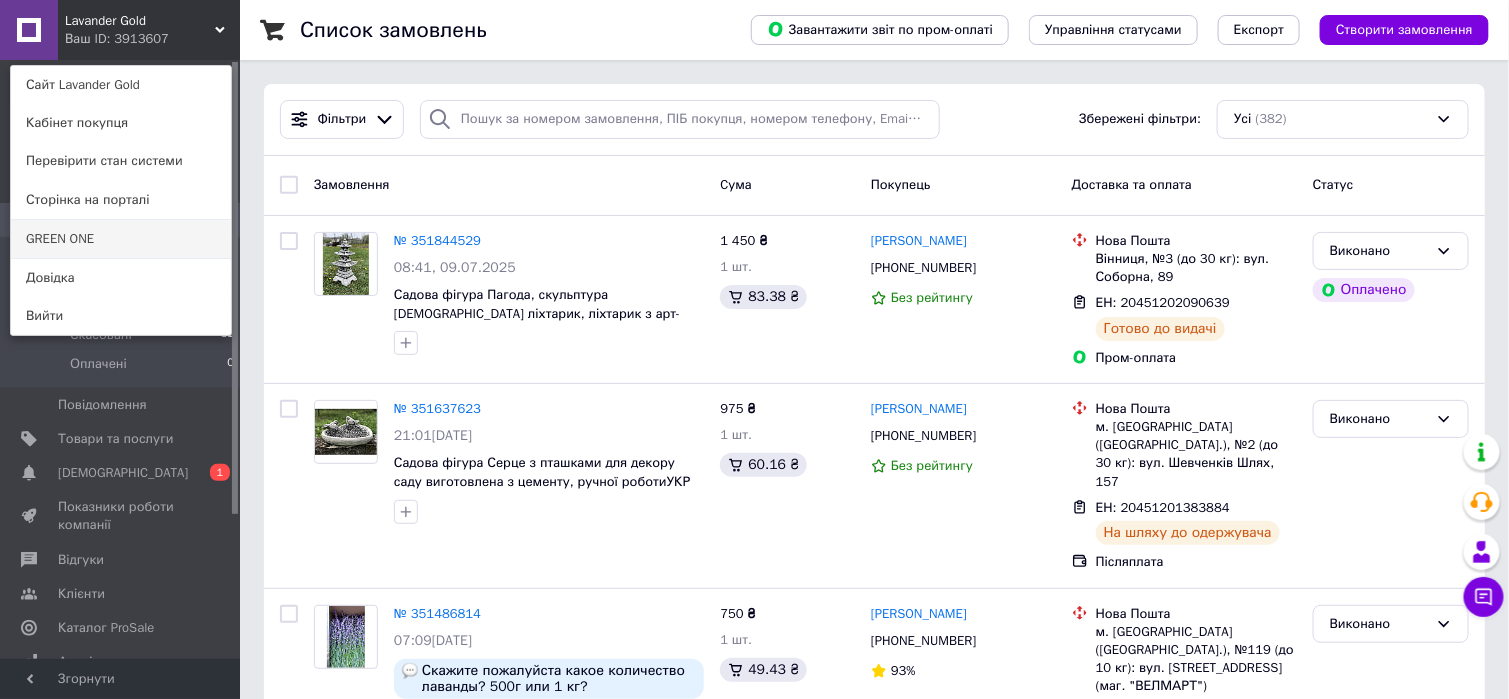 click on "GREEN ONE" at bounding box center [121, 239] 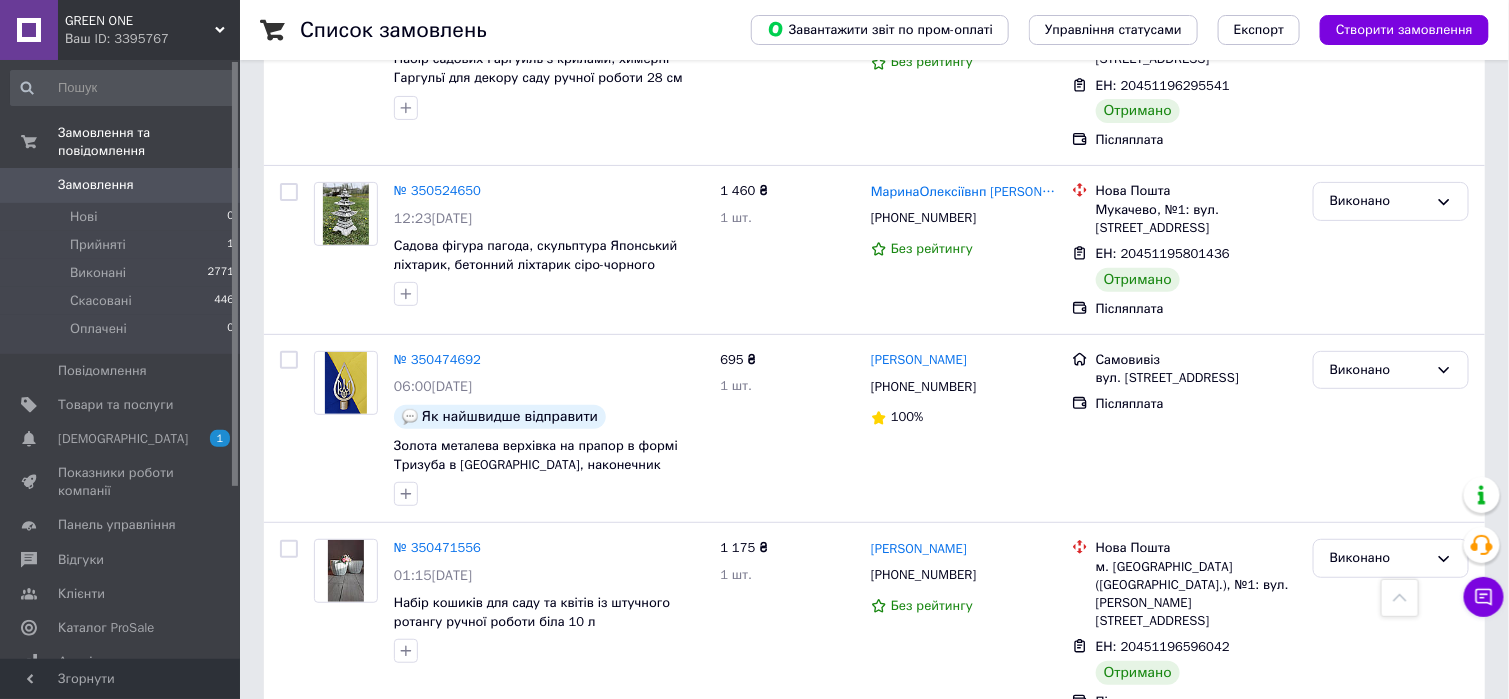 scroll, scrollTop: 3096, scrollLeft: 0, axis: vertical 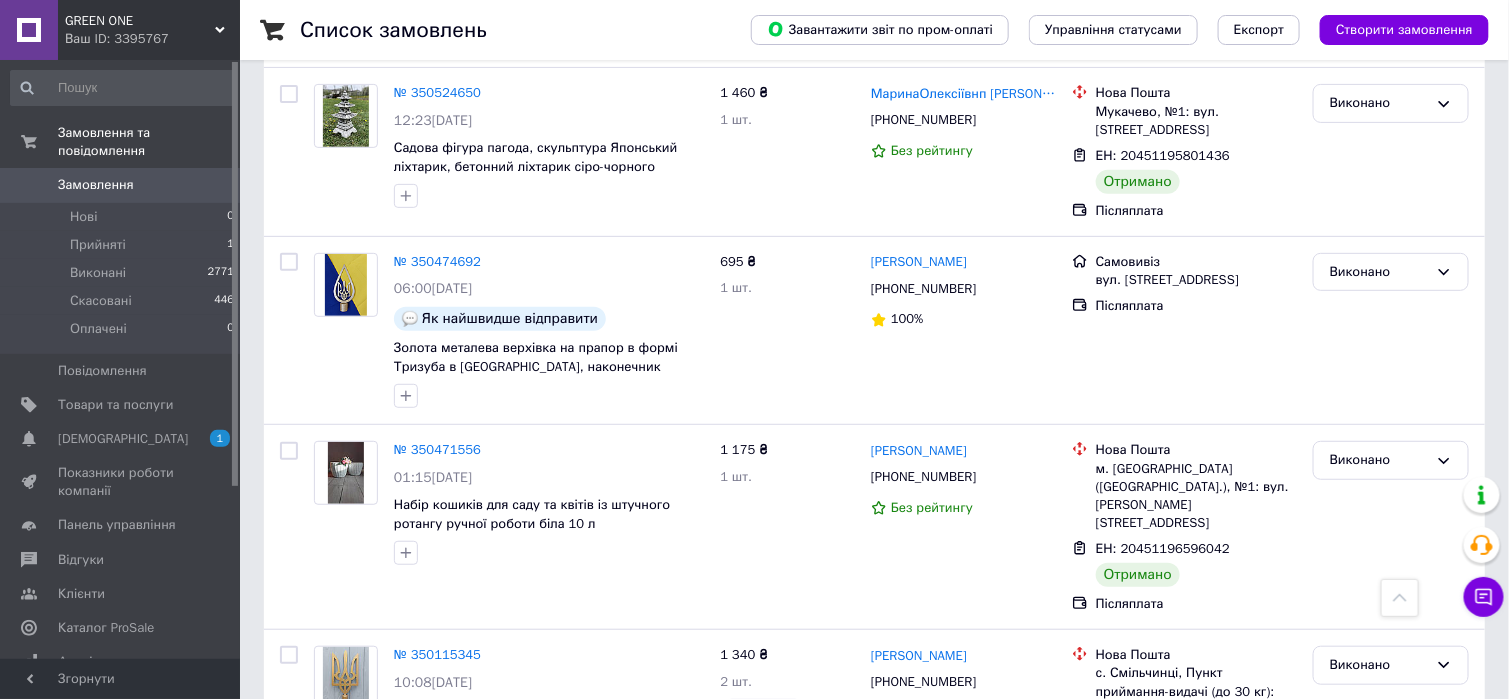click on "Завантажити звіт по пром-оплаті Управління статусами Експорт Створити замовлення" at bounding box center [1100, 30] 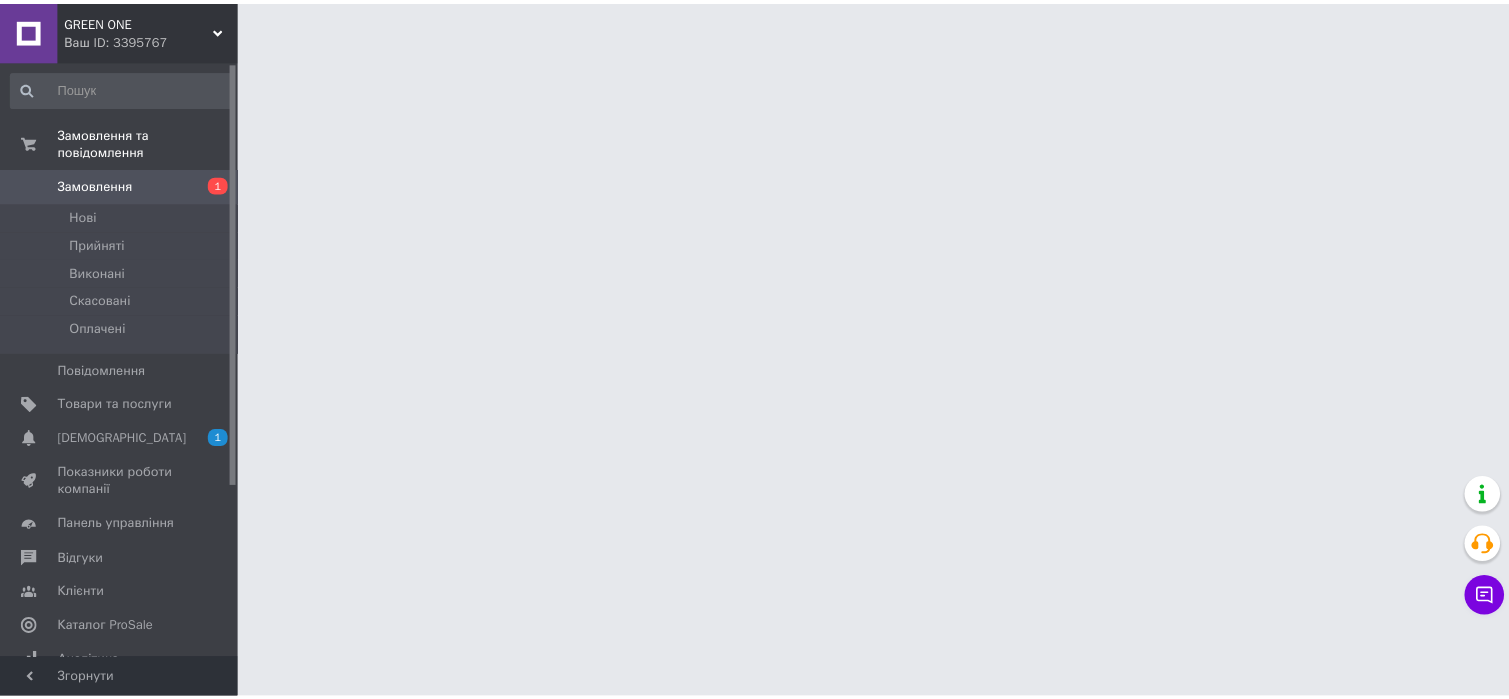 scroll, scrollTop: 0, scrollLeft: 0, axis: both 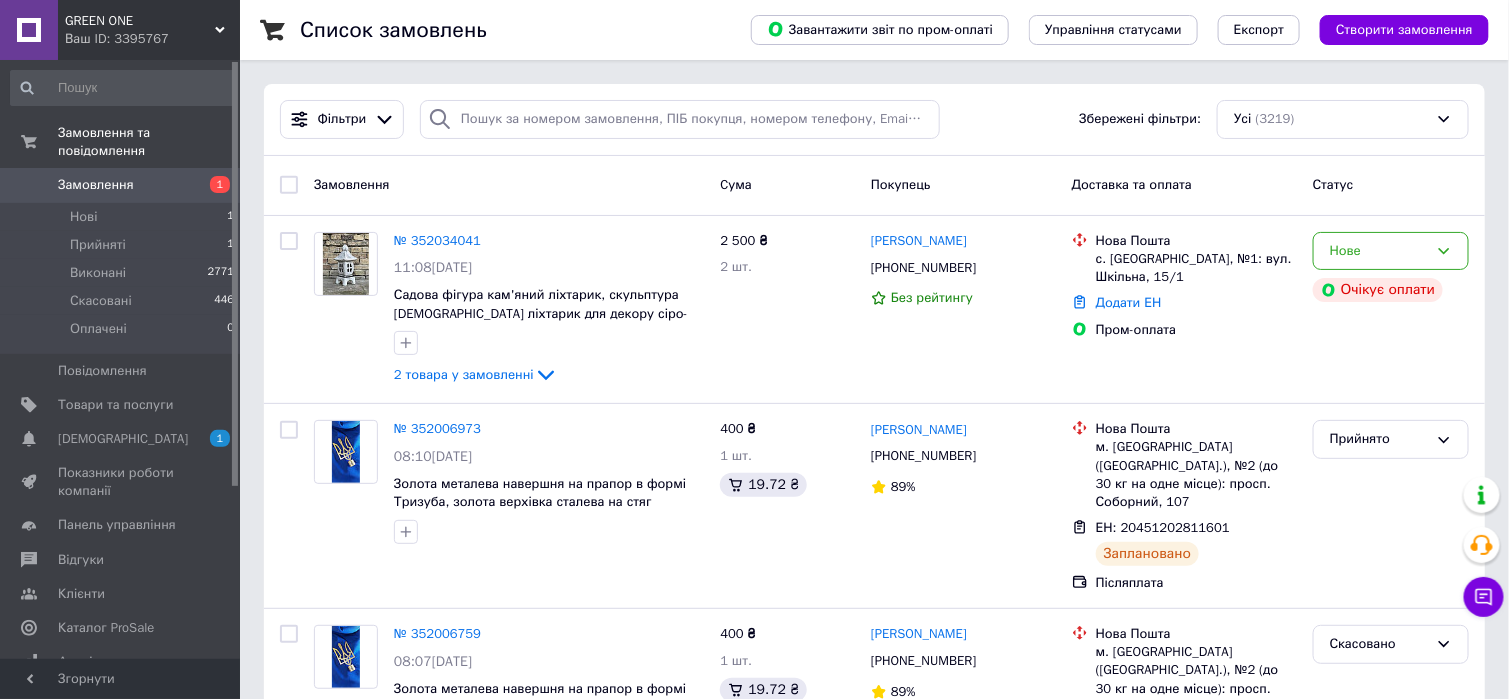 click on "№ 352034041" at bounding box center (437, 240) 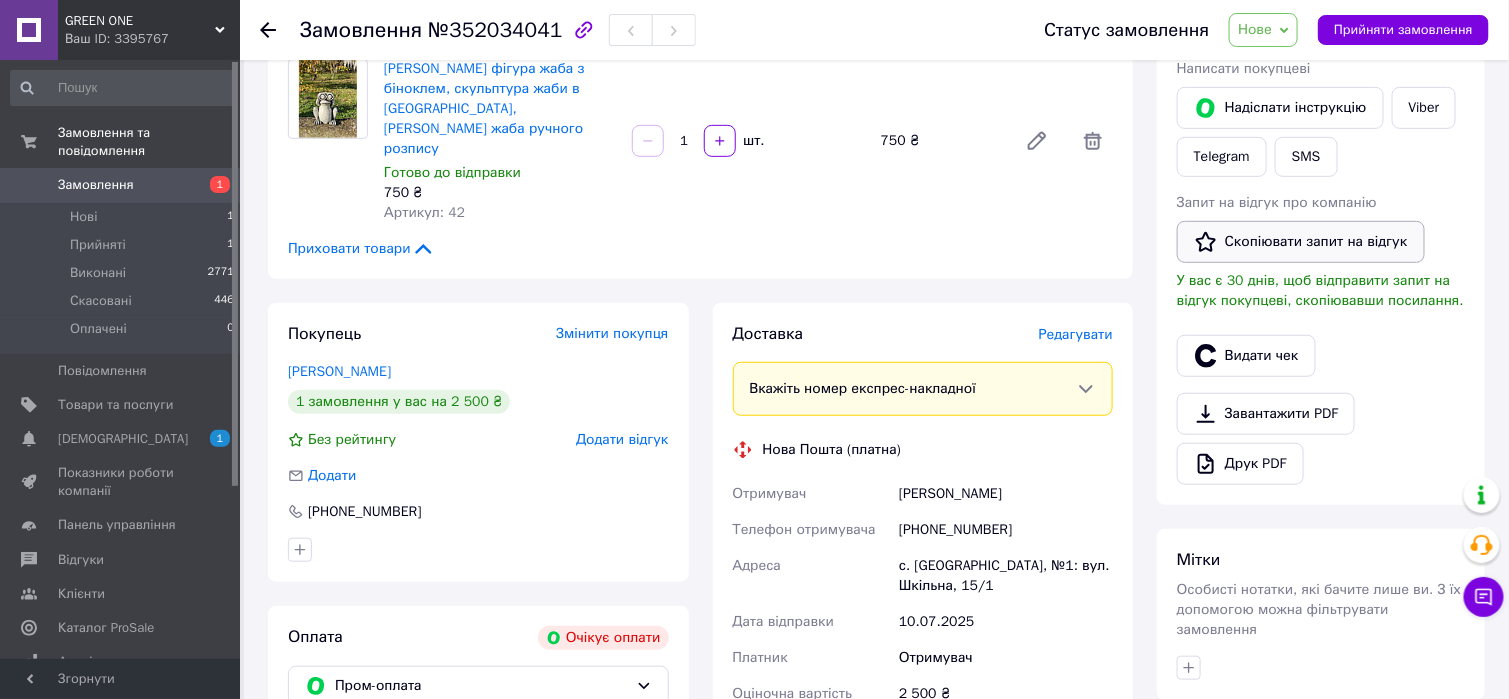 scroll, scrollTop: 300, scrollLeft: 0, axis: vertical 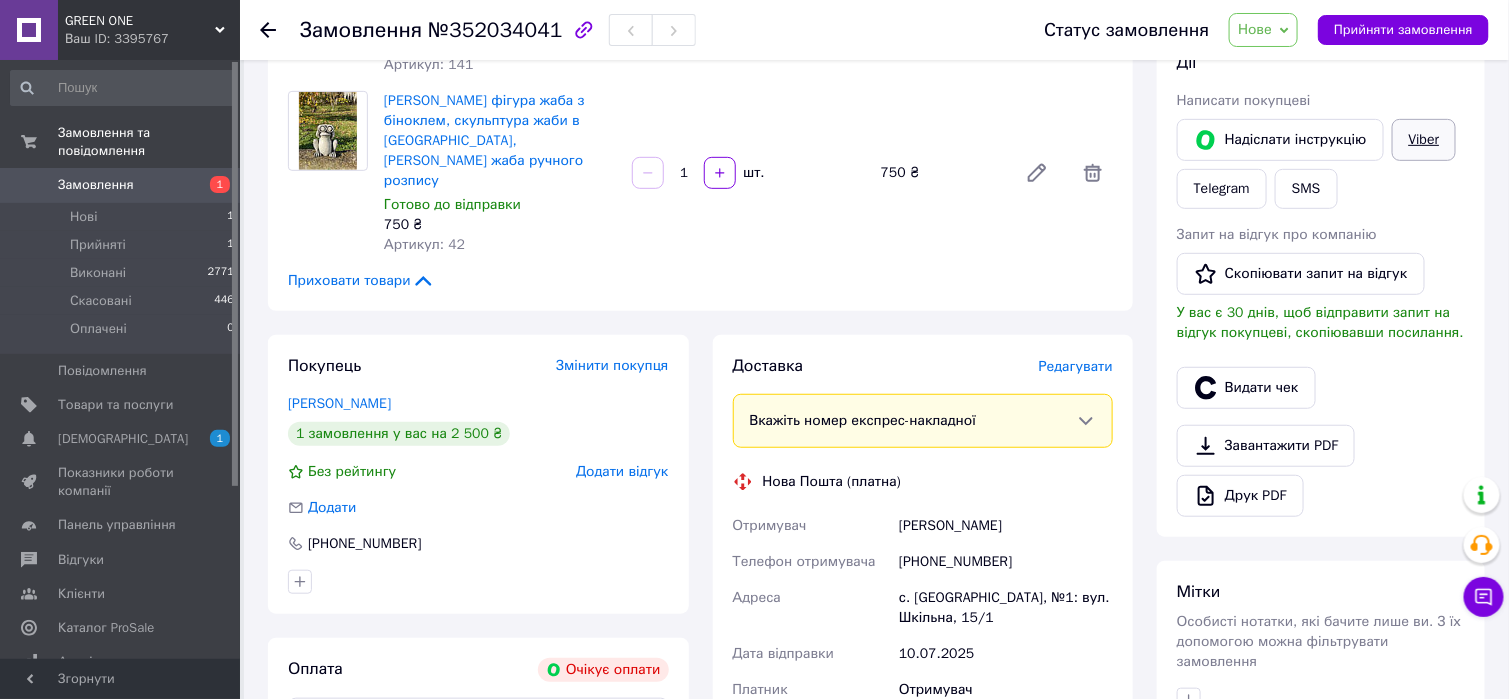 click on "Viber" at bounding box center (1424, 140) 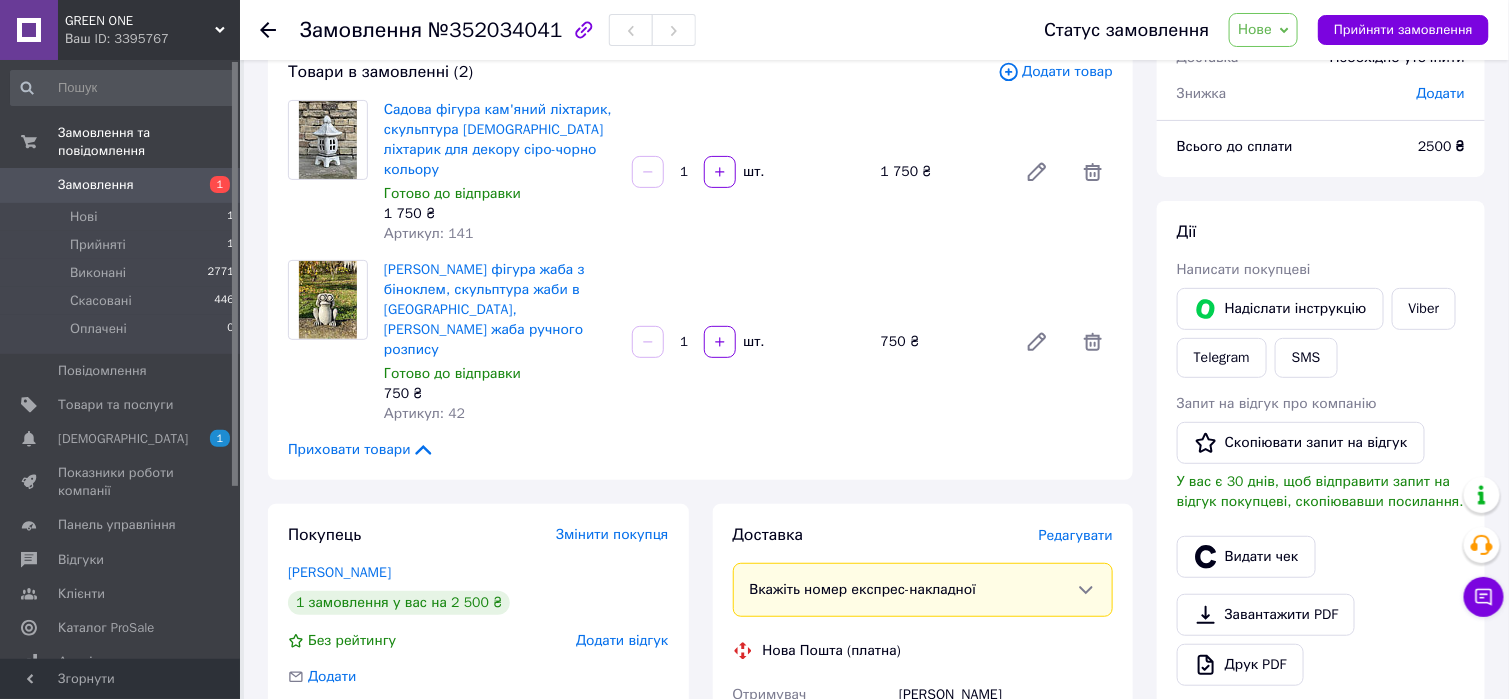 scroll, scrollTop: 200, scrollLeft: 0, axis: vertical 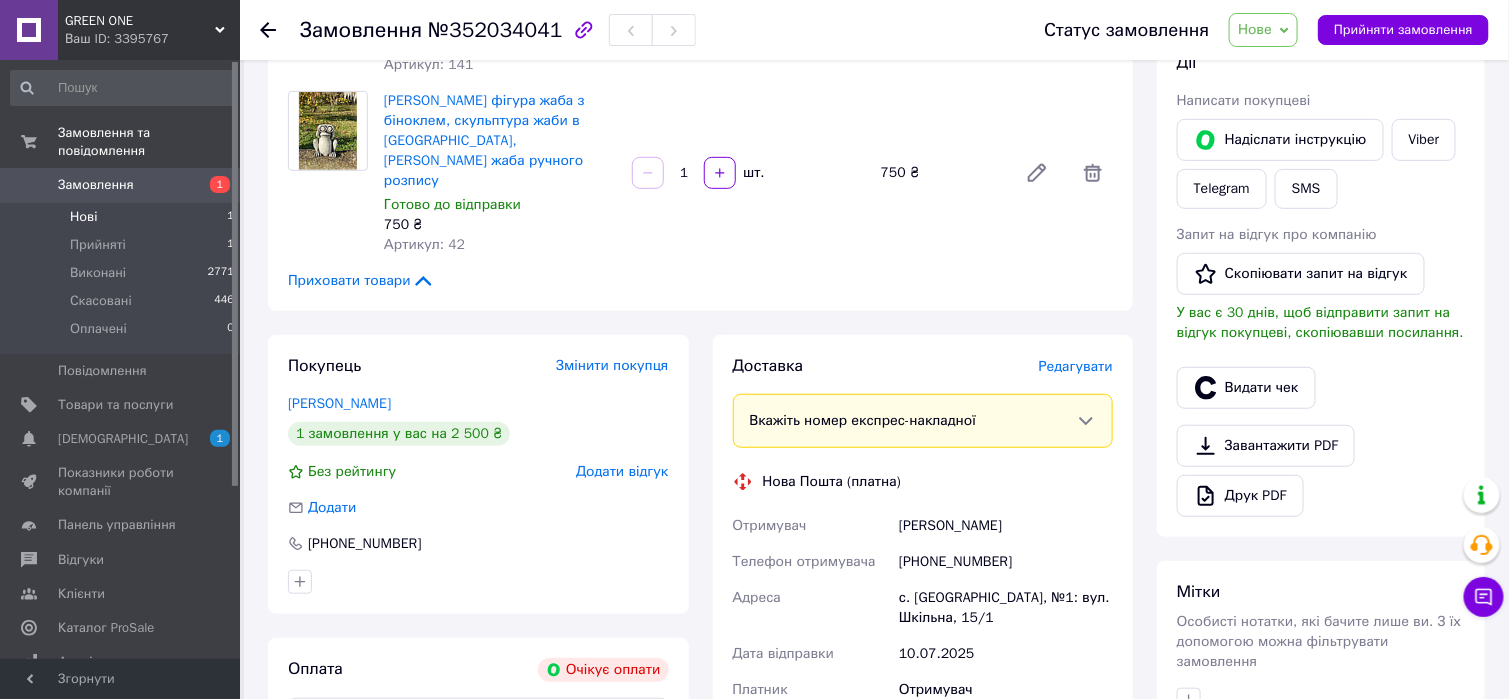 click on "Нові" at bounding box center (83, 217) 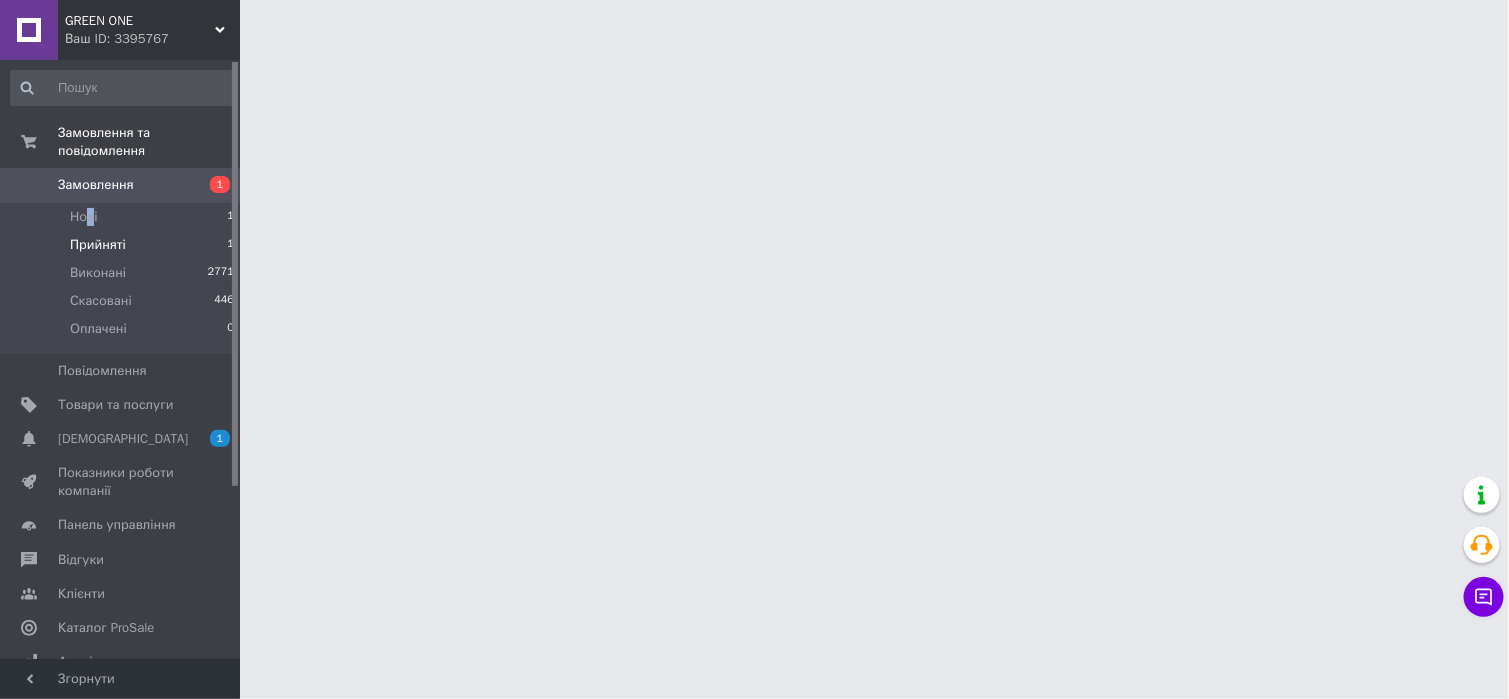scroll, scrollTop: 0, scrollLeft: 0, axis: both 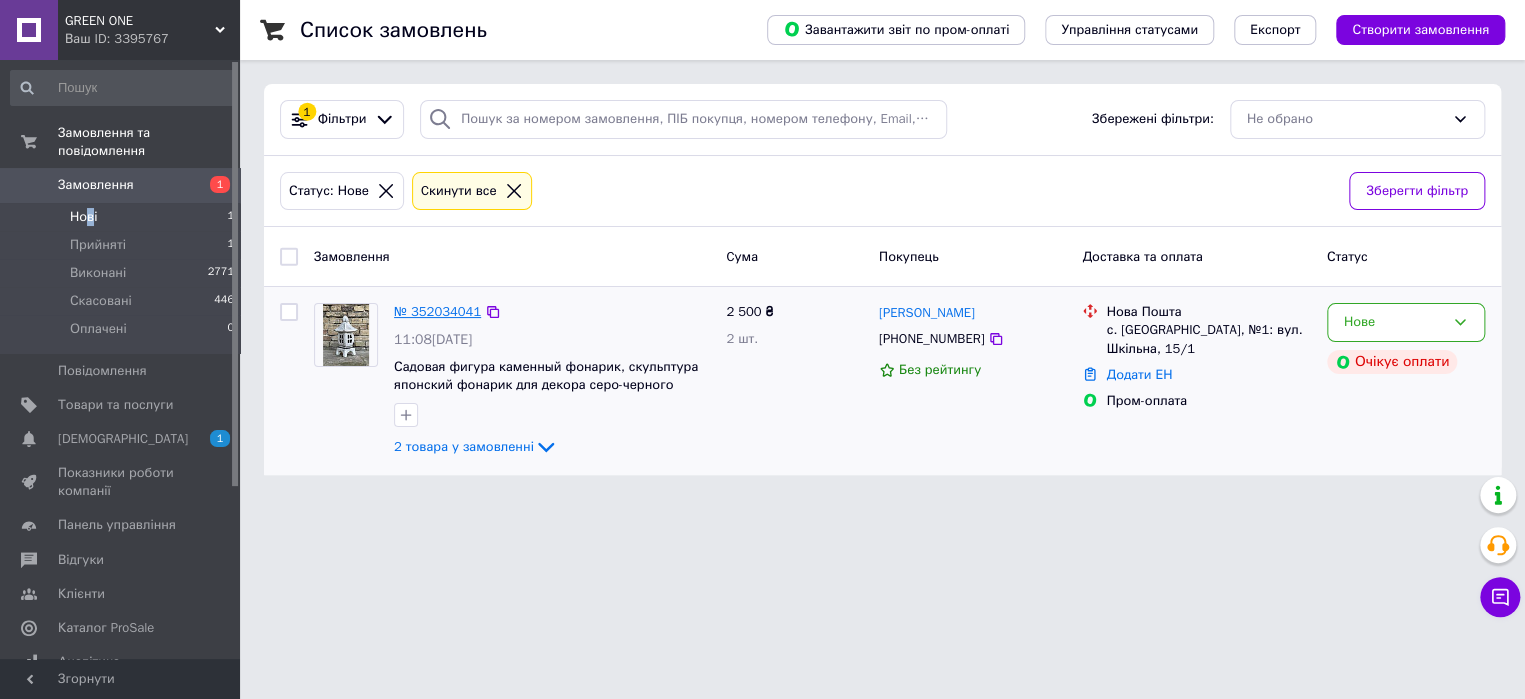 click on "№ 352034041" at bounding box center [437, 311] 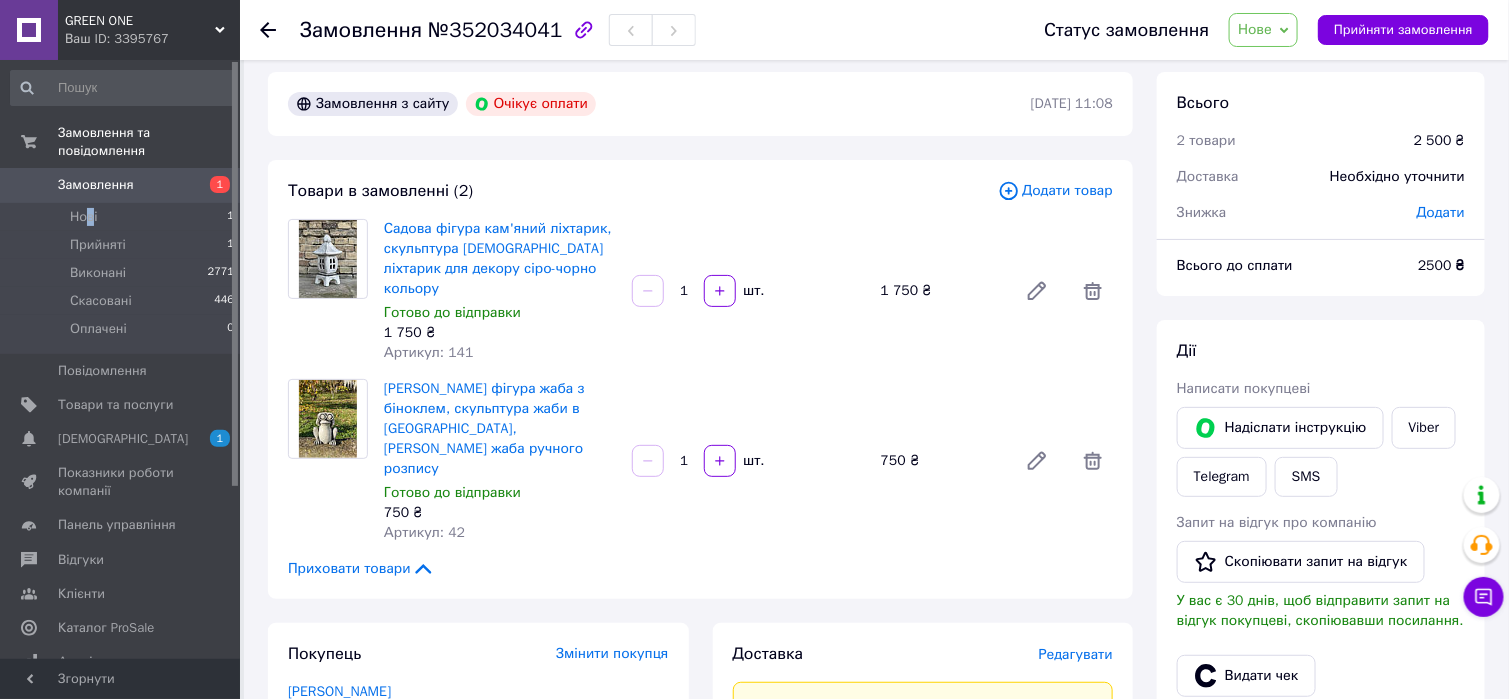 scroll, scrollTop: 0, scrollLeft: 0, axis: both 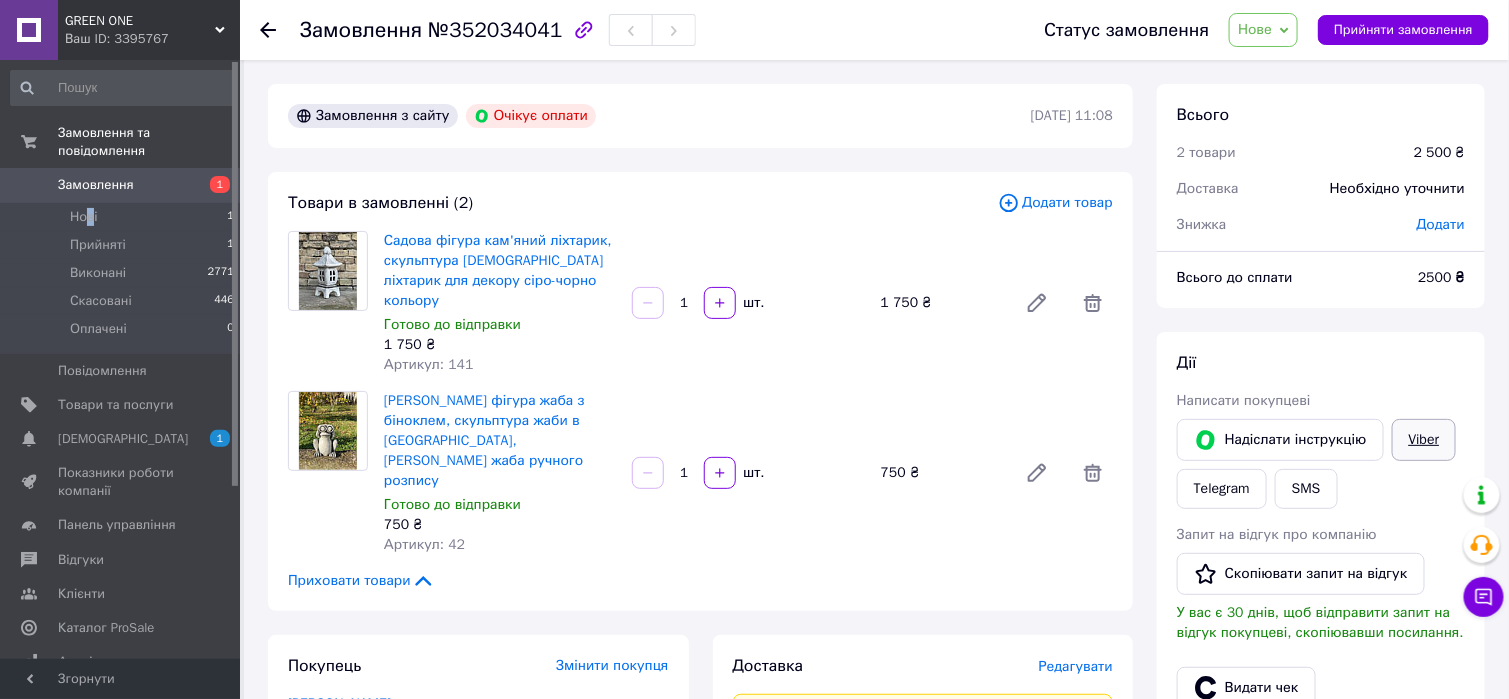 click on "Viber" at bounding box center (1424, 440) 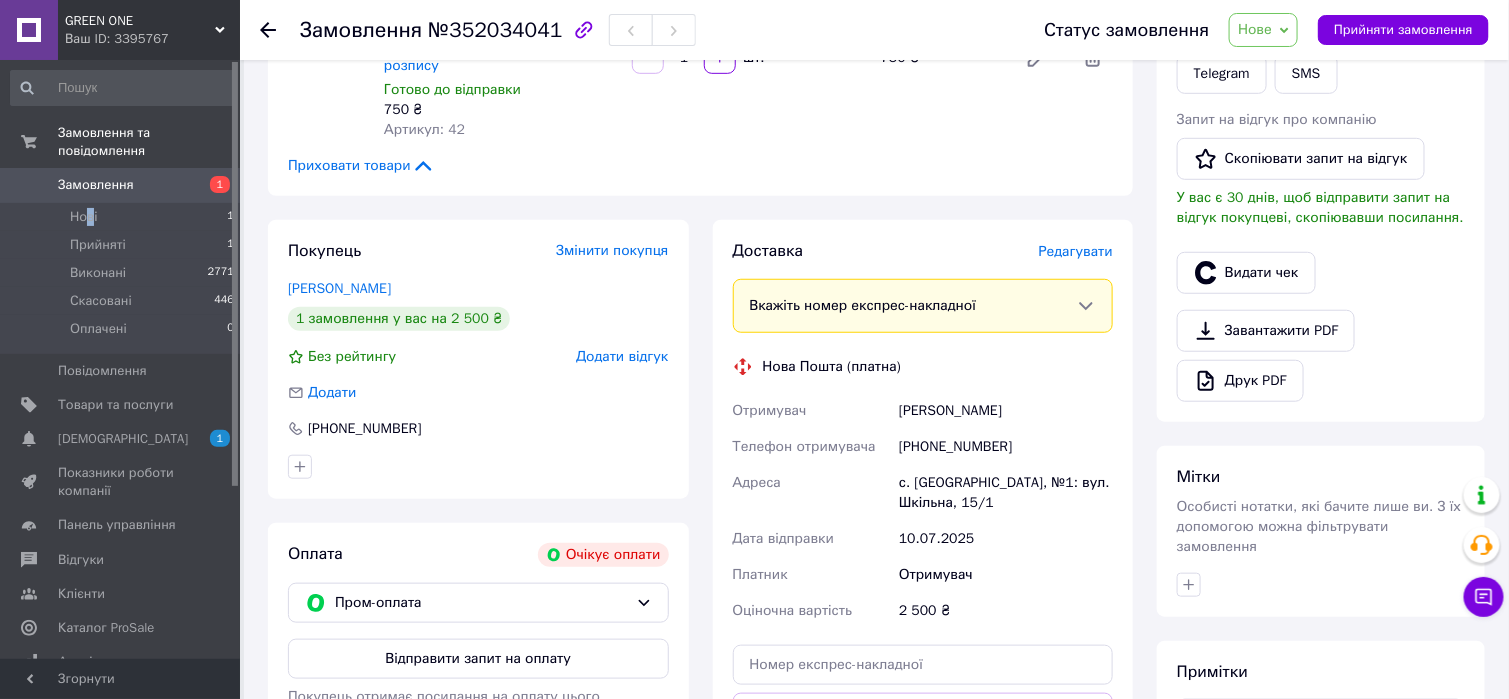 scroll, scrollTop: 500, scrollLeft: 0, axis: vertical 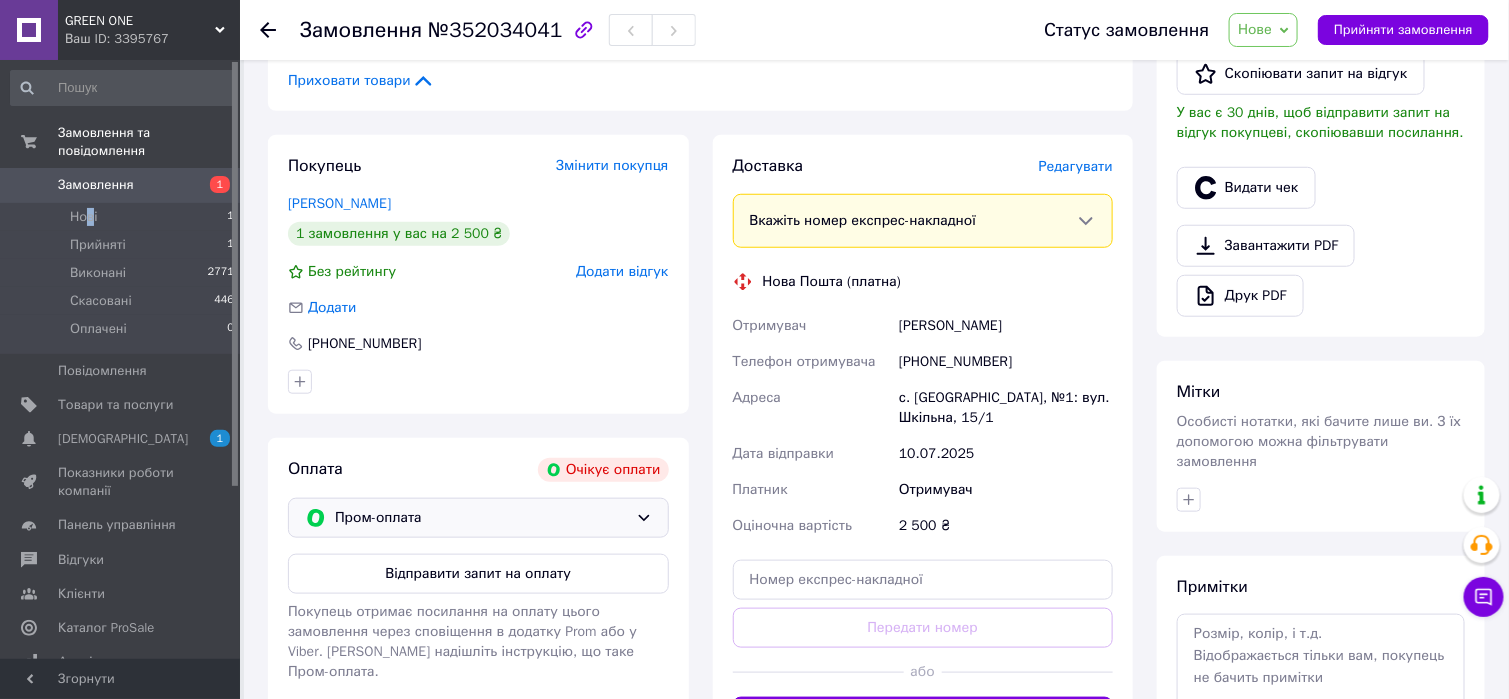 click on "Пром-оплата" at bounding box center [481, 518] 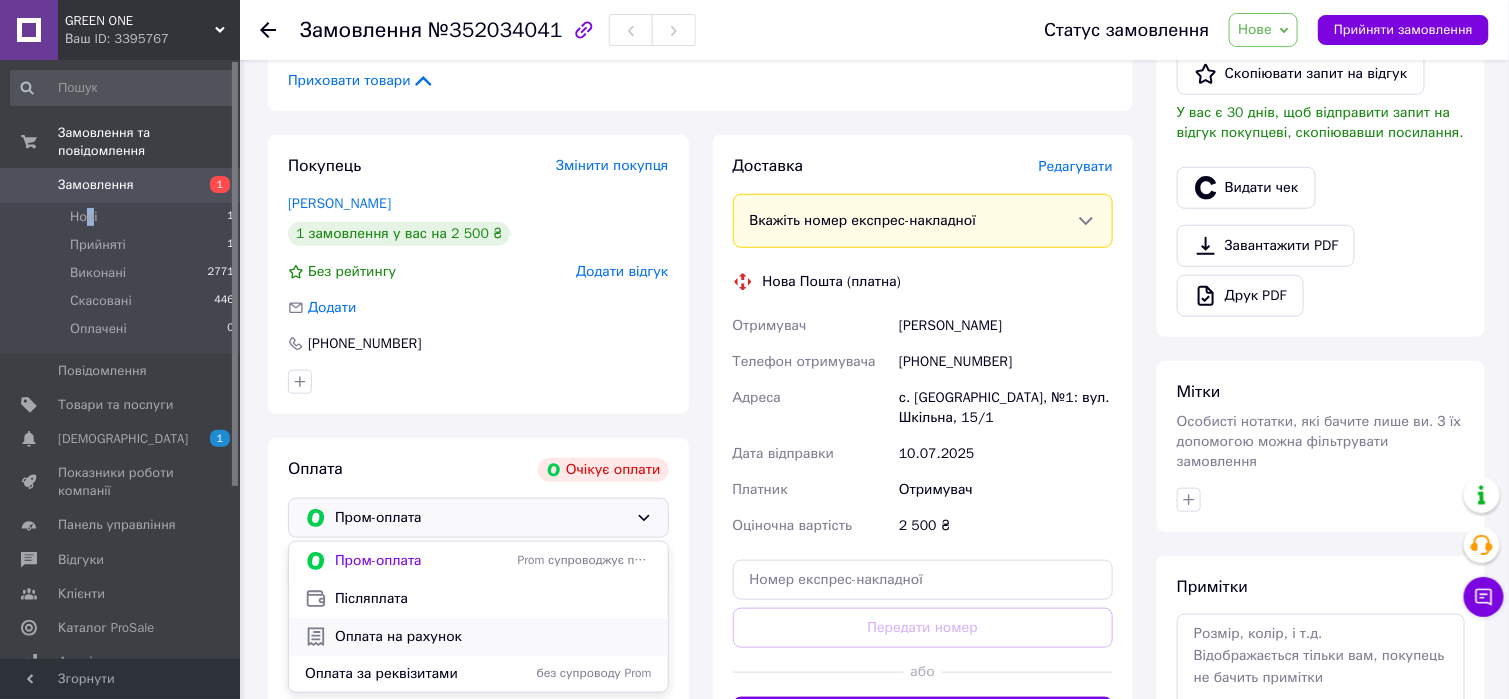click on "Оплата на рахунок" at bounding box center [493, 637] 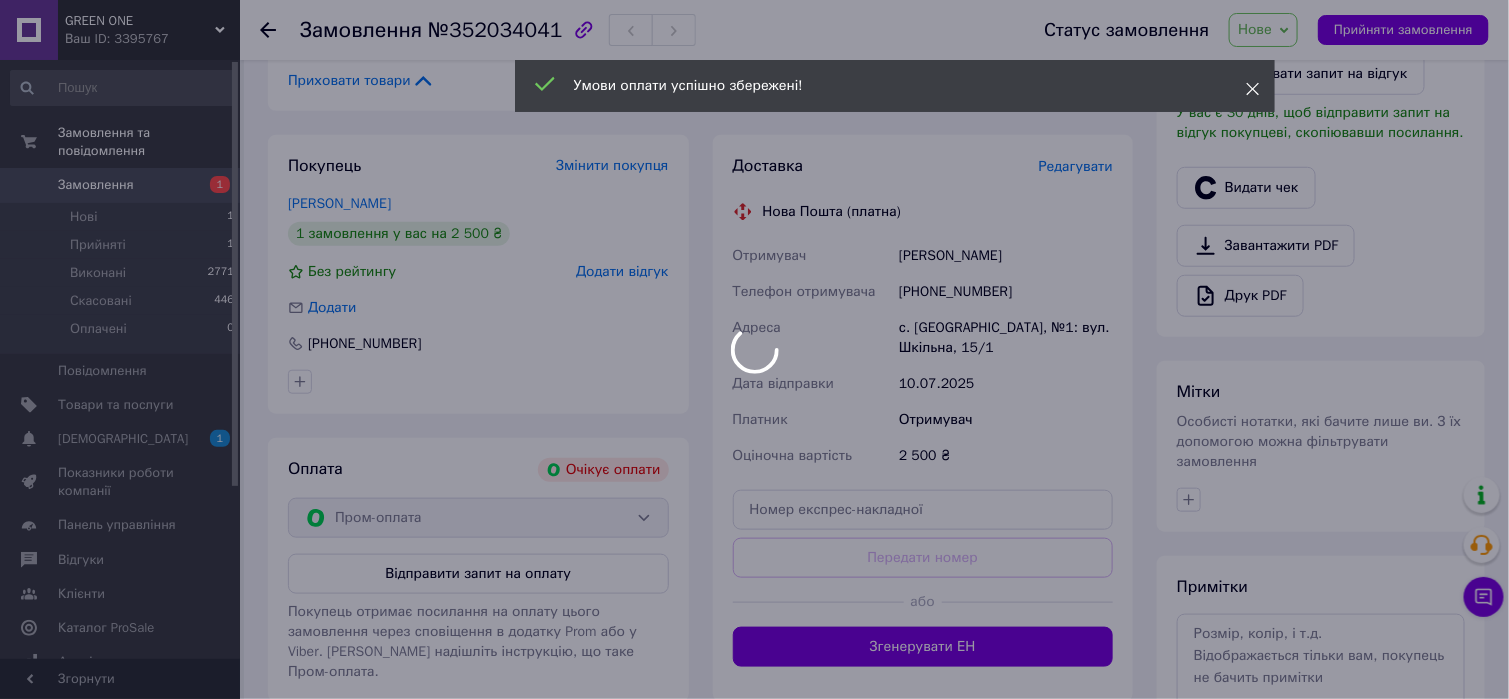 click on "Умови оплати успішно збережені!" at bounding box center (895, 86) 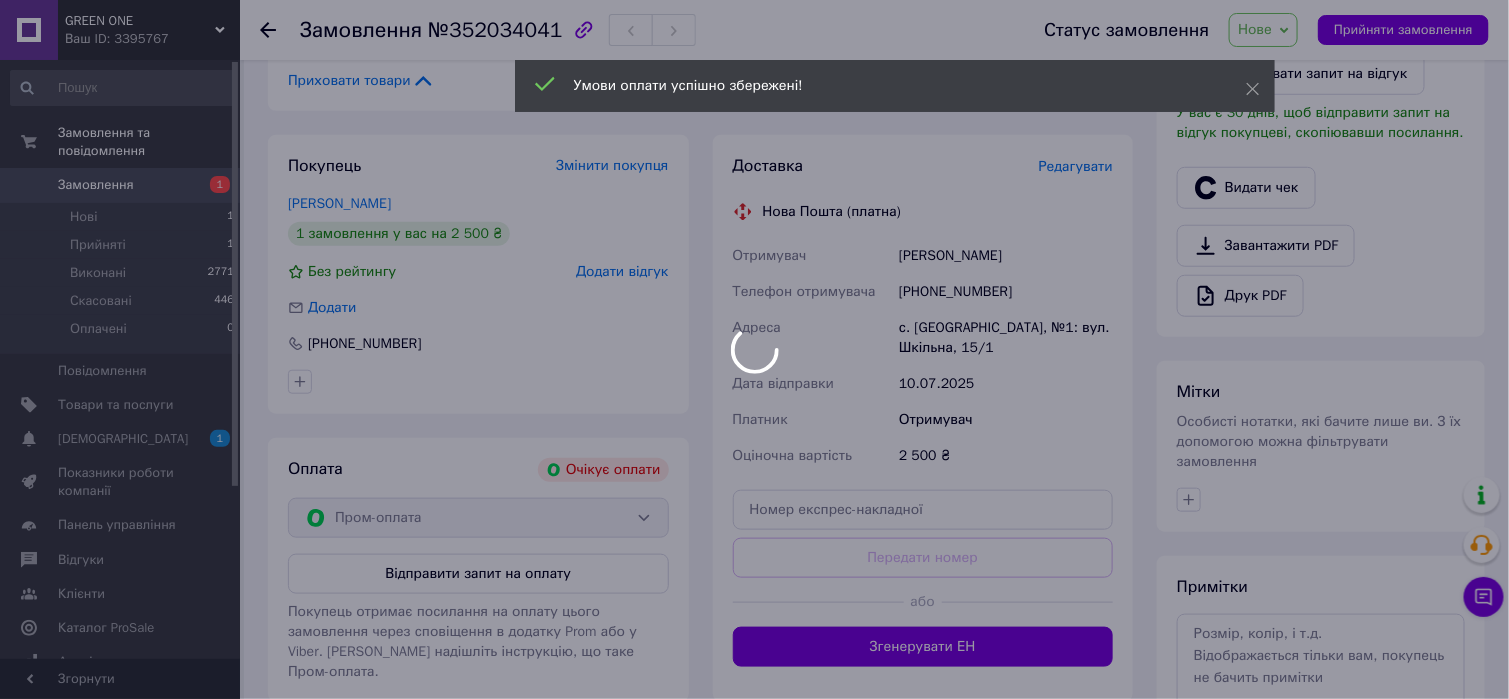 click on "GREEN ONE Ваш ID: 3395767 Сайт GREEN ONE Кабінет покупця Перевірити стан системи Сторінка на порталі Lavander Gold Довідка Вийти Замовлення та повідомлення Замовлення 1 Нові 1 Прийняті 1 Виконані 2771 Скасовані 446 Оплачені 0 Повідомлення 0 Товари та послуги Сповіщення 1 0 Показники роботи компанії Панель управління Відгуки Клієнти Каталог ProSale Аналітика Інструменти веб-майстра та SEO Управління сайтом Гаманець компанії Маркет Налаштування Тарифи та рахунки Prom мікс 1 000 Згорнути
Замовлення №352034041 Статус замовлення Нове 1" at bounding box center [754, 208] 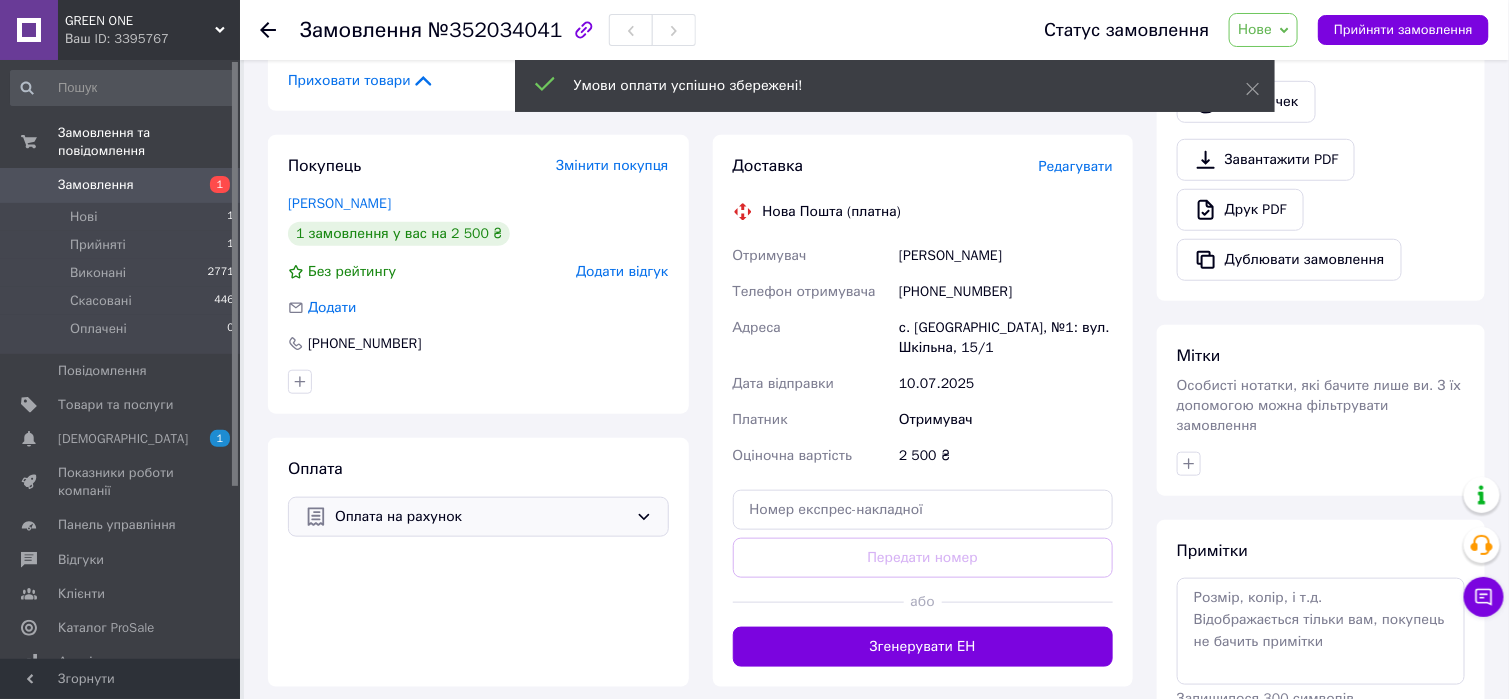 click on "Нове" at bounding box center (1255, 29) 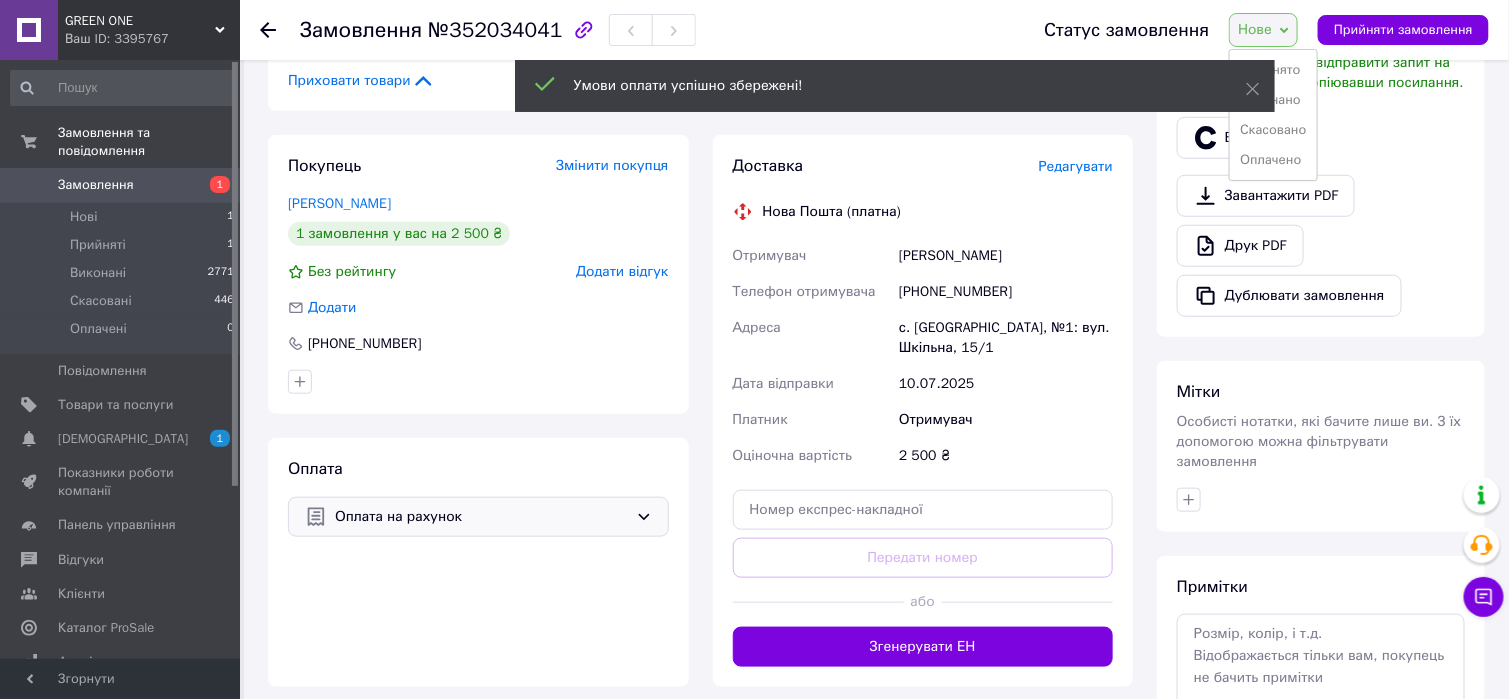 click on "Прийнято" at bounding box center [1273, 70] 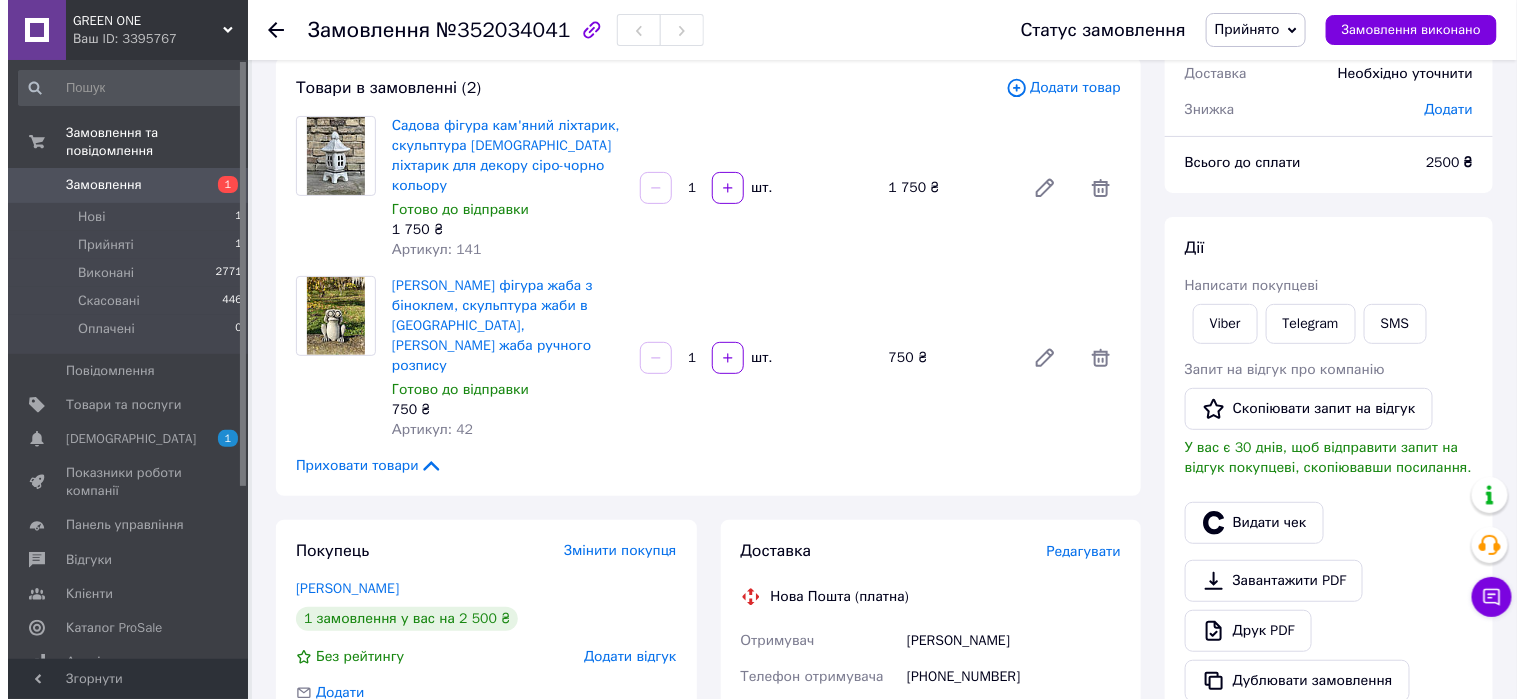 scroll, scrollTop: 200, scrollLeft: 0, axis: vertical 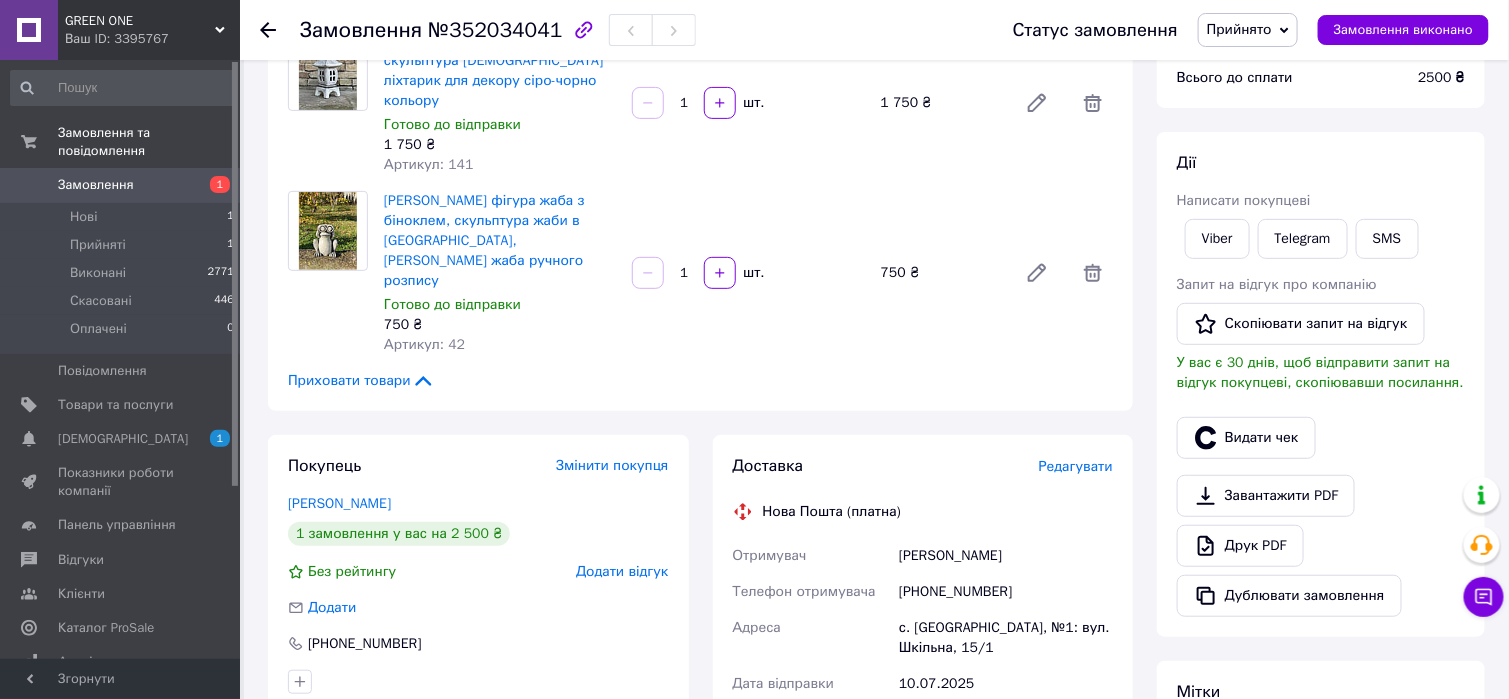 click on "Редагувати" at bounding box center (1076, 466) 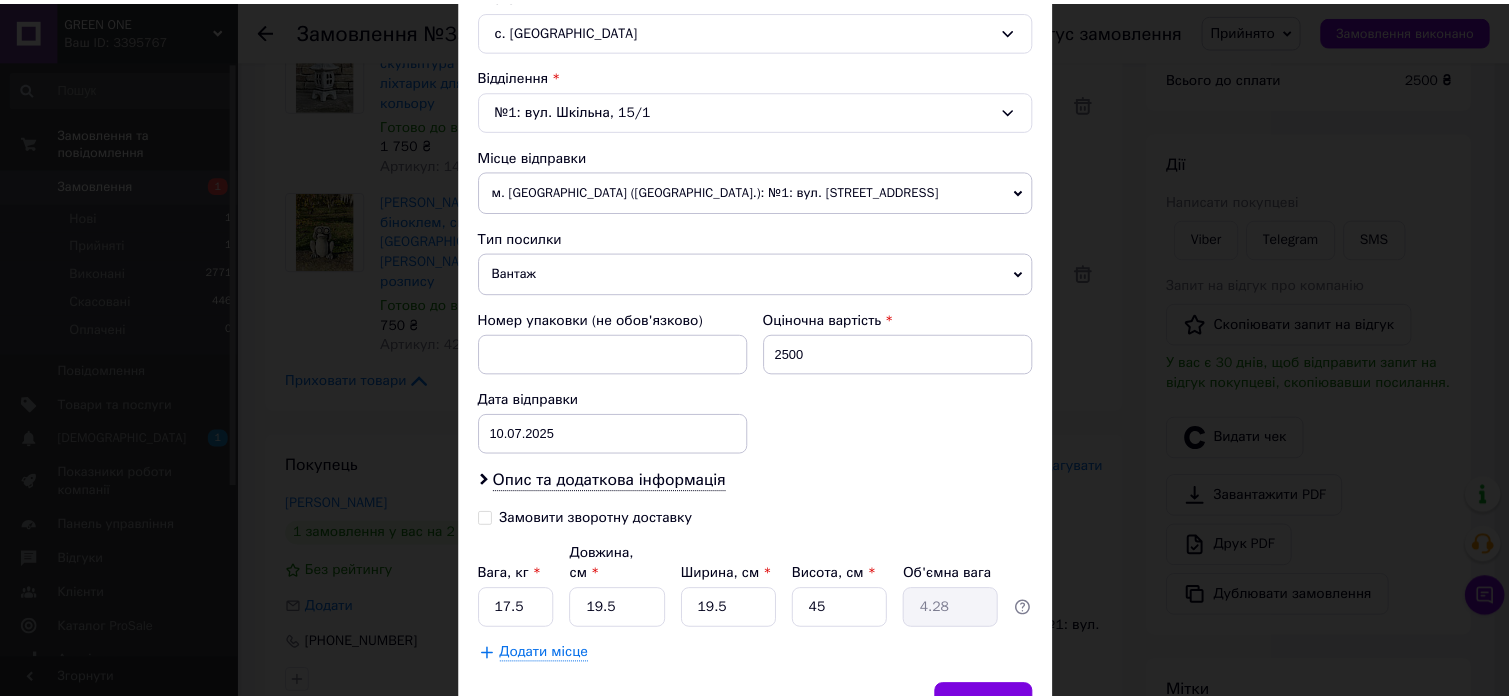 scroll, scrollTop: 658, scrollLeft: 0, axis: vertical 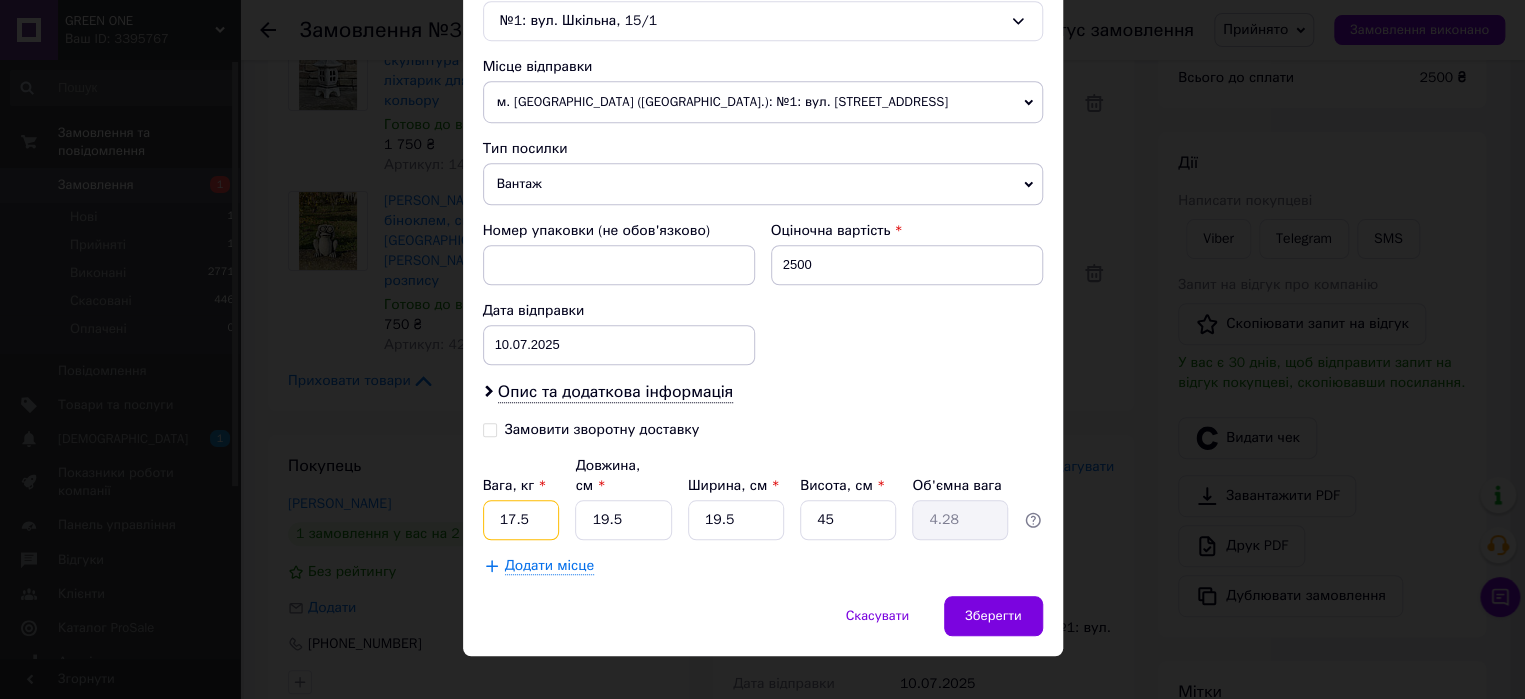 click on "17.5" at bounding box center (521, 520) 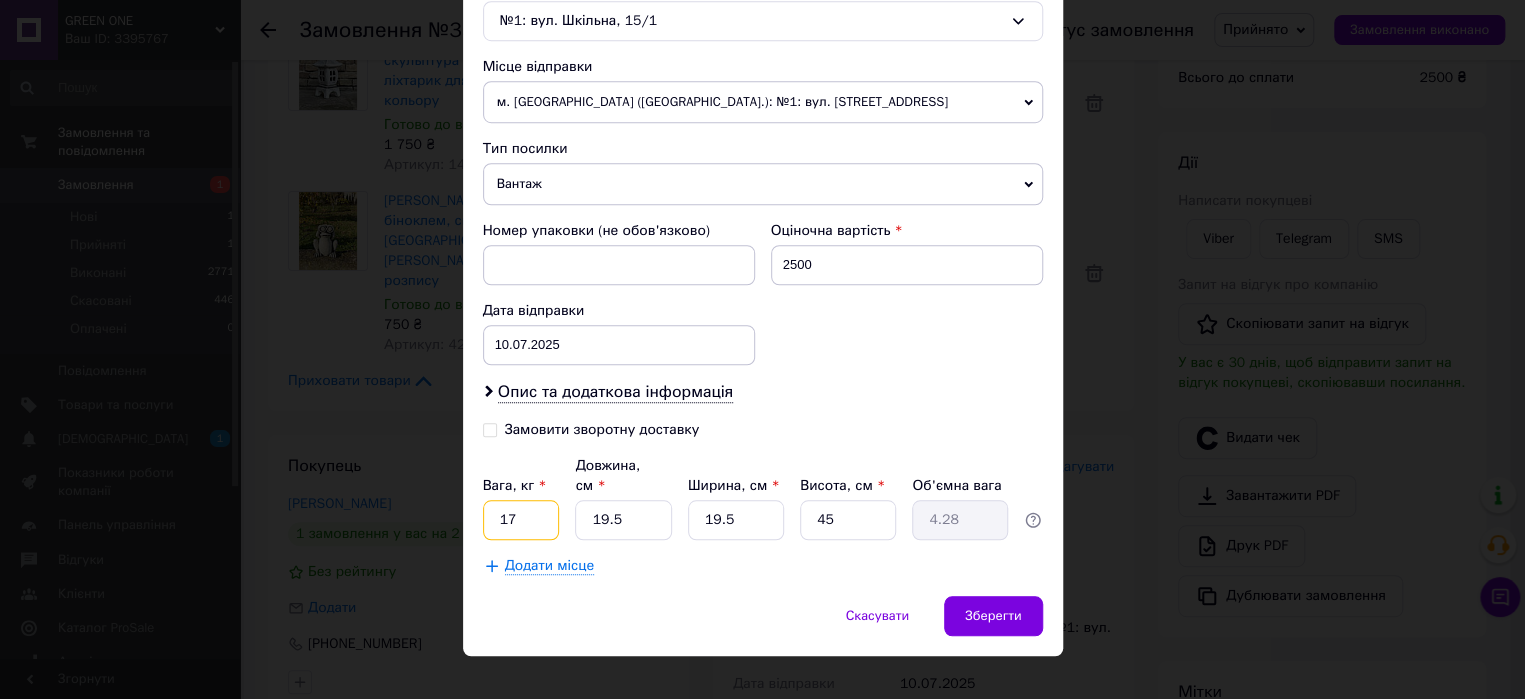 type on "1" 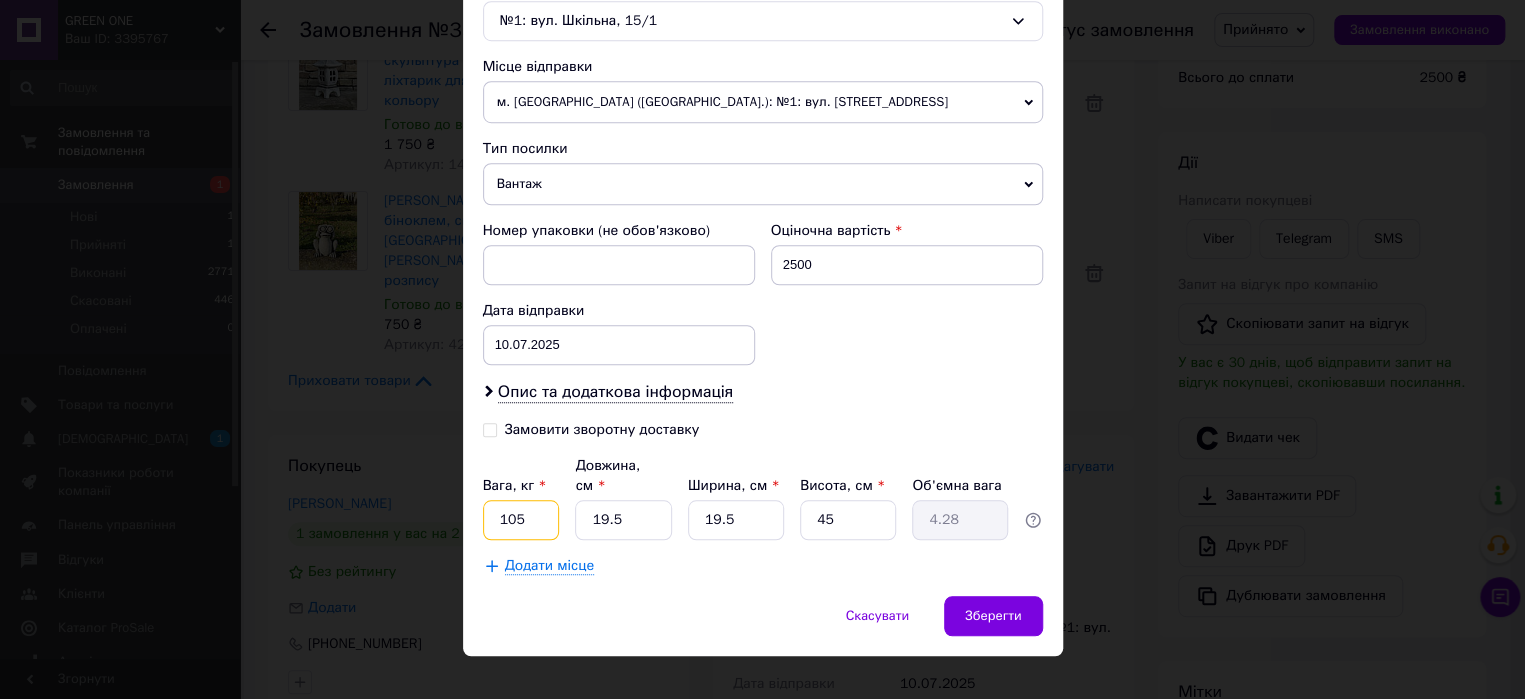 type on "105" 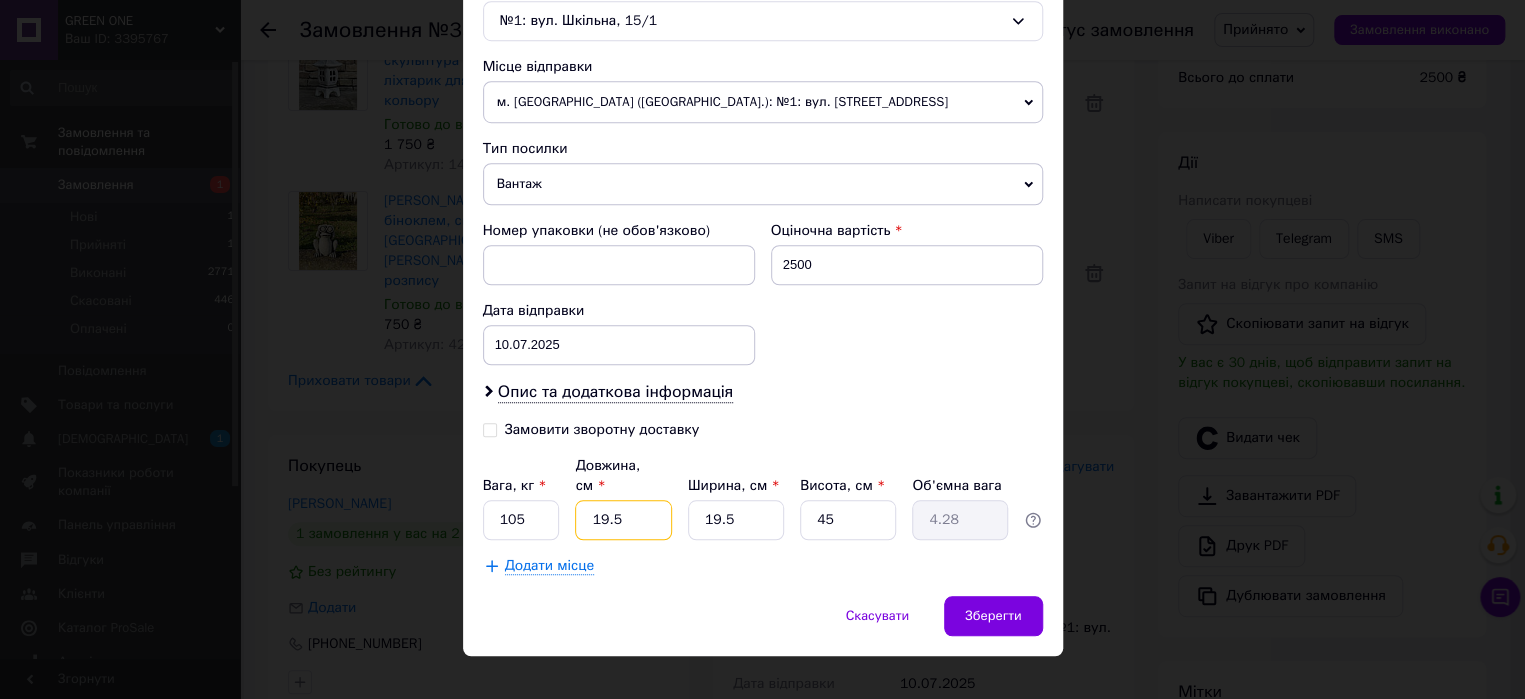 click on "19.5" at bounding box center [623, 520] 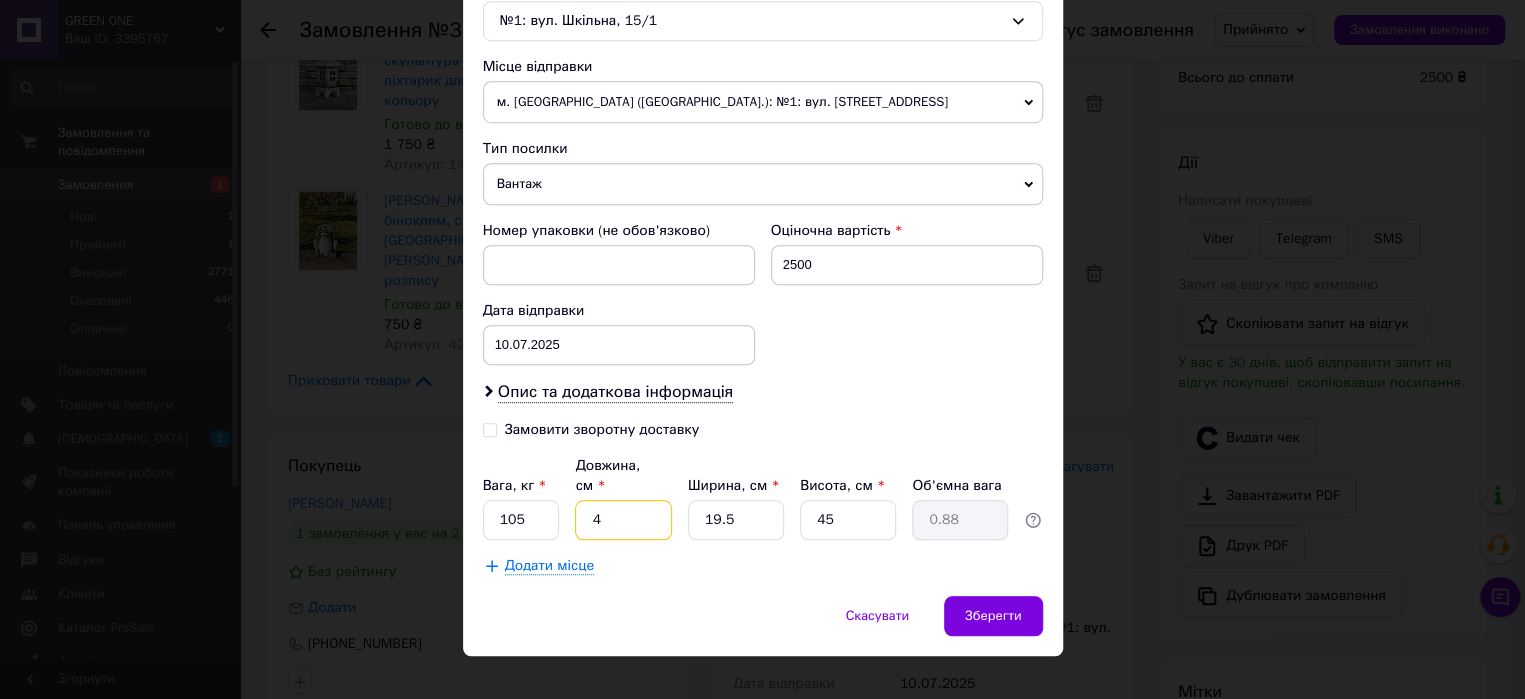 type on "44" 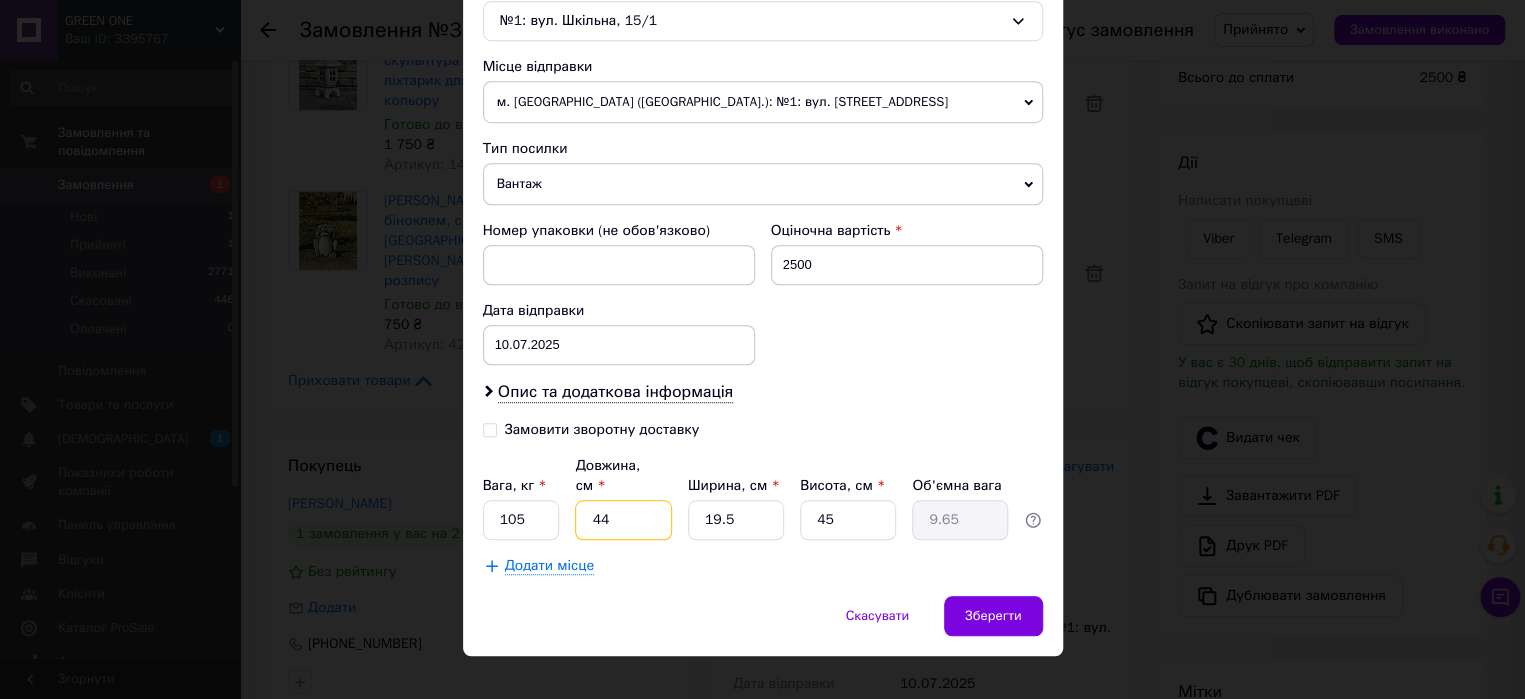 type on "44" 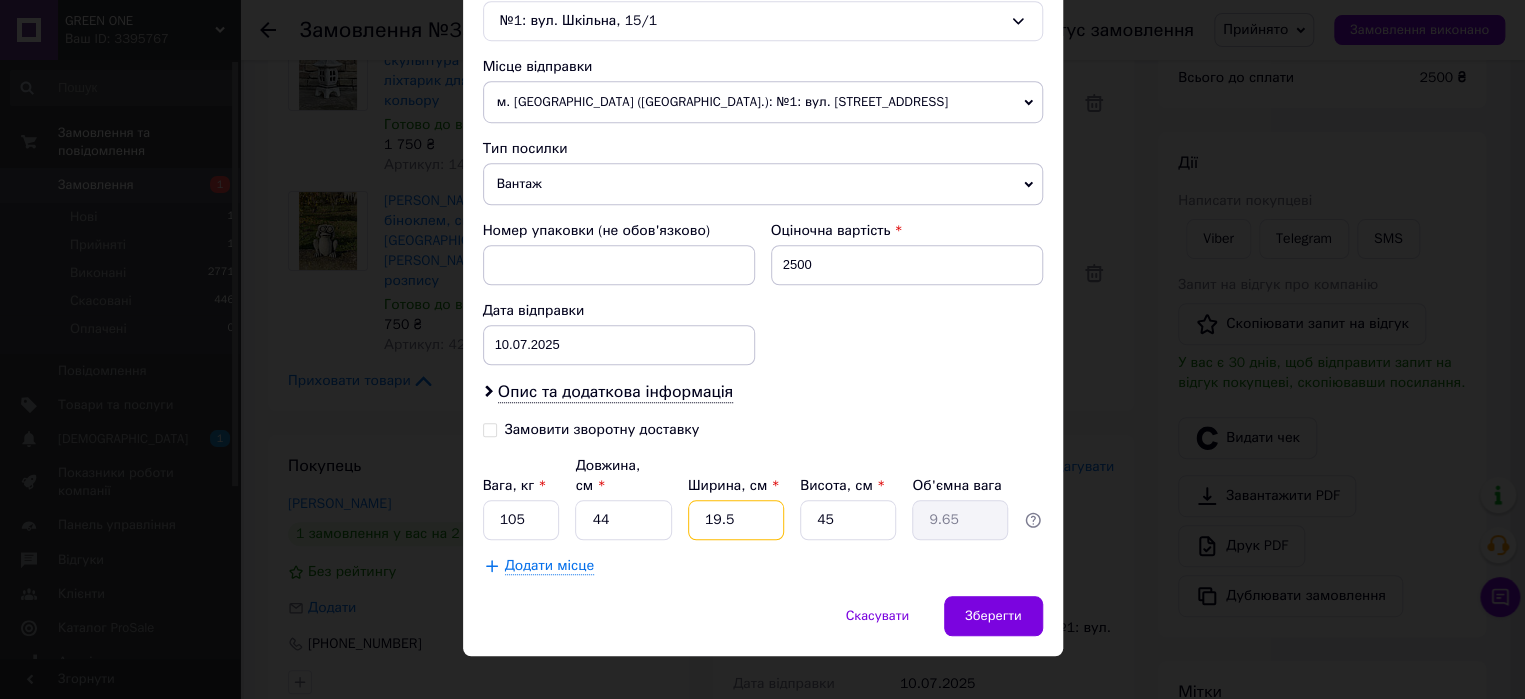 click on "19.5" at bounding box center (736, 520) 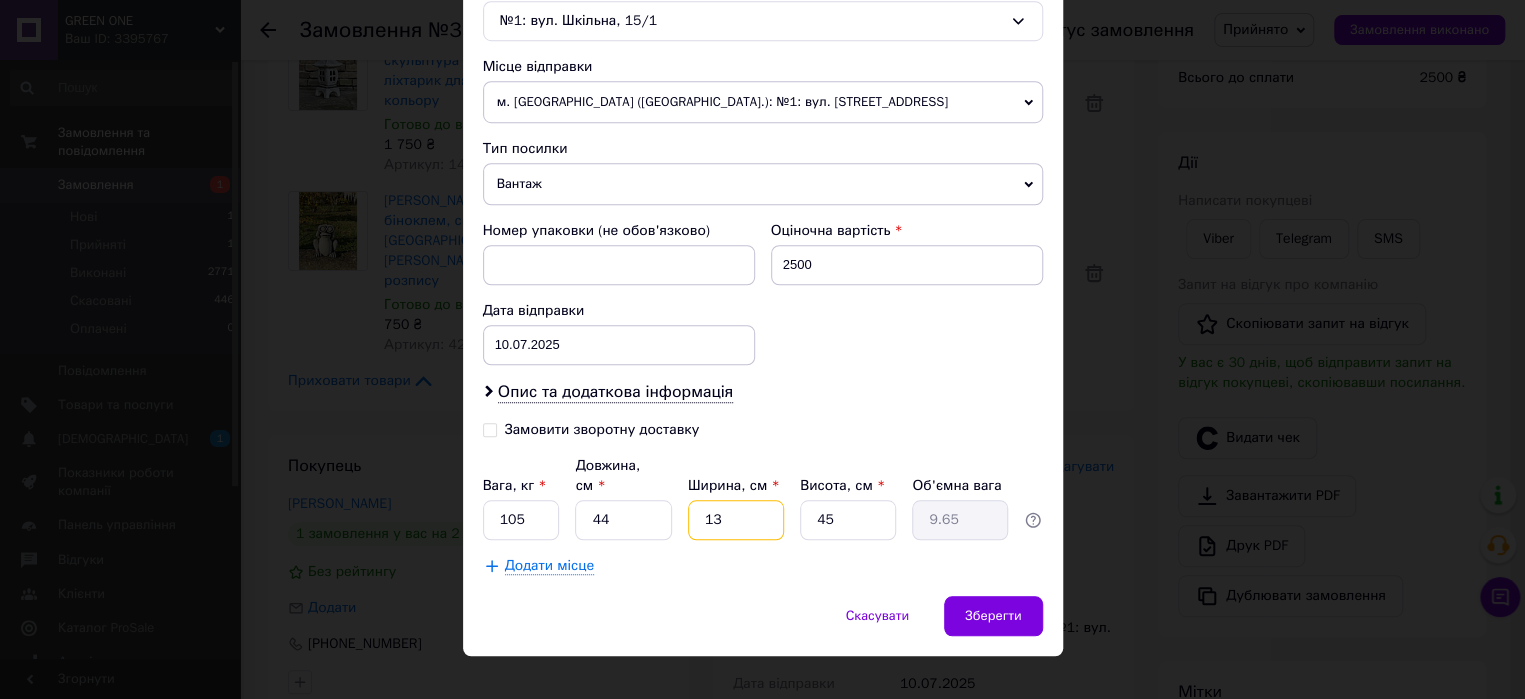 type on "13" 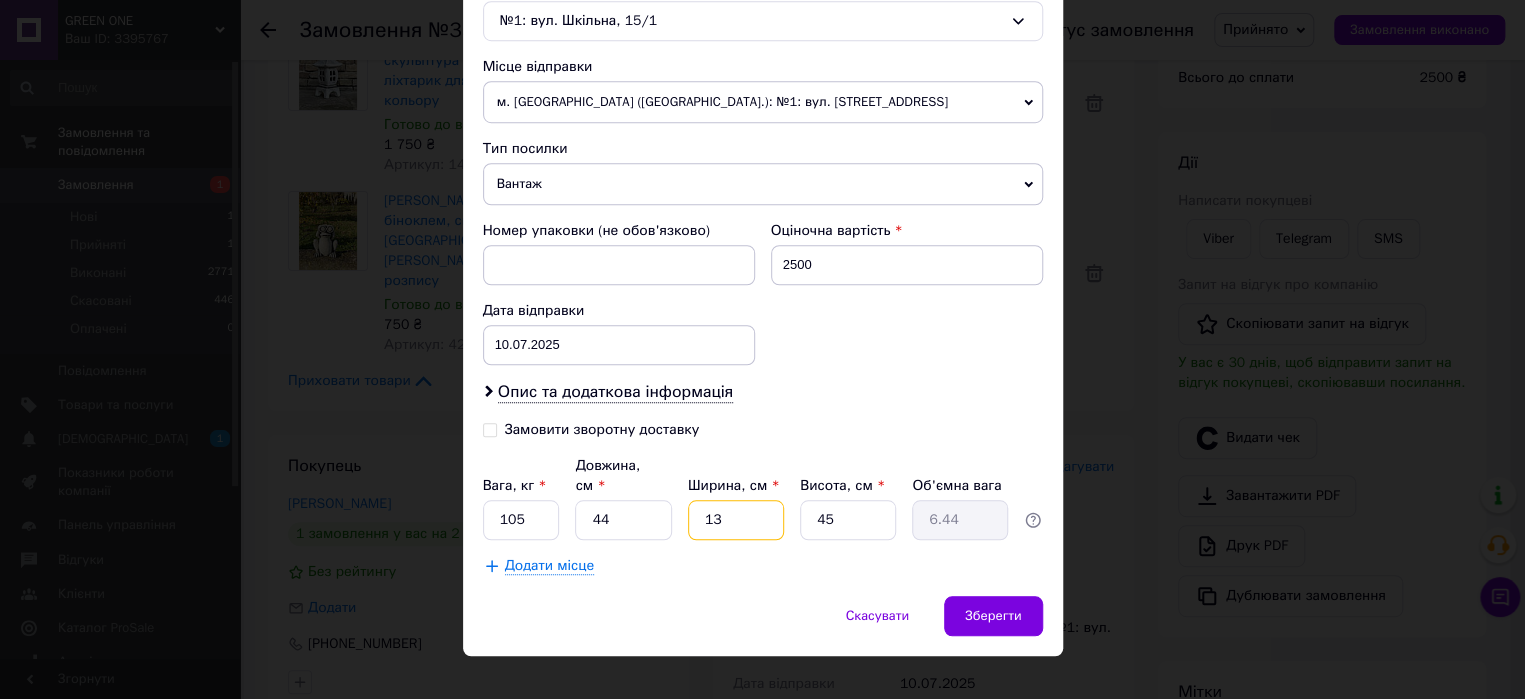 type on "135" 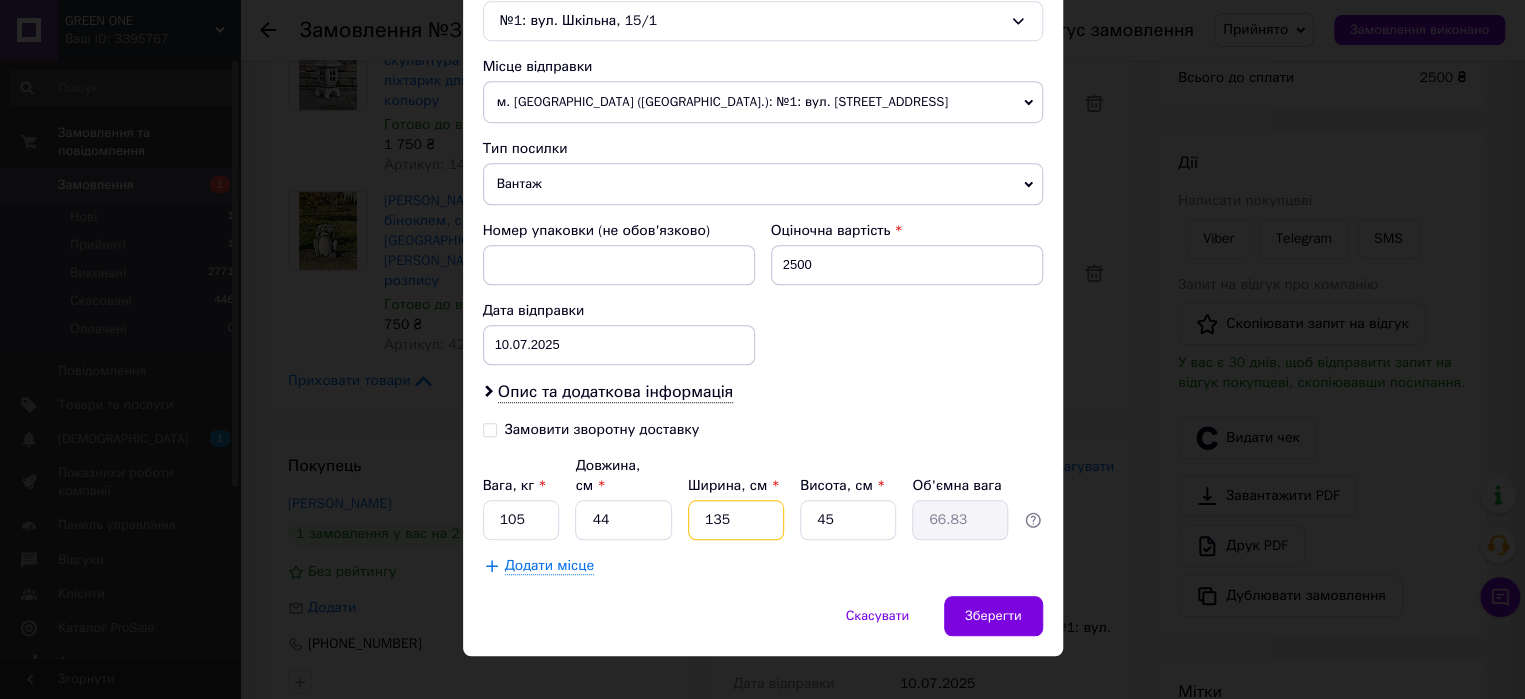 type on "13" 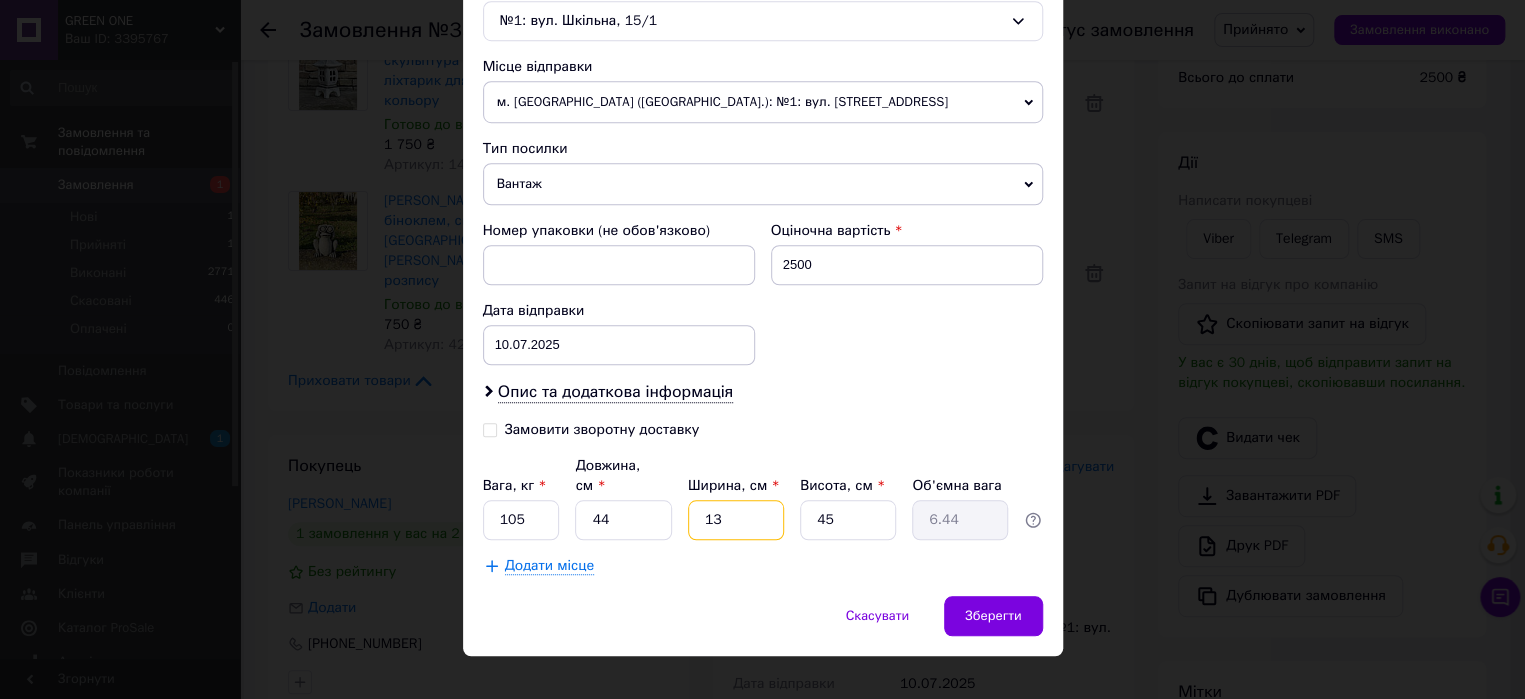 type on "1" 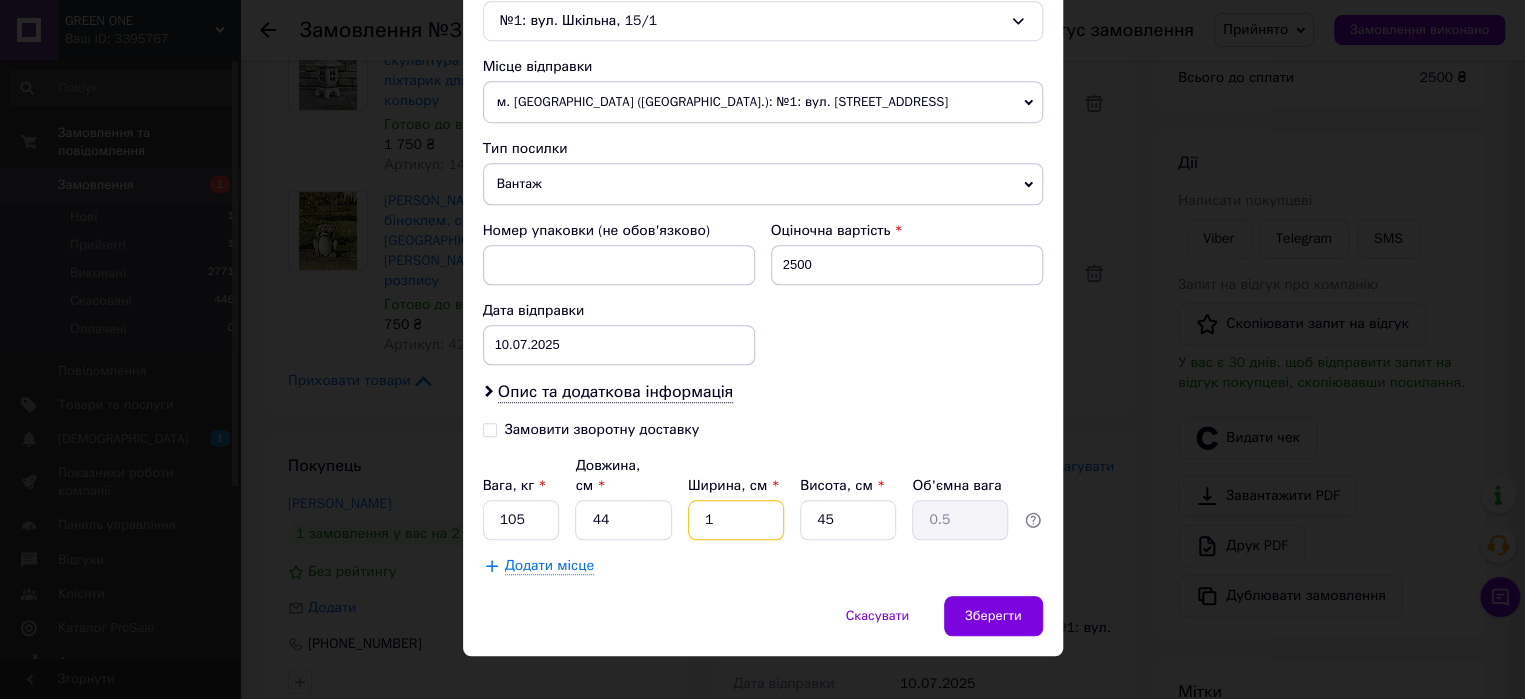 type 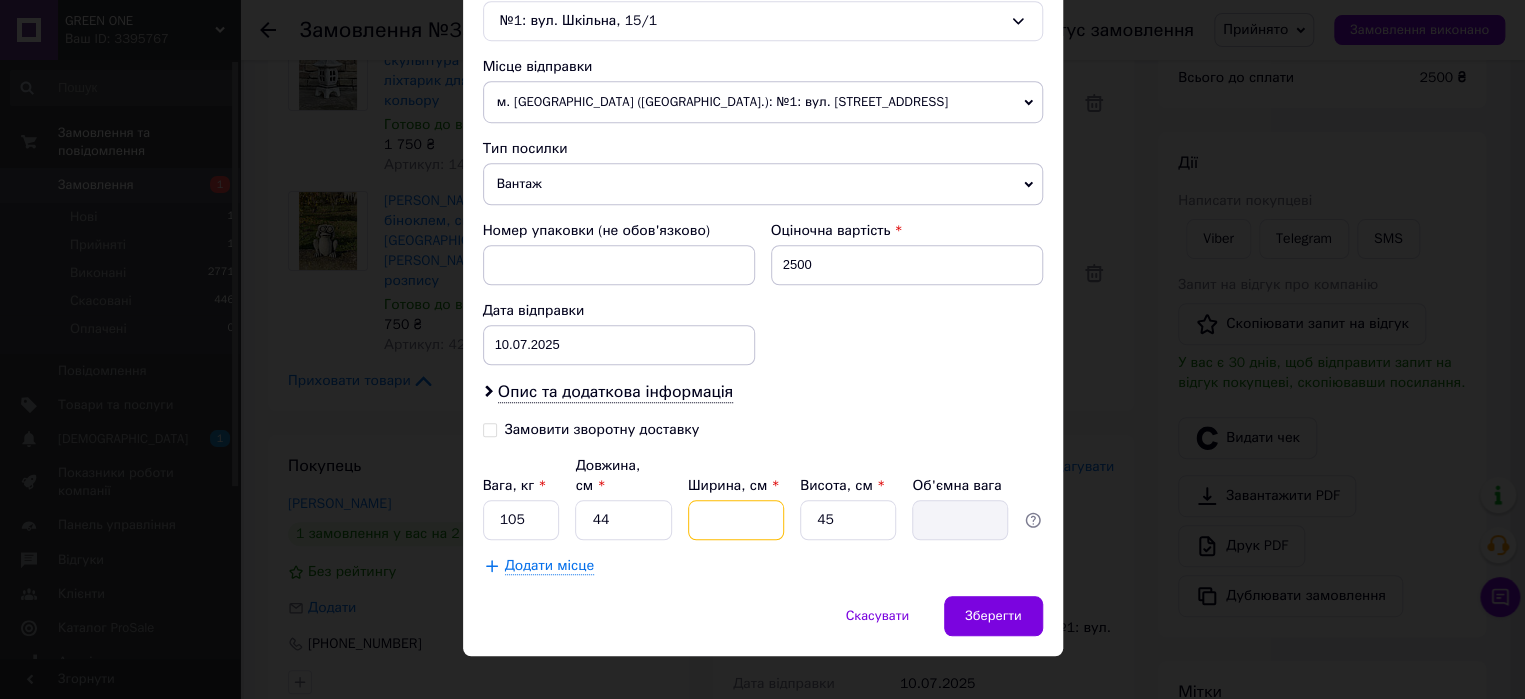 type on "3" 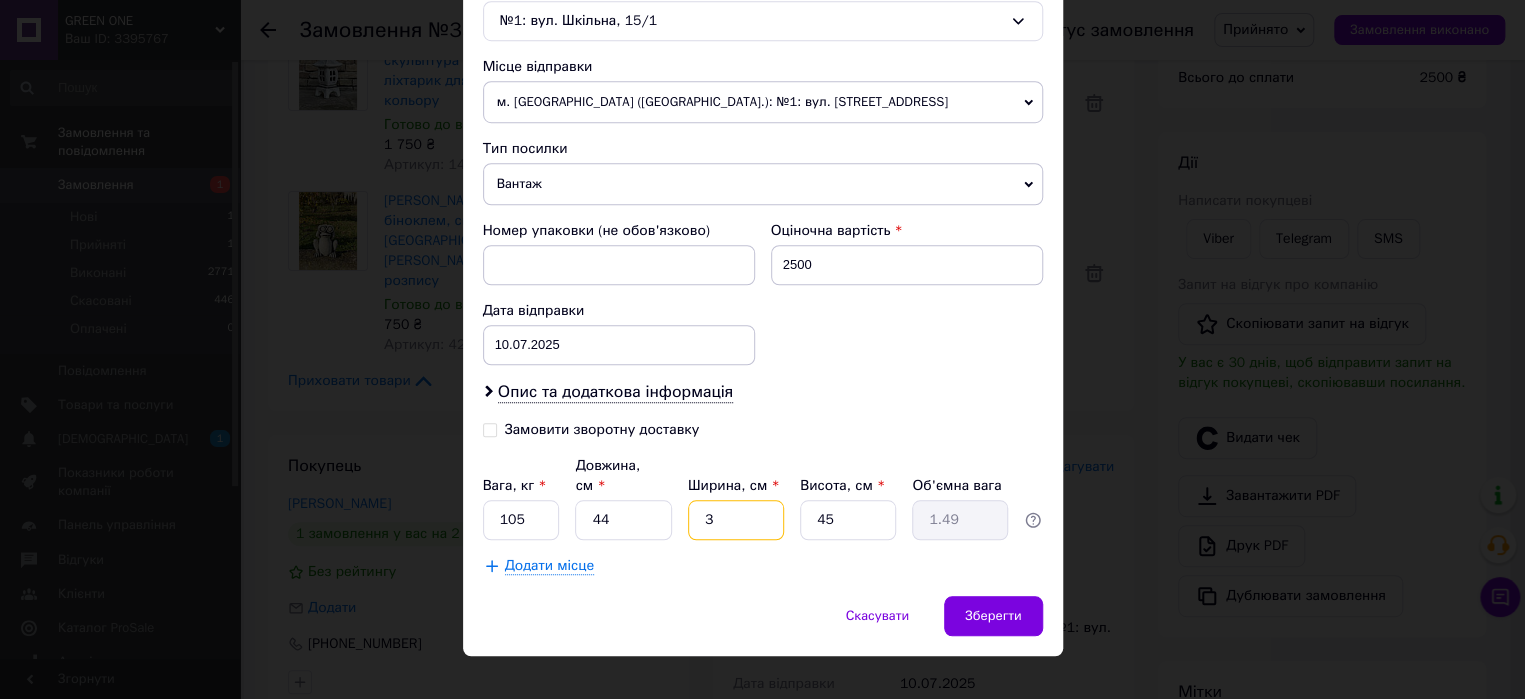 type on "35" 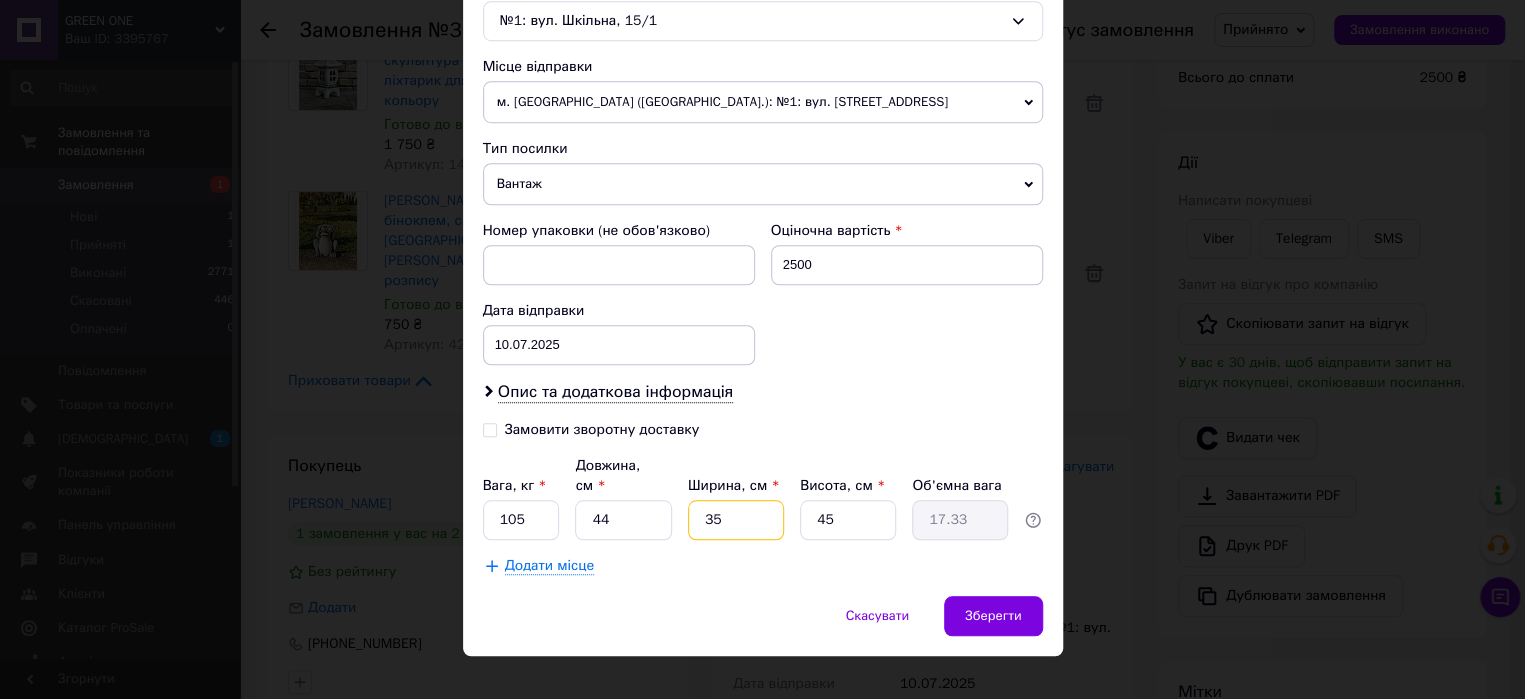 type on "35" 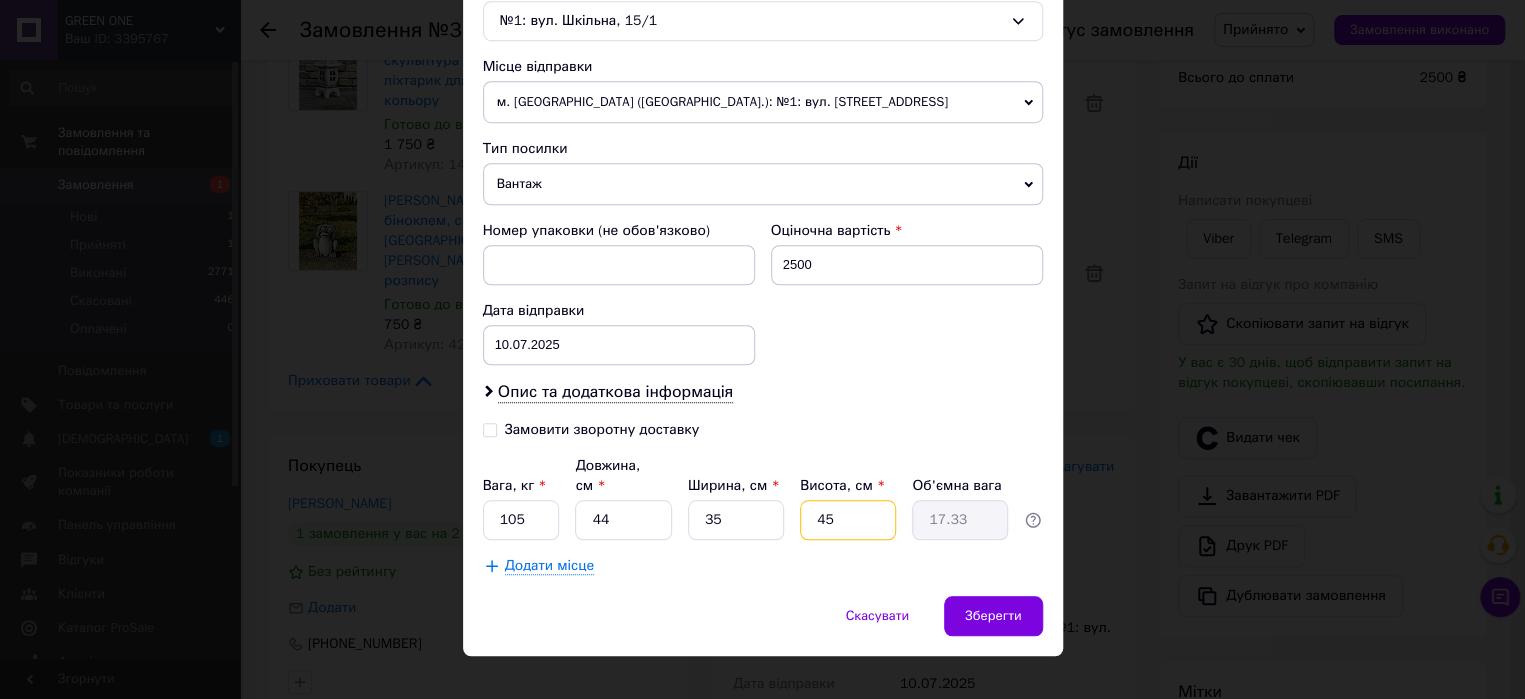 drag, startPoint x: 815, startPoint y: 494, endPoint x: 768, endPoint y: 506, distance: 48.507732 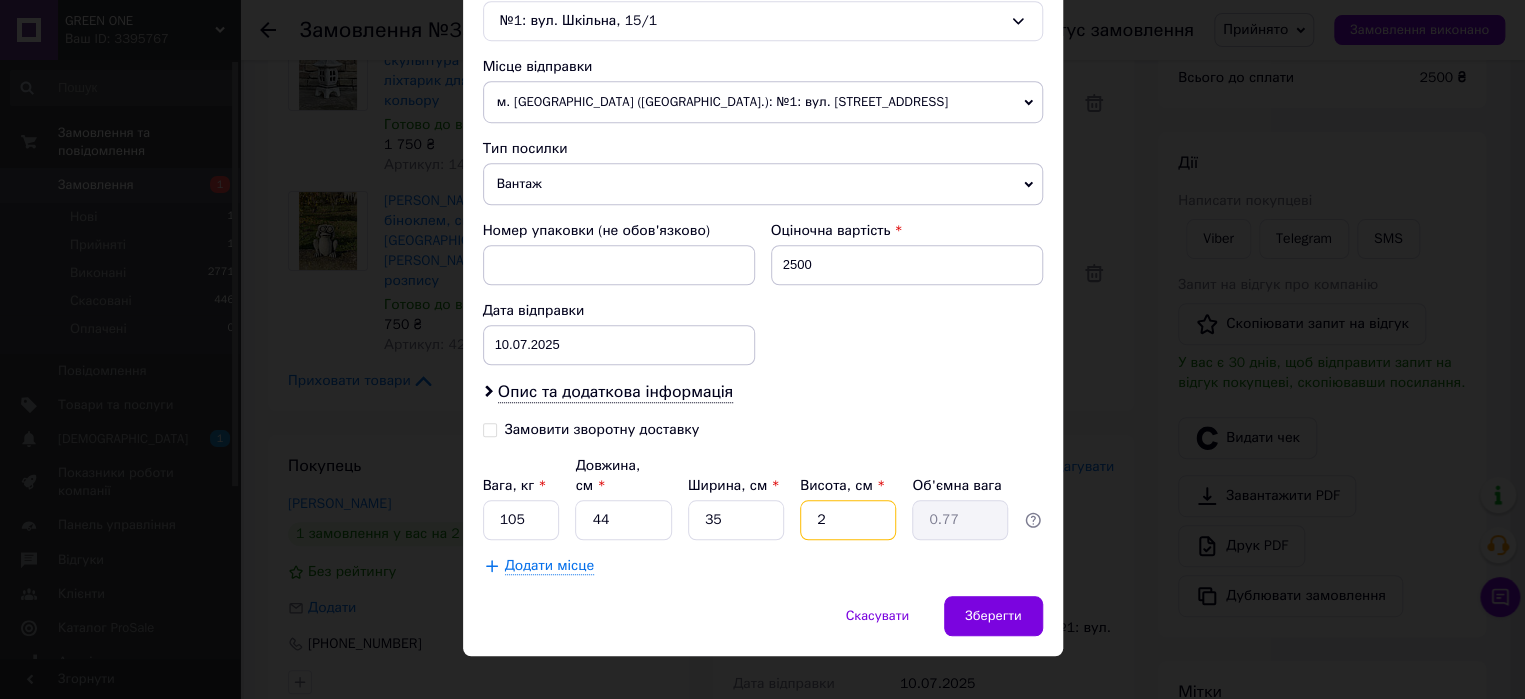 type on "27" 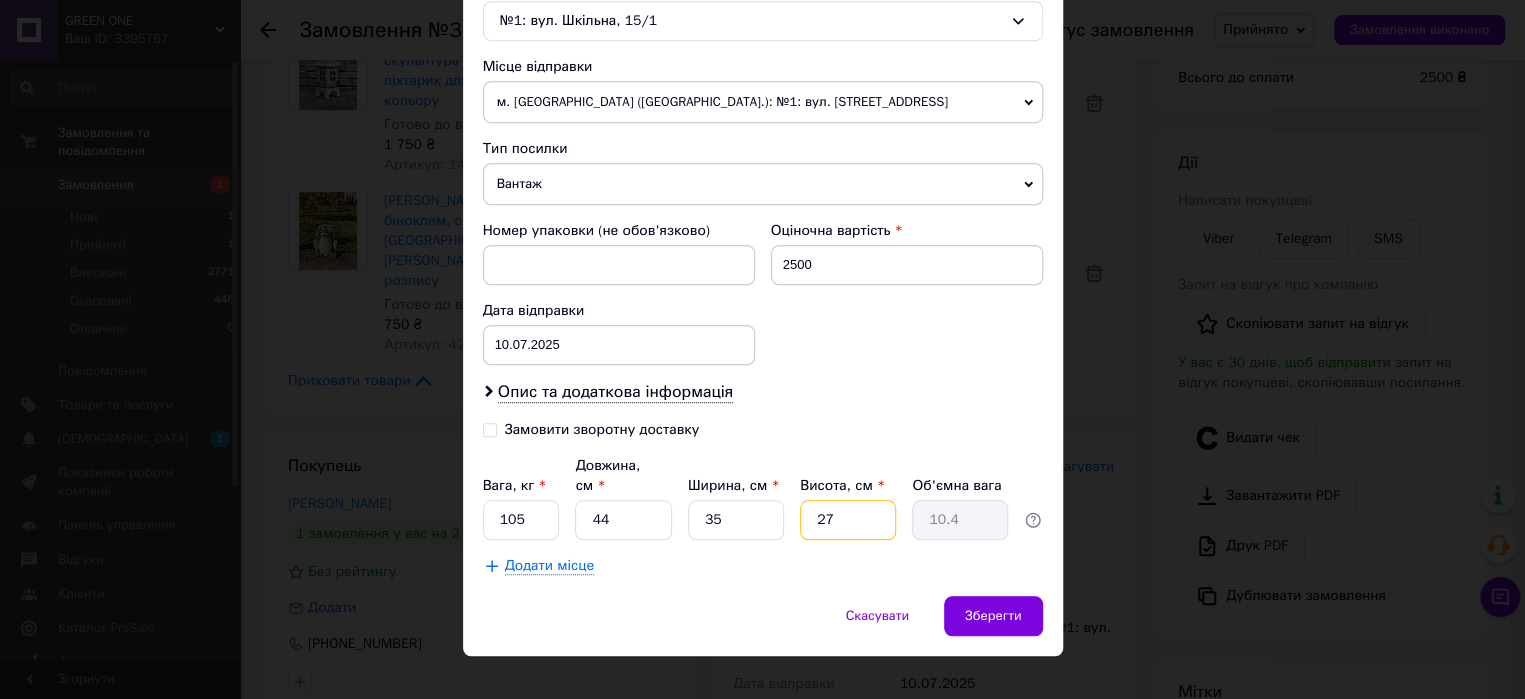 type on "27" 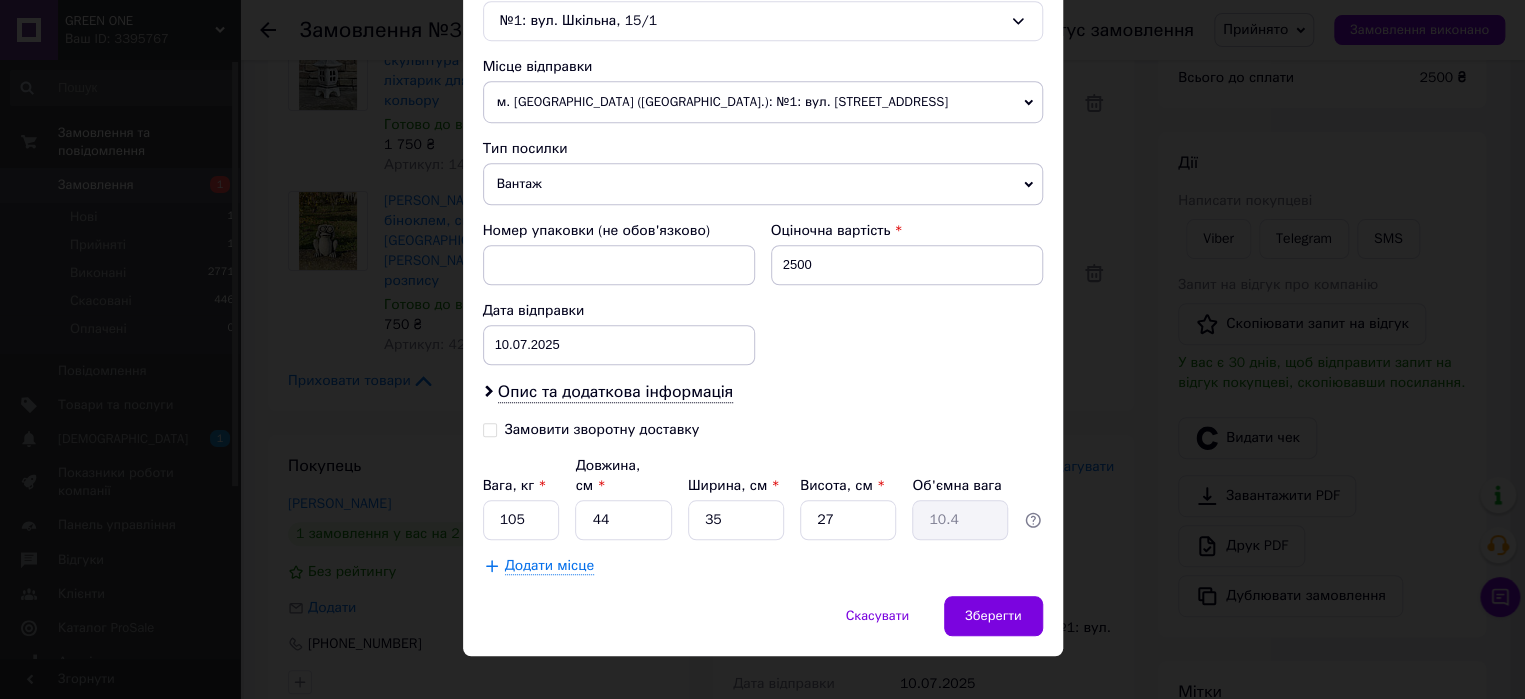 click on "Додати місце" at bounding box center (549, 566) 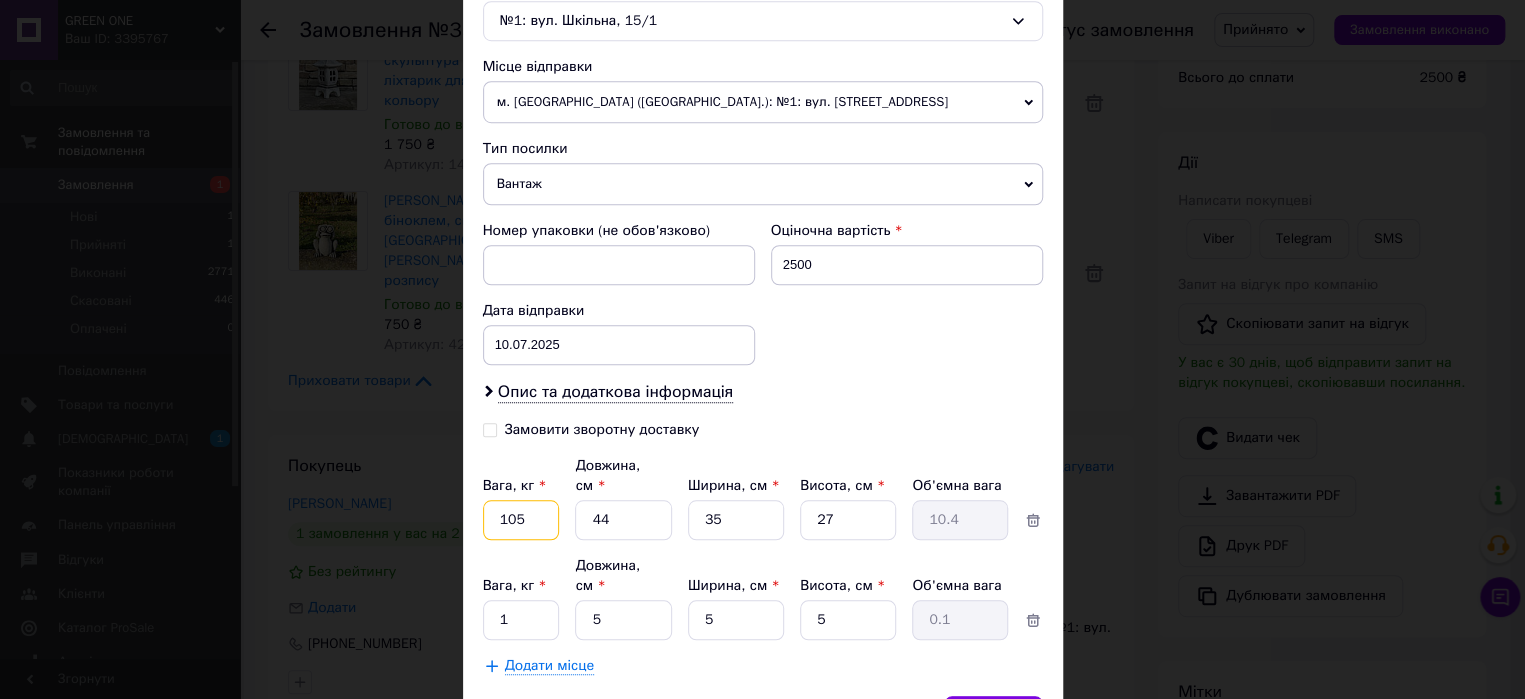 click on "105" at bounding box center [521, 520] 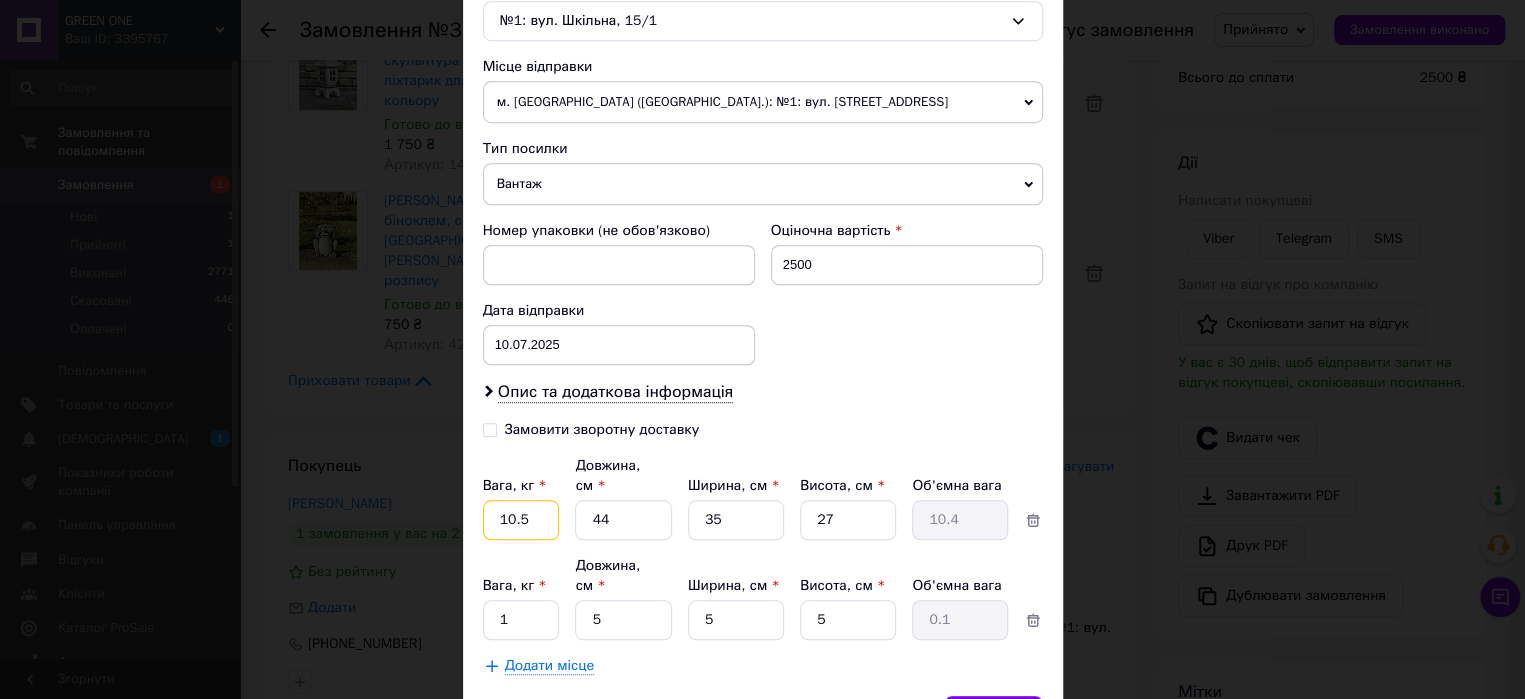 type on "10.5" 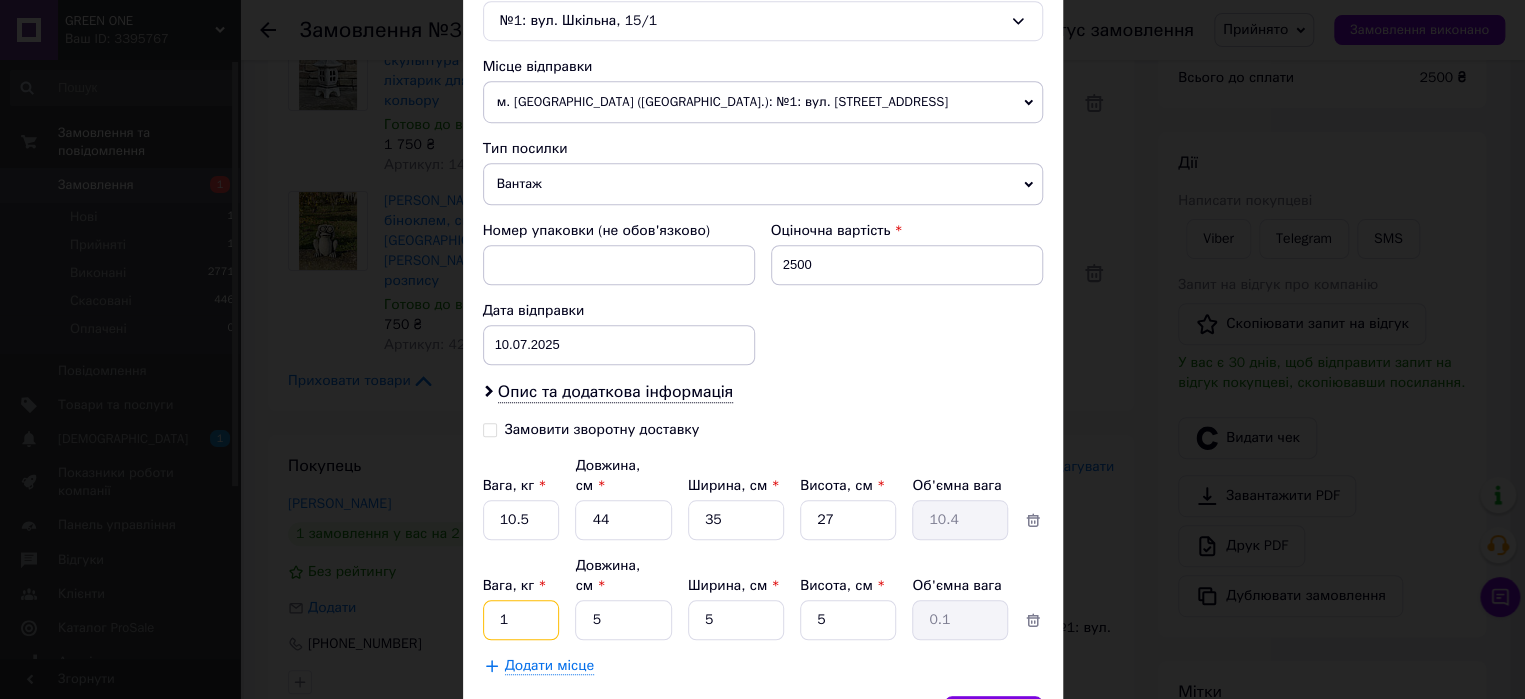click on "1" at bounding box center (521, 520) 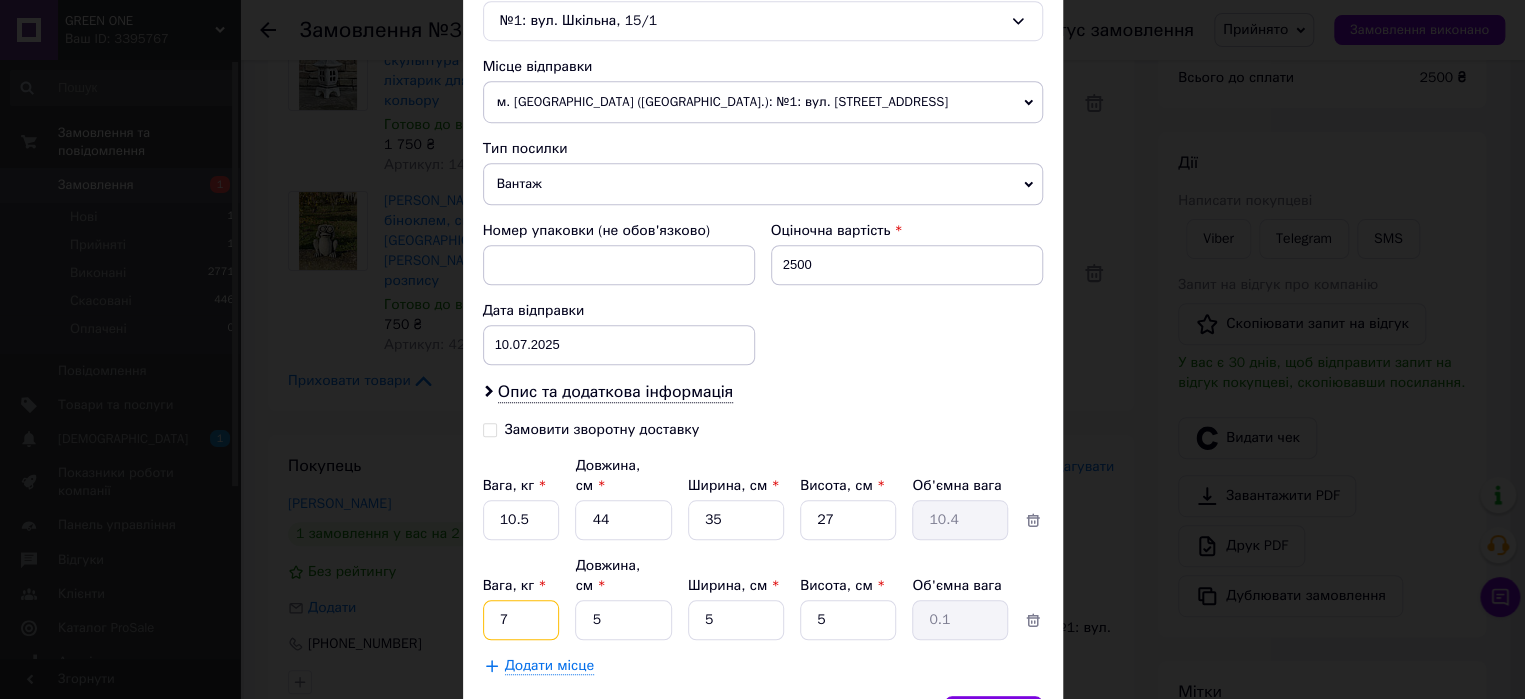 type on "7" 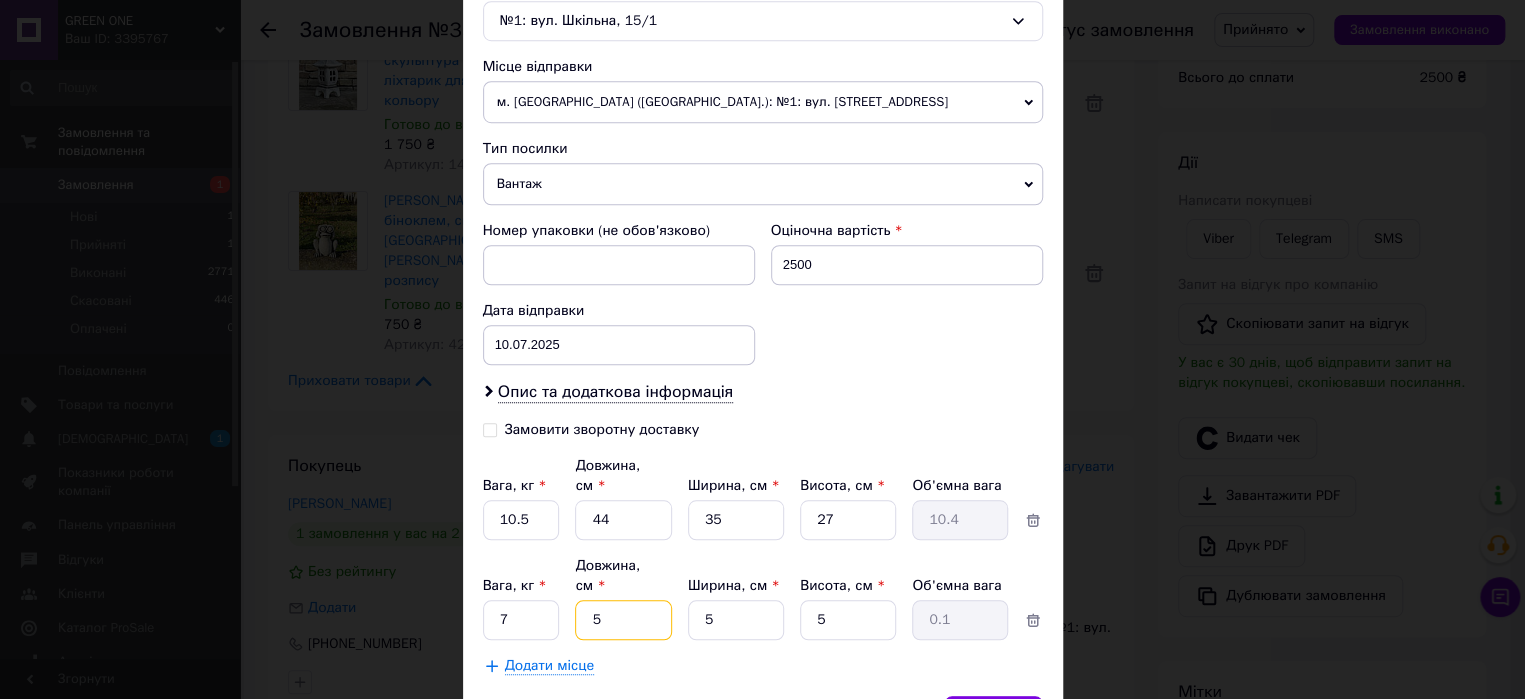 click on "5" at bounding box center (623, 520) 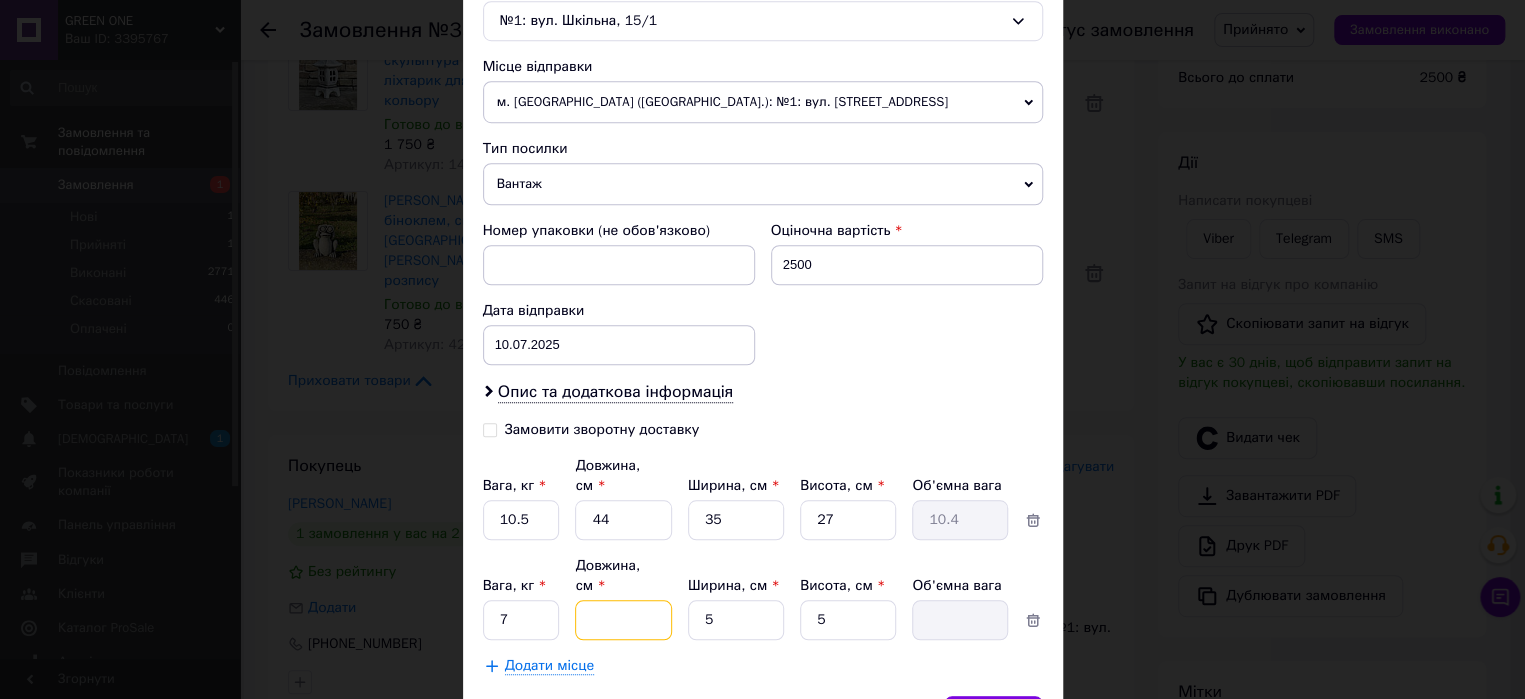 type on "3" 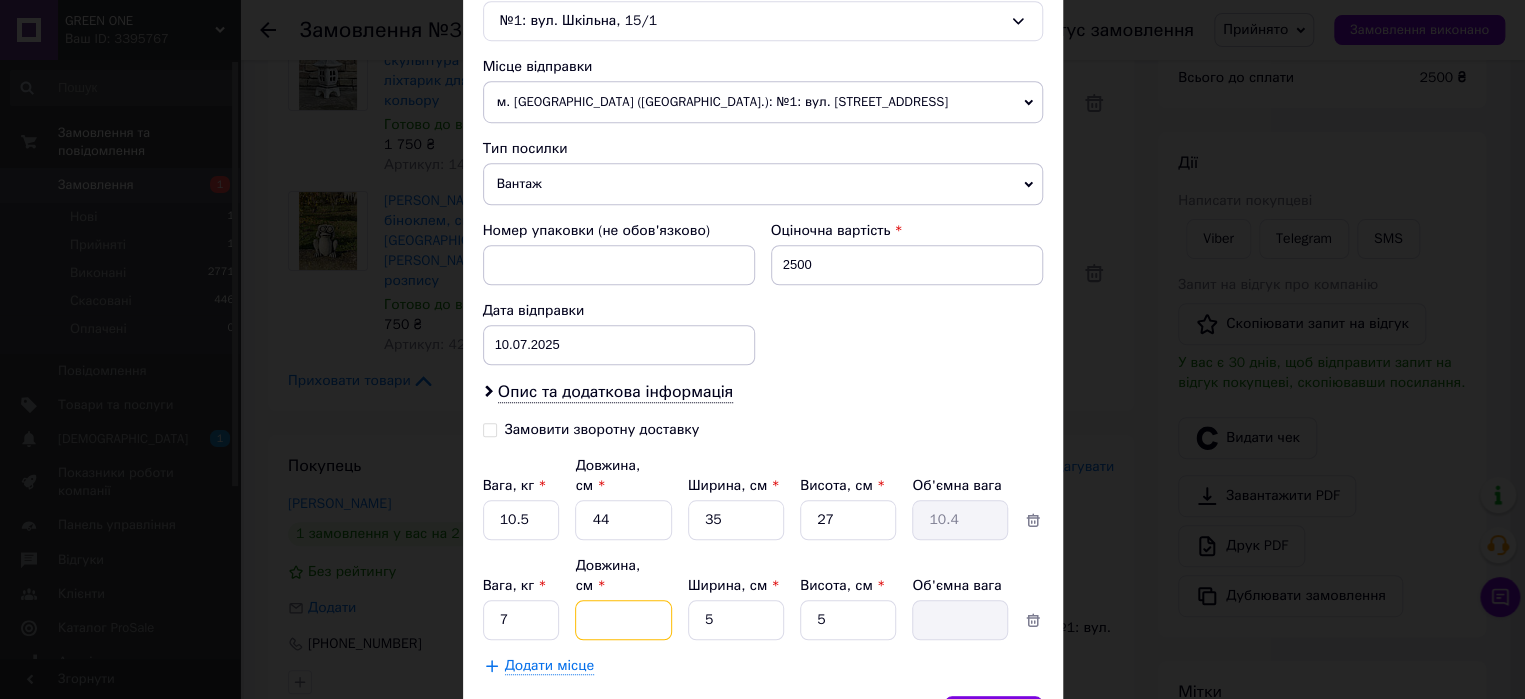 type on "0.1" 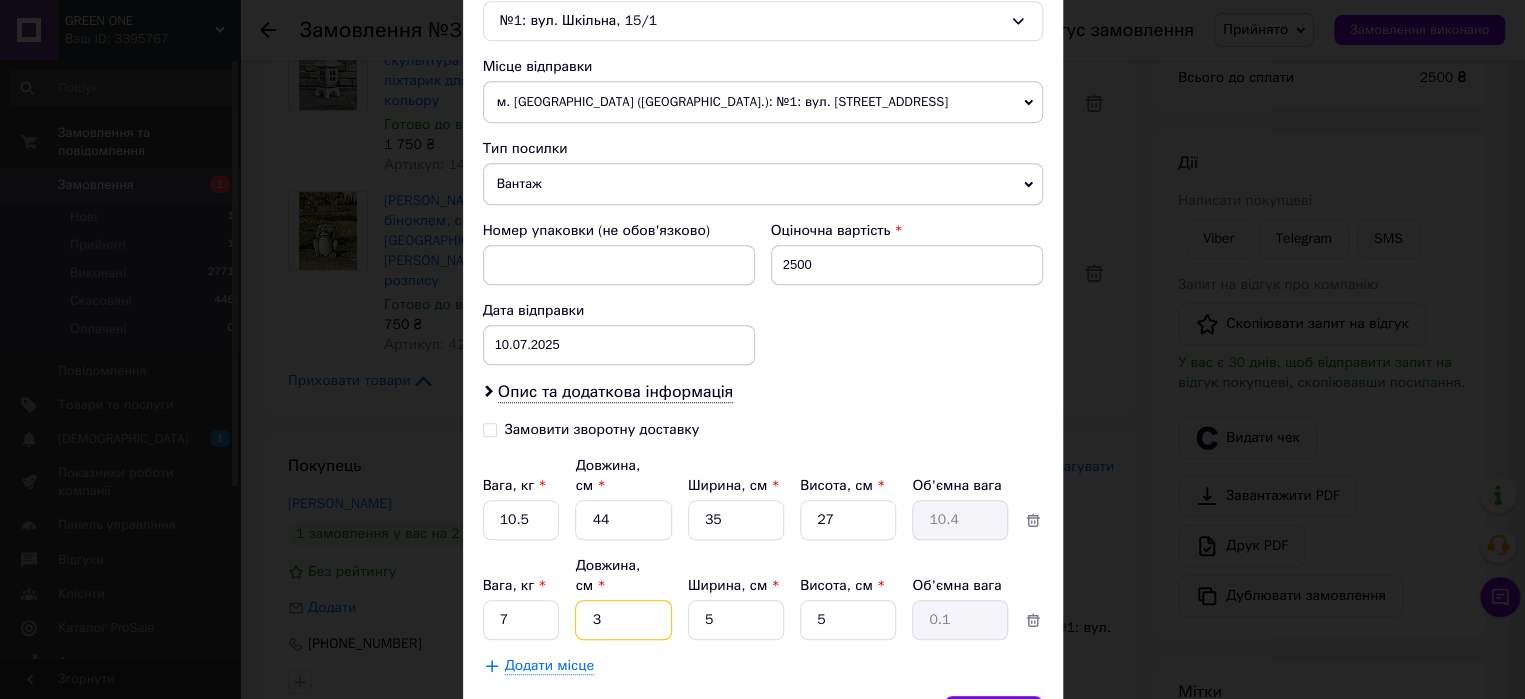 type on "38" 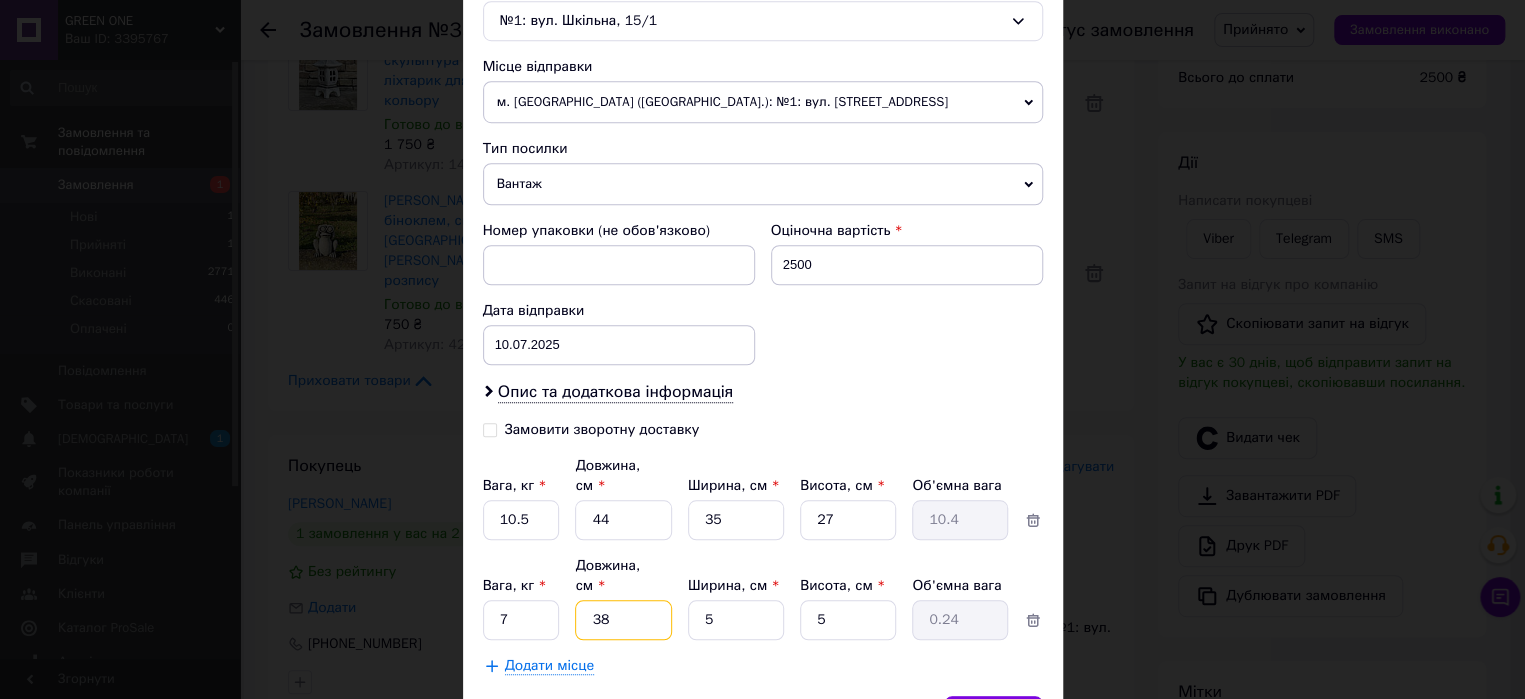 type on "38" 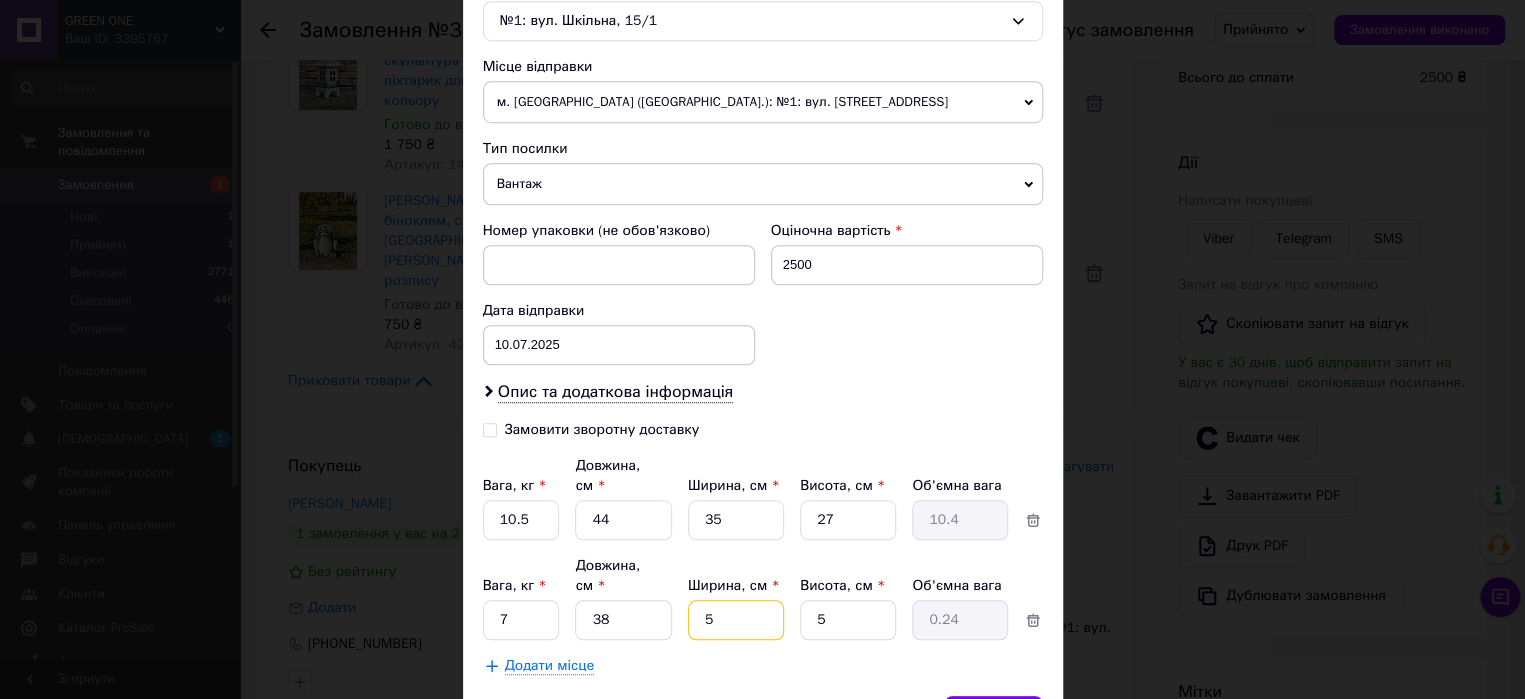 click on "5" at bounding box center [736, 520] 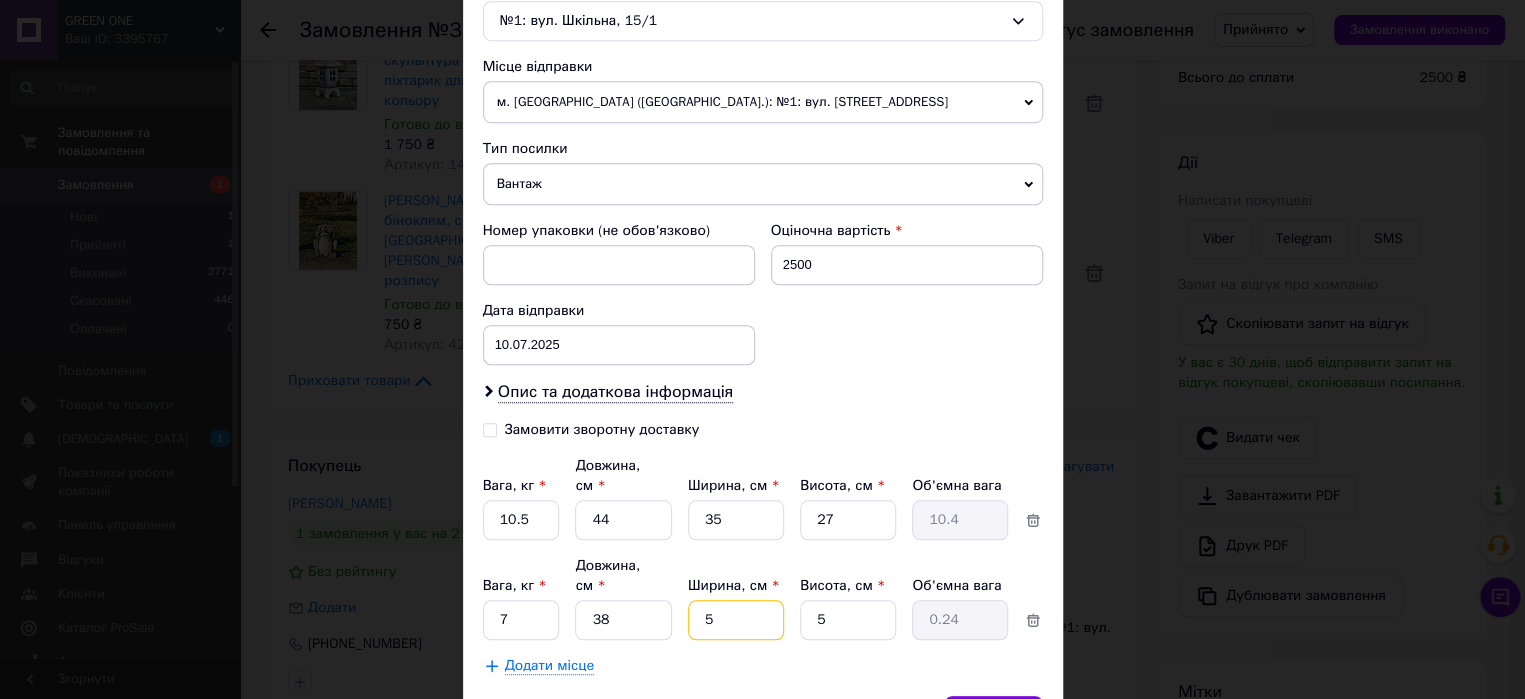 type 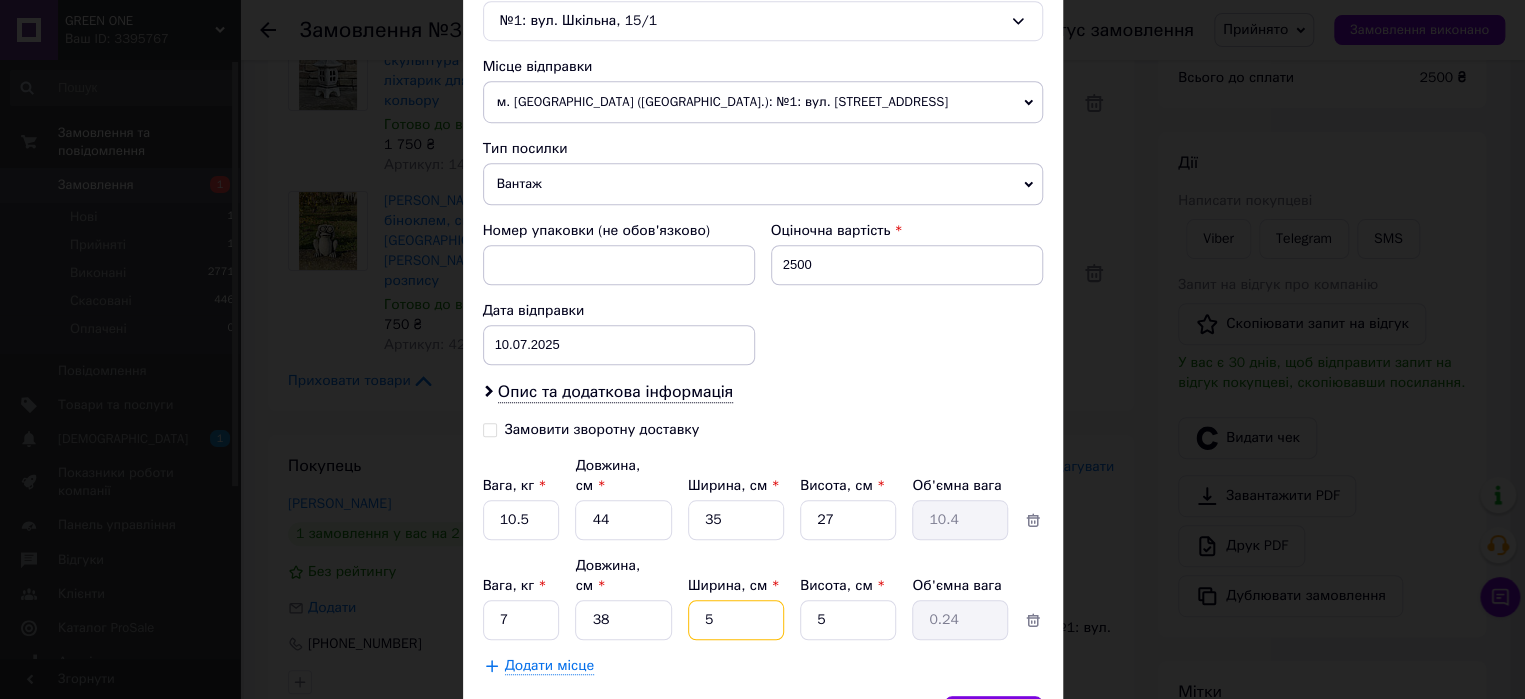 type 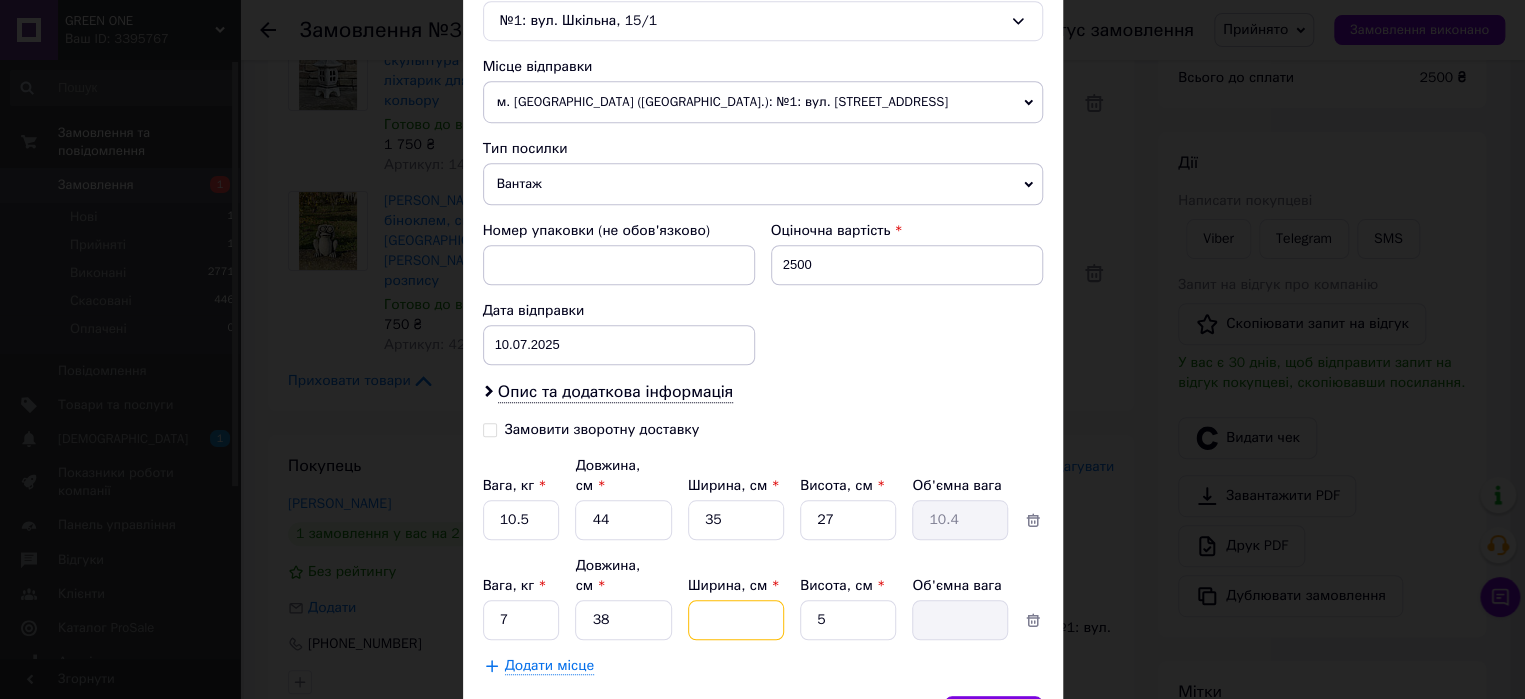 type on "2" 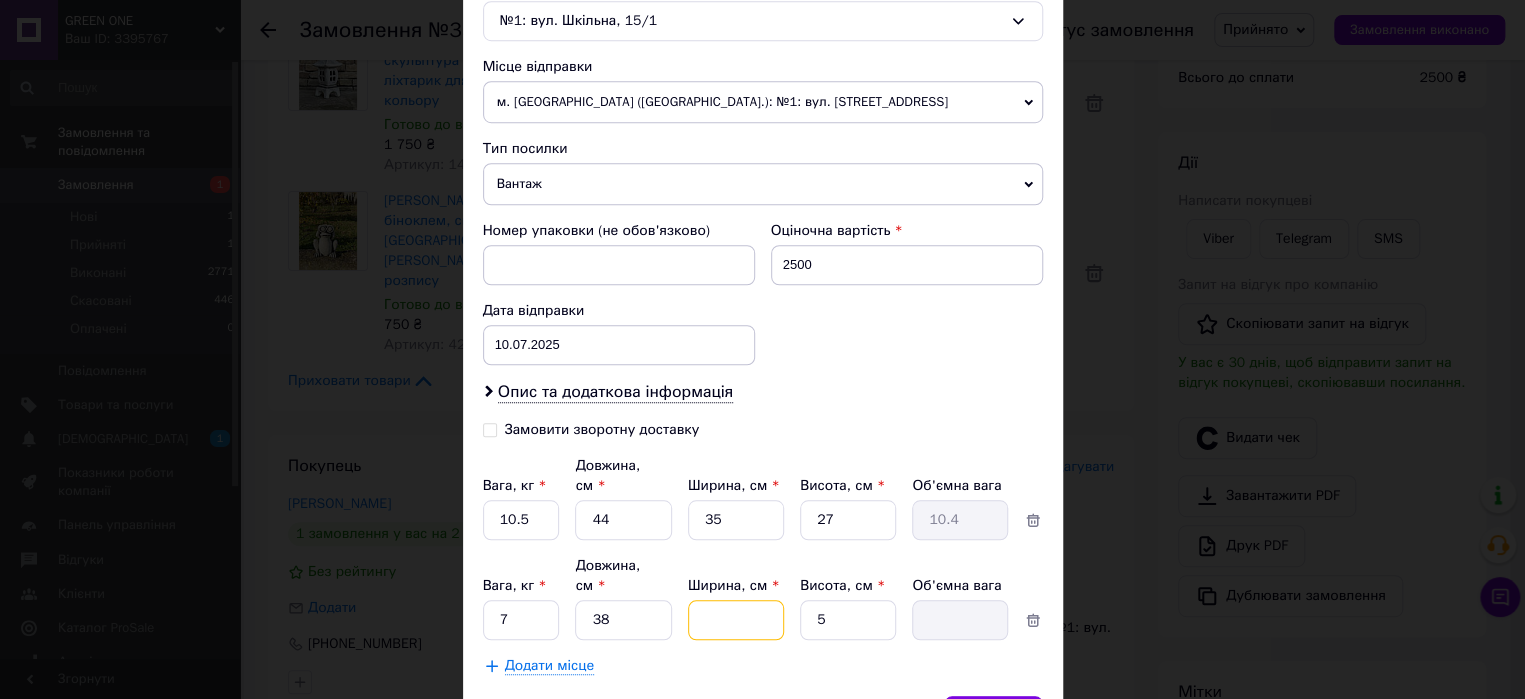 type on "0.1" 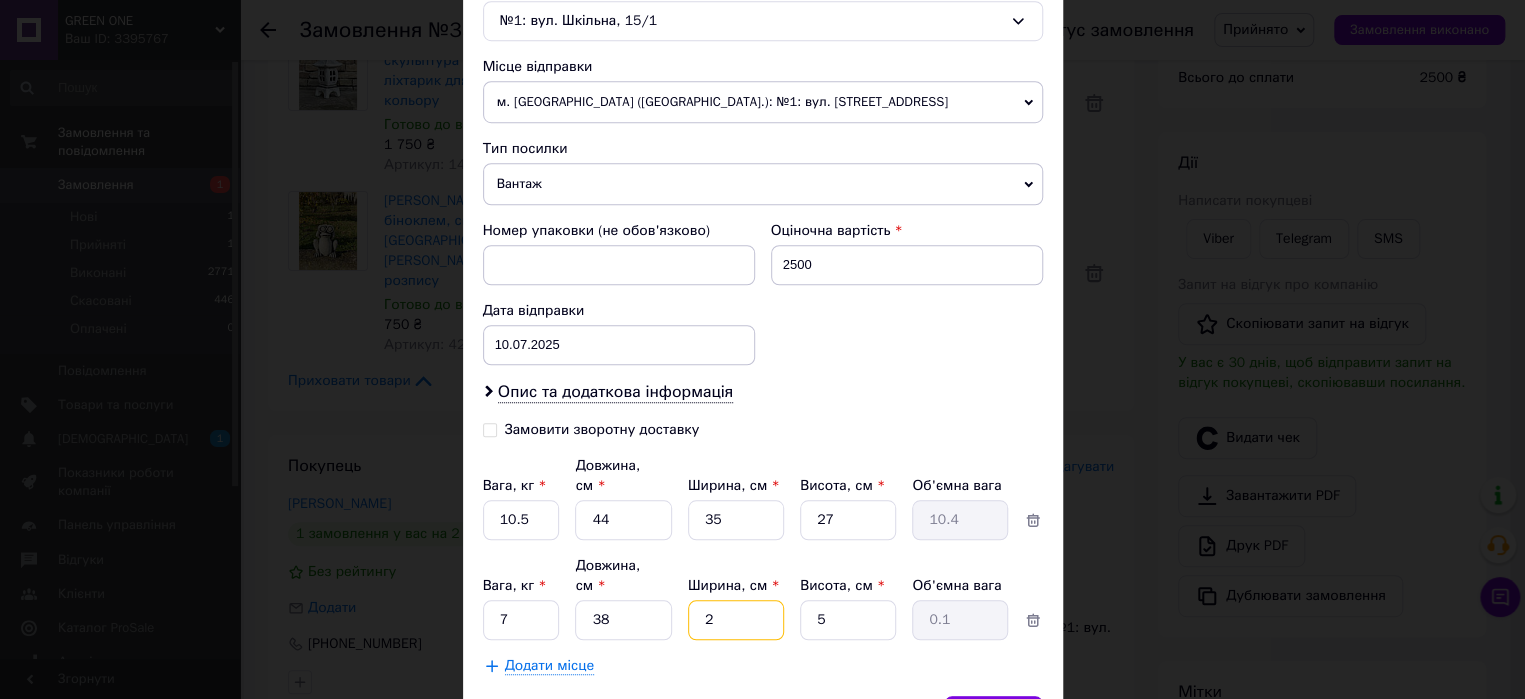 type on "29" 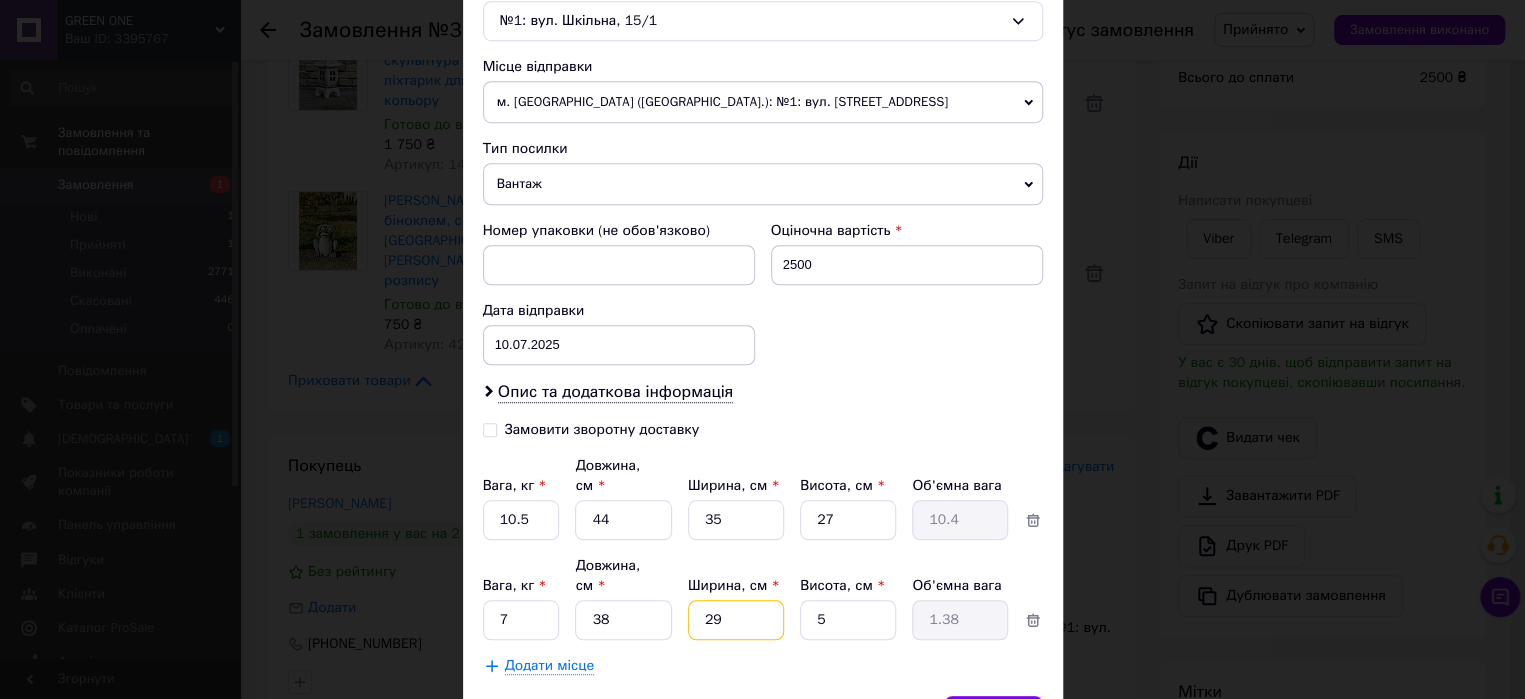 type on "29" 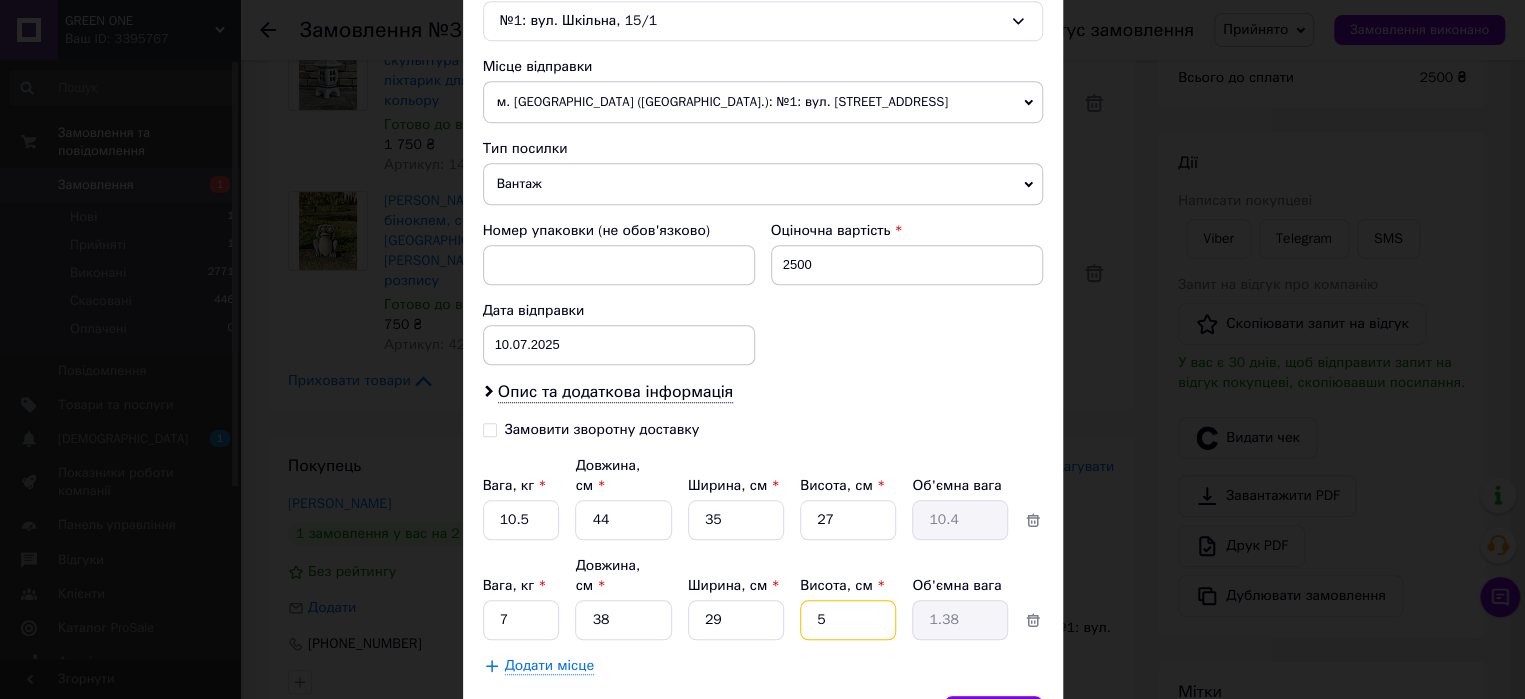 click on "5" at bounding box center (848, 520) 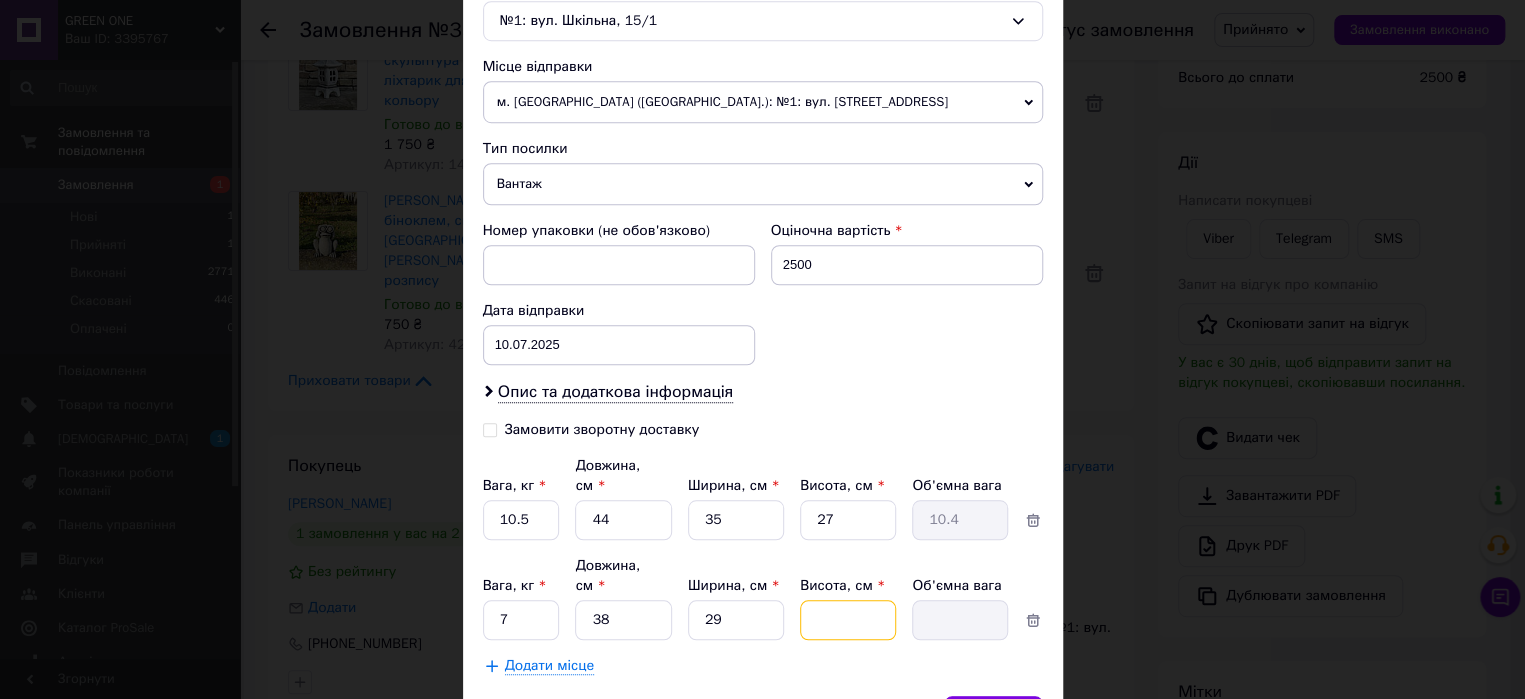 type on "2" 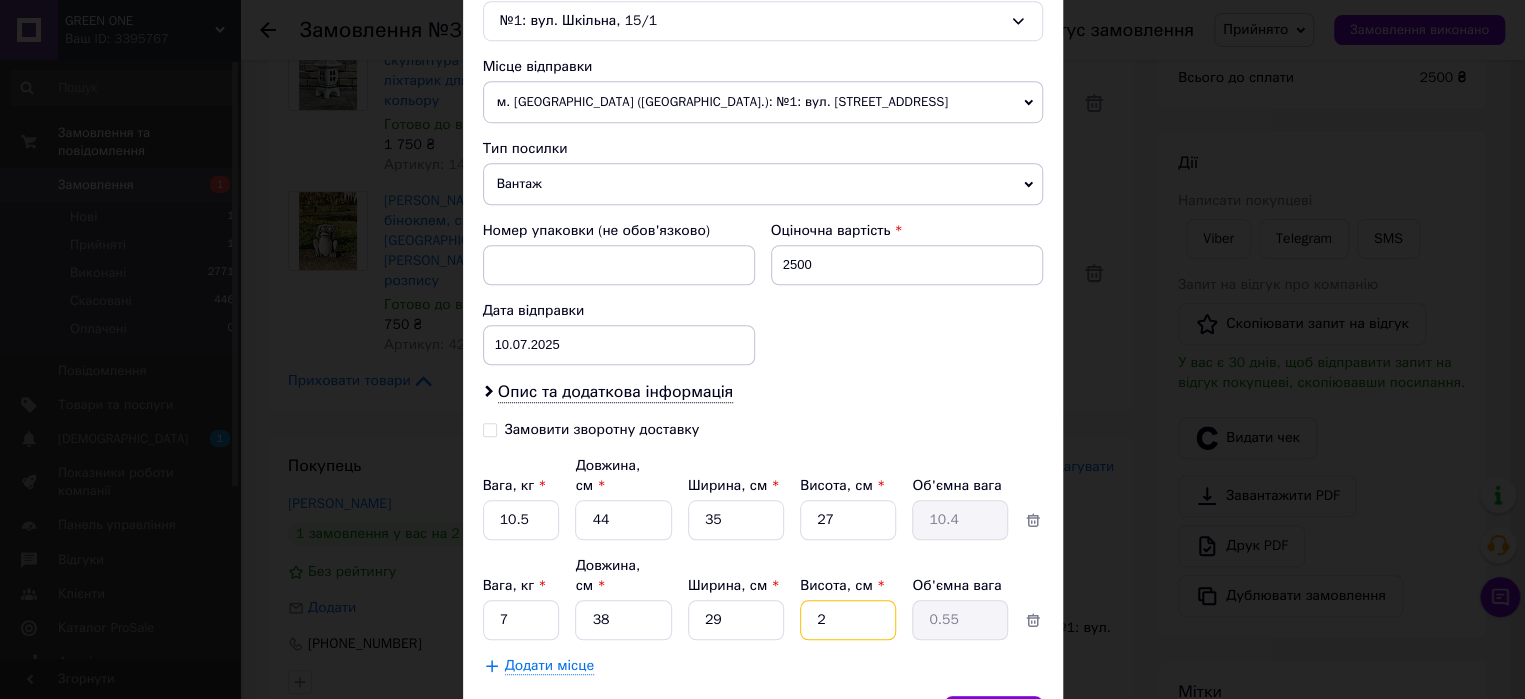 type on "24" 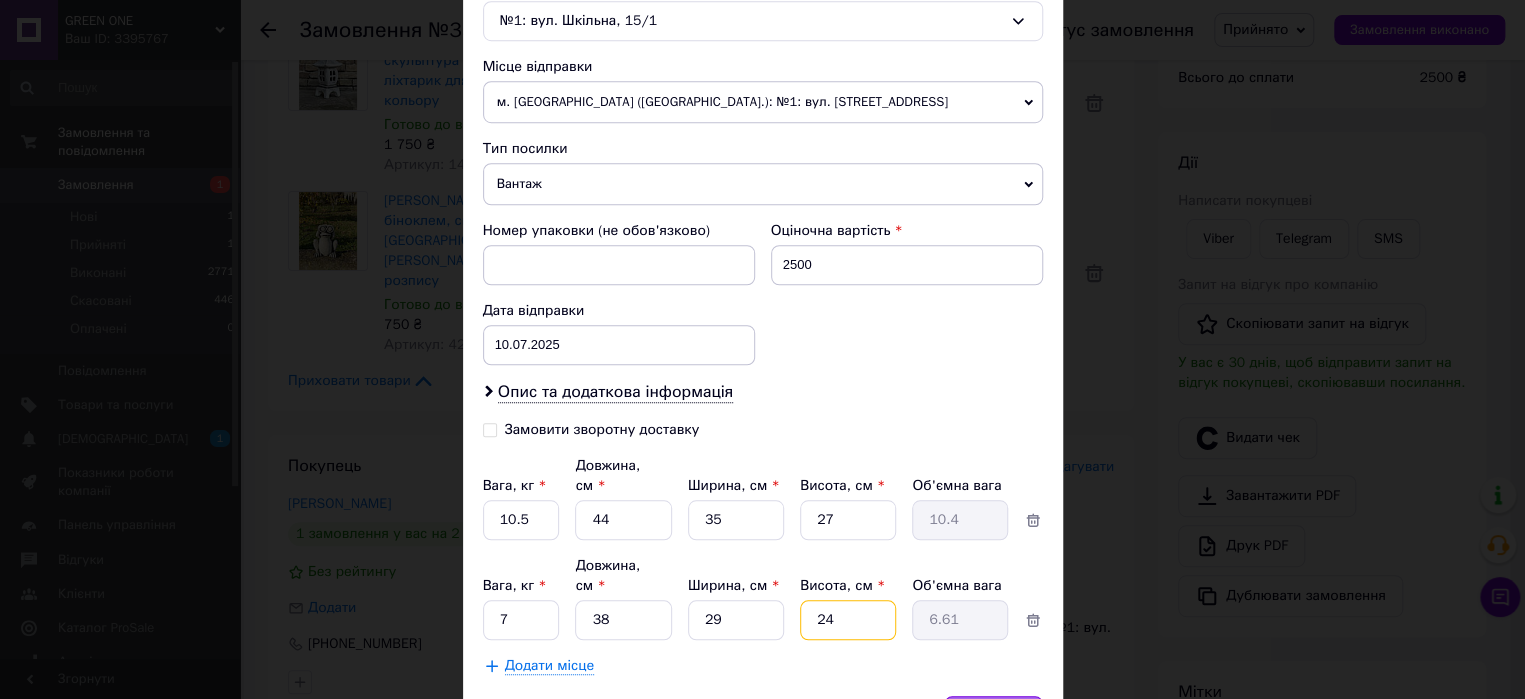 type on "24" 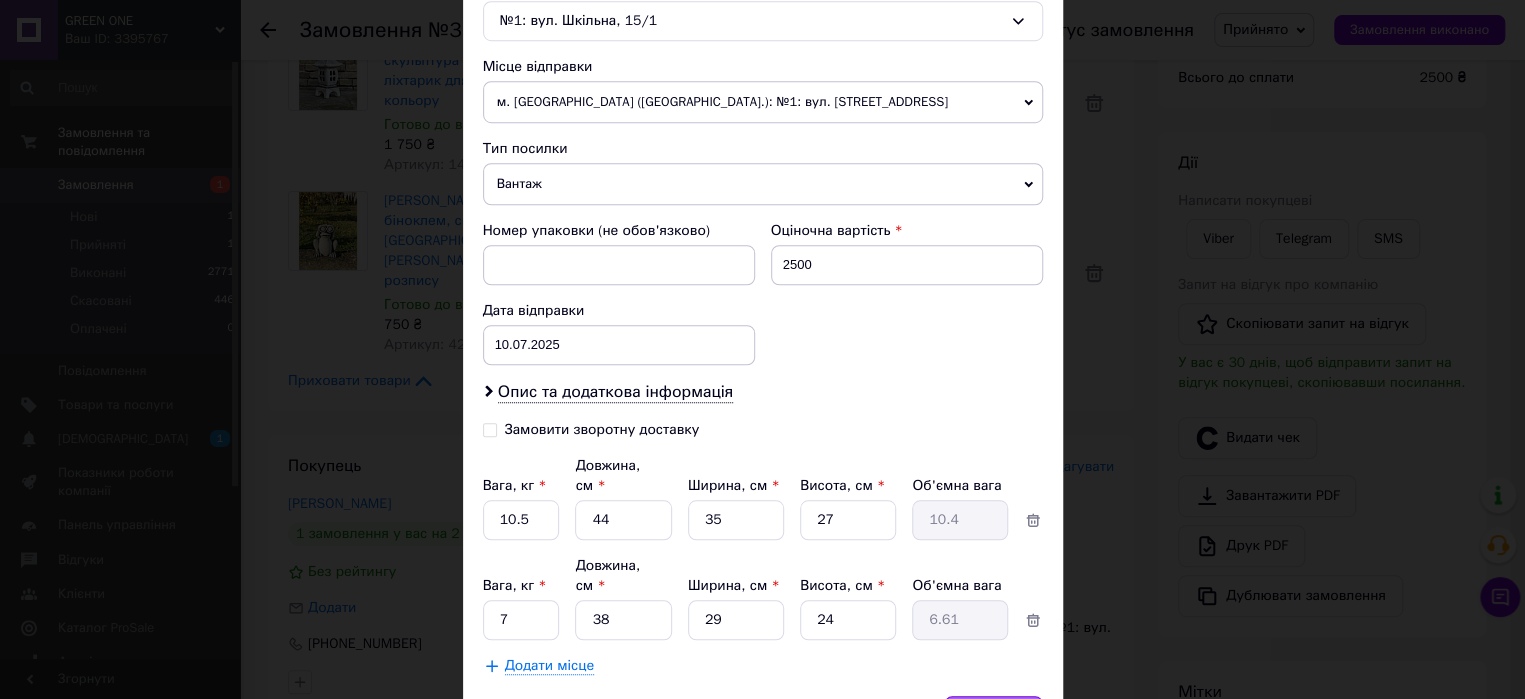click on "Зберегти" at bounding box center (993, 716) 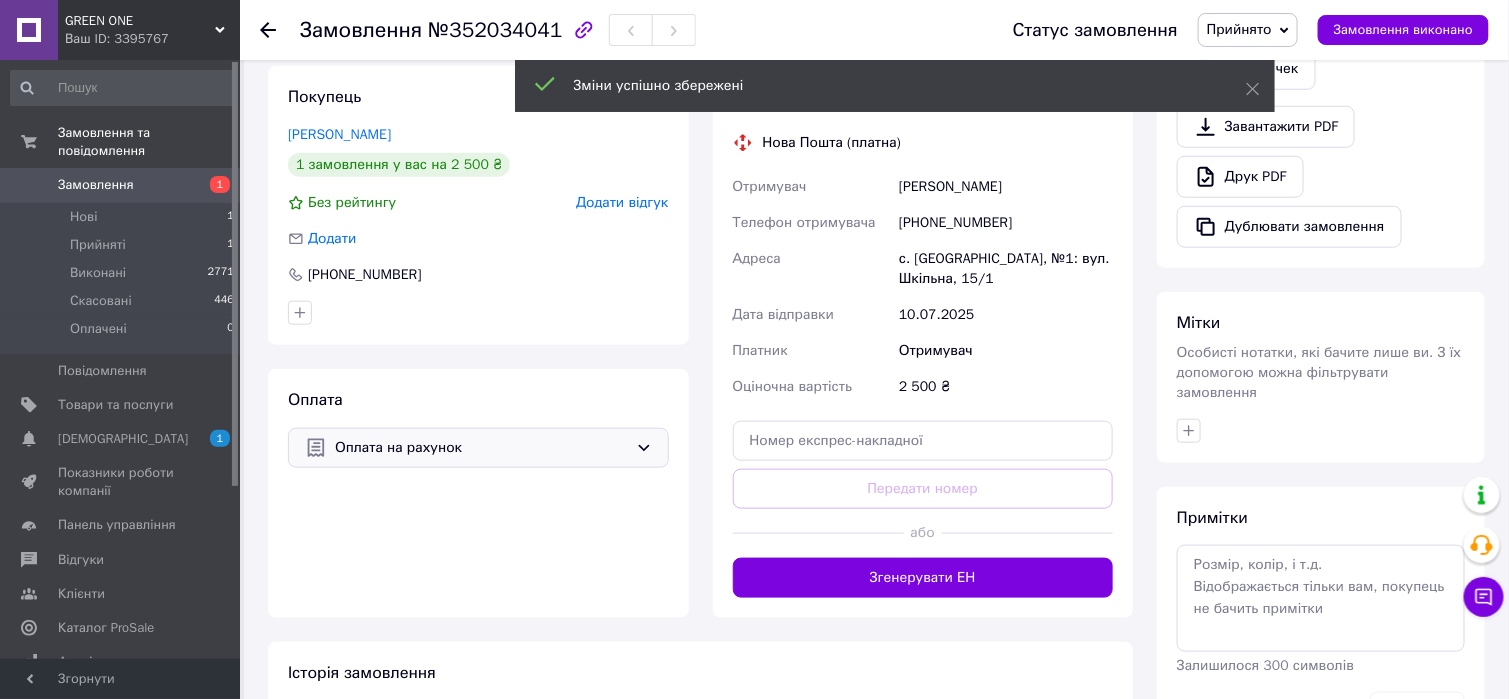 scroll, scrollTop: 600, scrollLeft: 0, axis: vertical 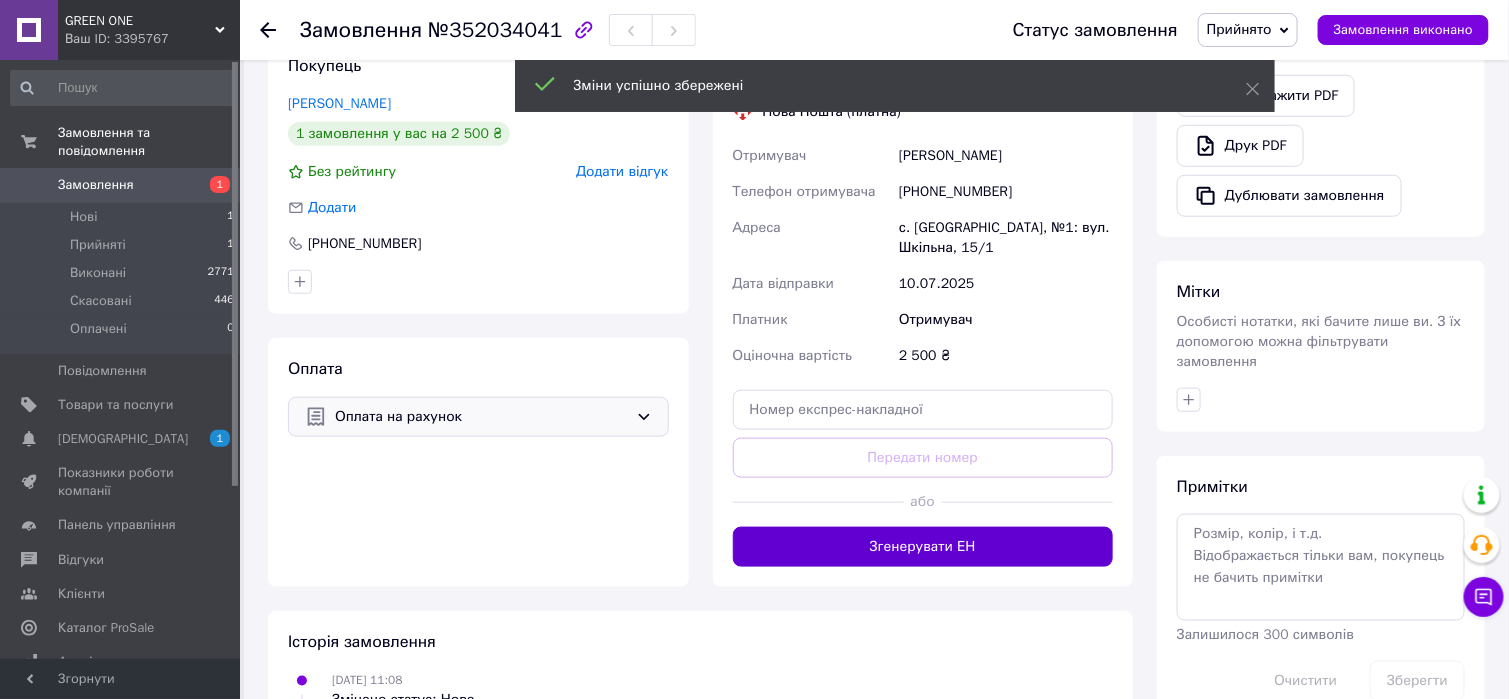 click on "Згенерувати ЕН" at bounding box center [923, 547] 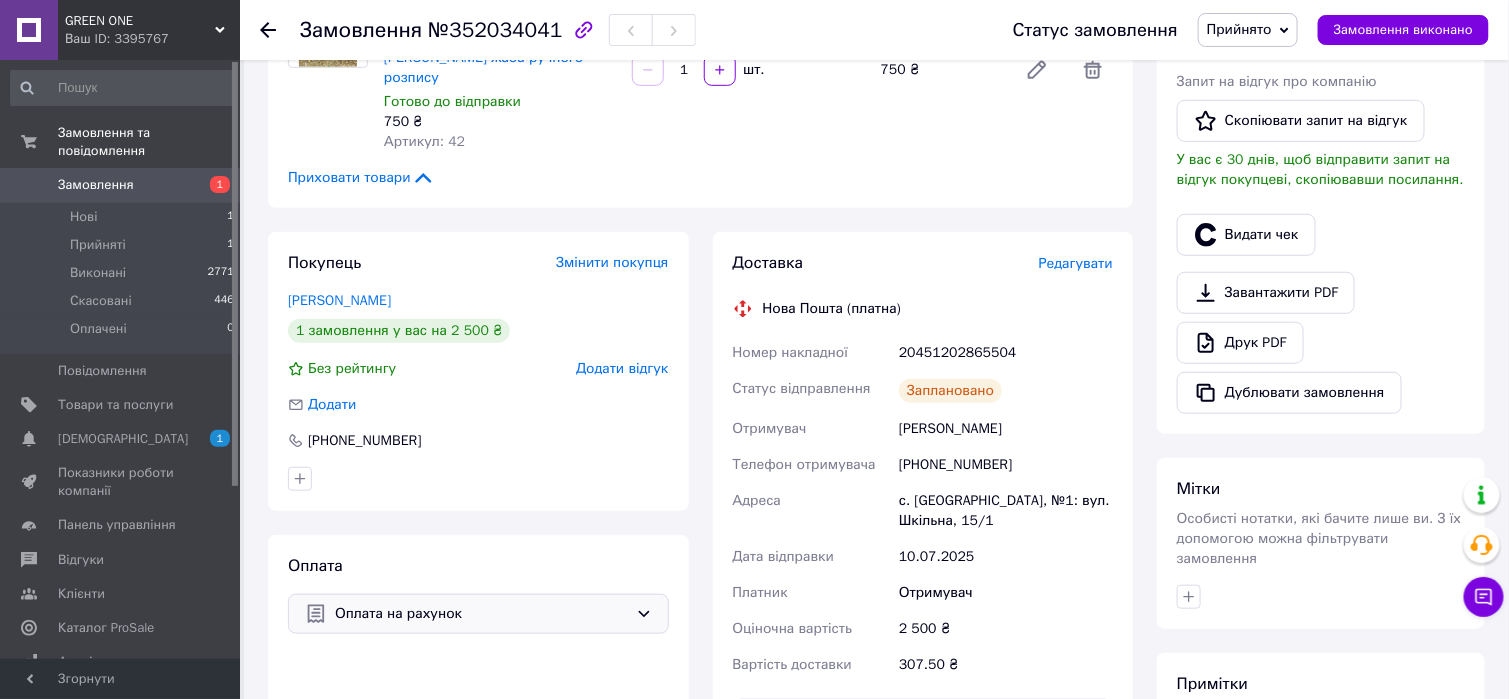 scroll, scrollTop: 400, scrollLeft: 0, axis: vertical 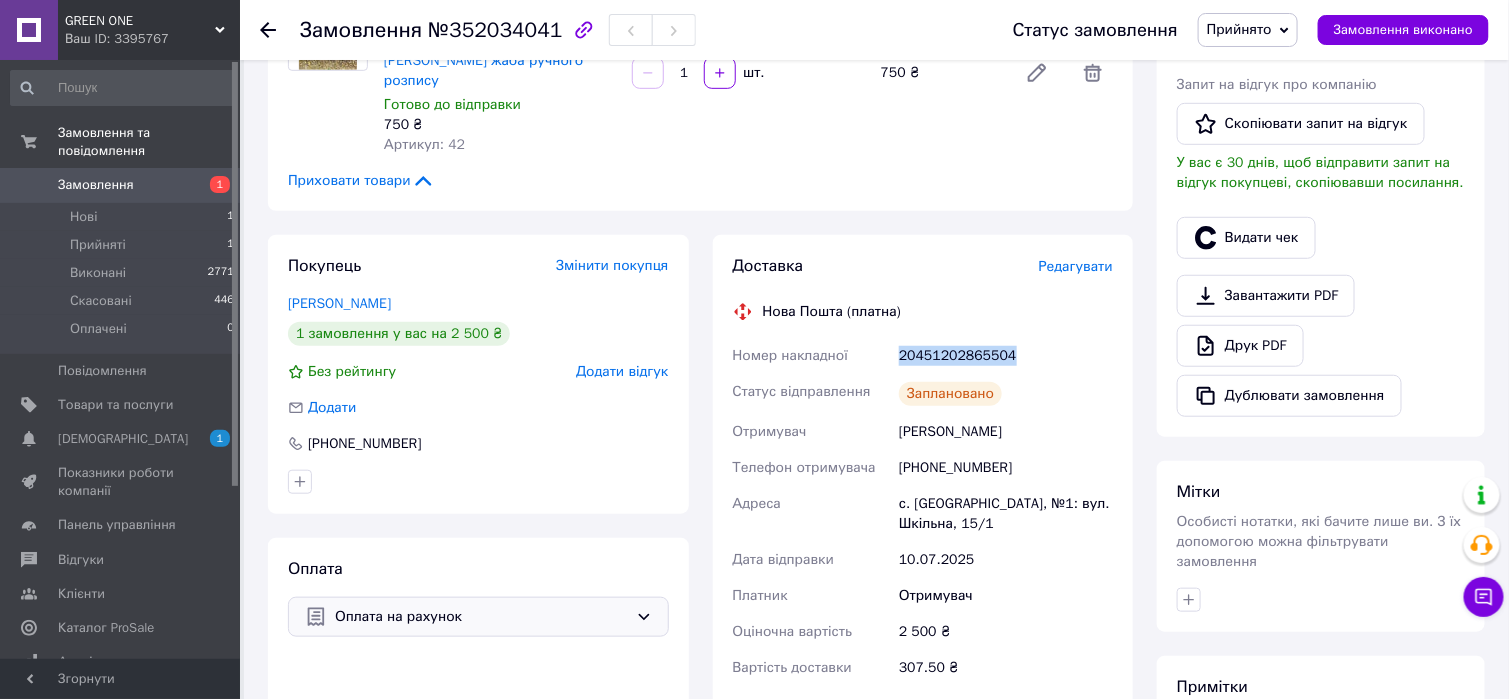 drag, startPoint x: 997, startPoint y: 292, endPoint x: 893, endPoint y: 290, distance: 104.019226 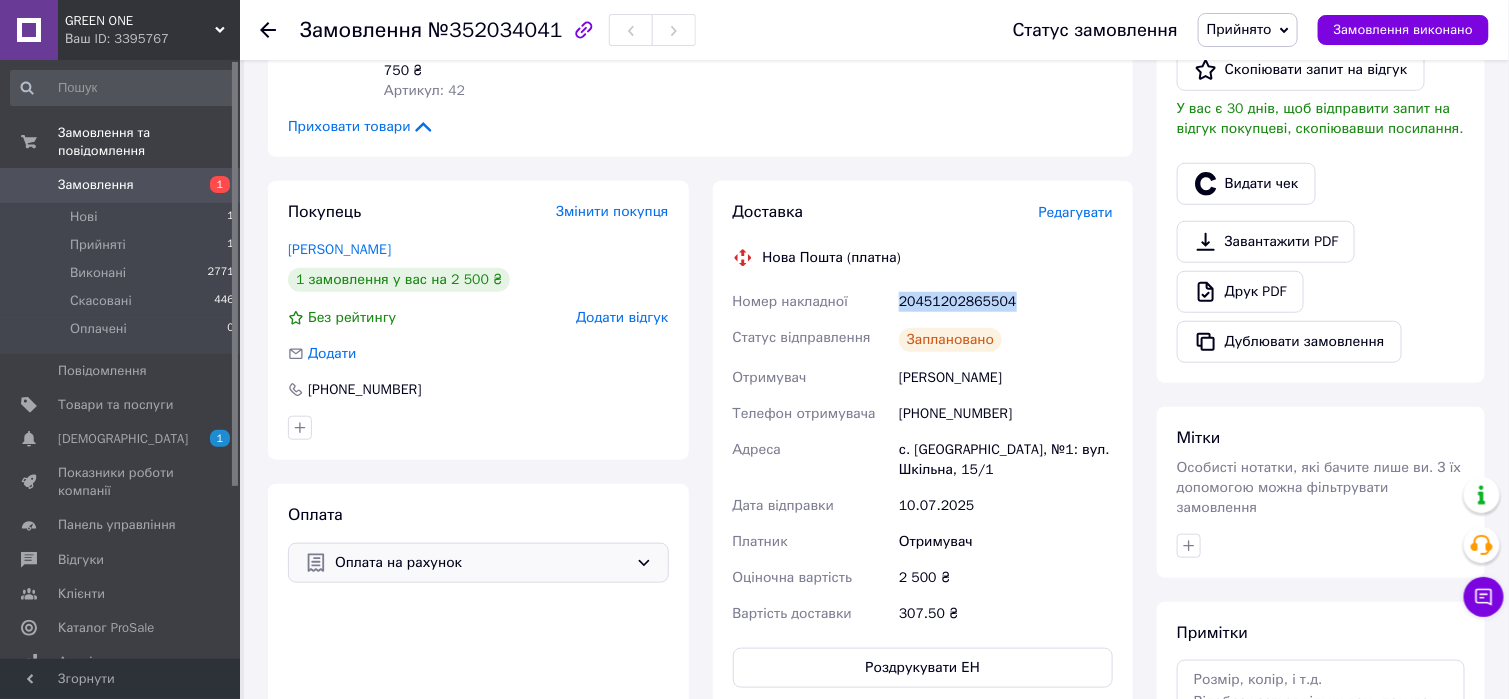 scroll, scrollTop: 600, scrollLeft: 0, axis: vertical 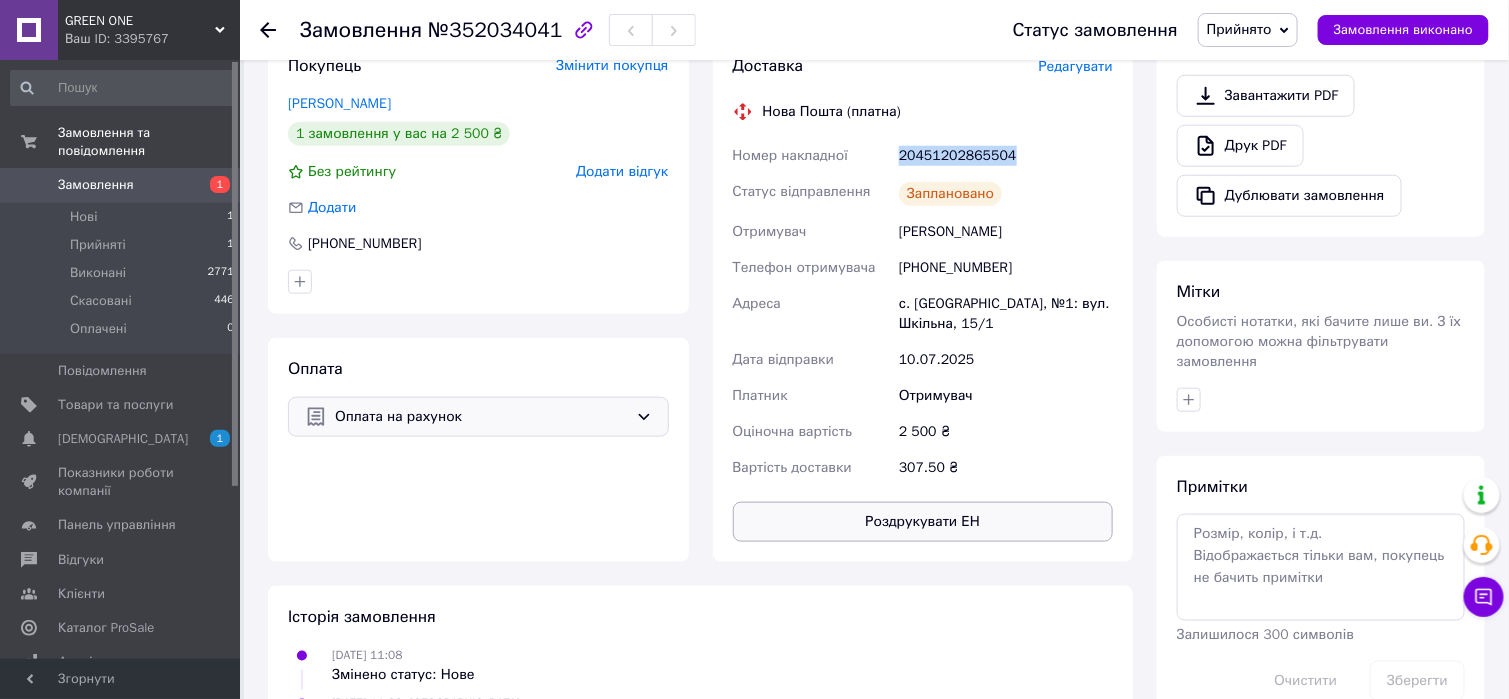 click on "Роздрукувати ЕН" at bounding box center (923, 522) 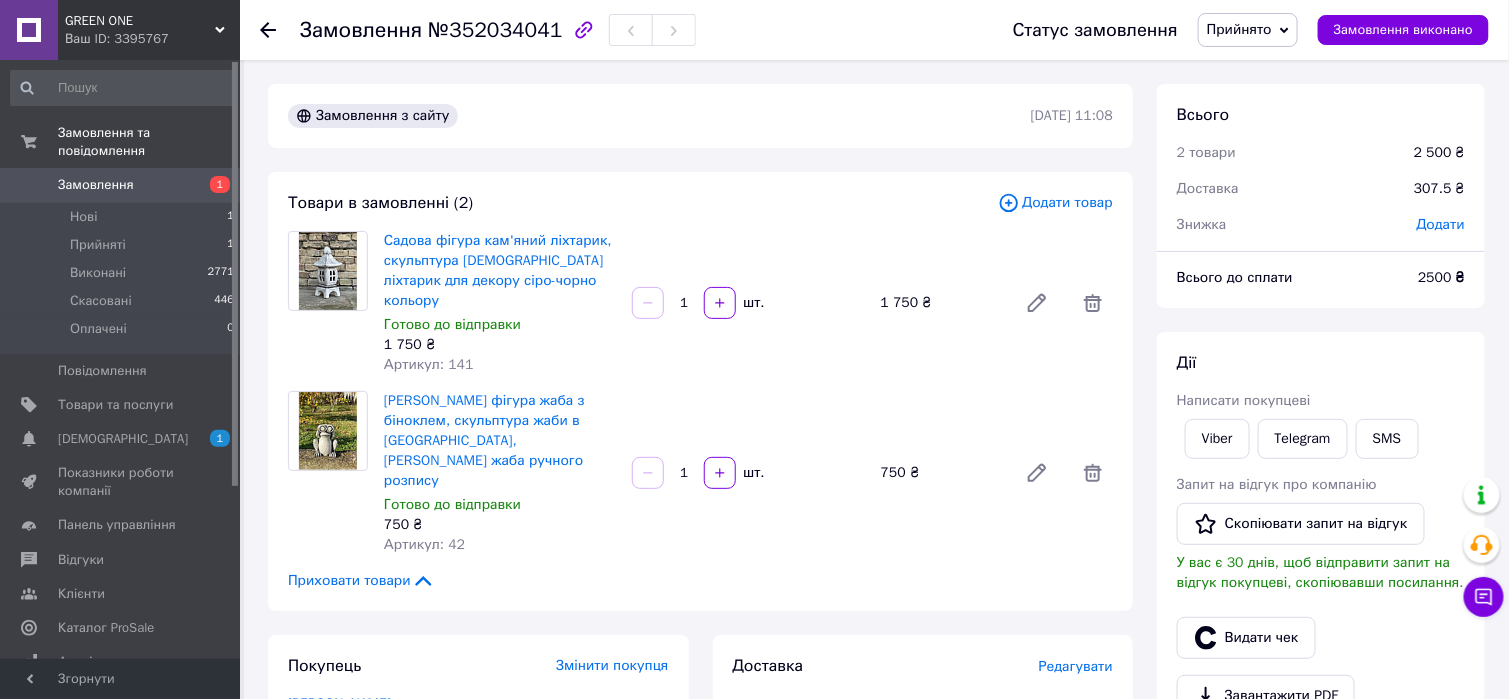 scroll, scrollTop: 0, scrollLeft: 0, axis: both 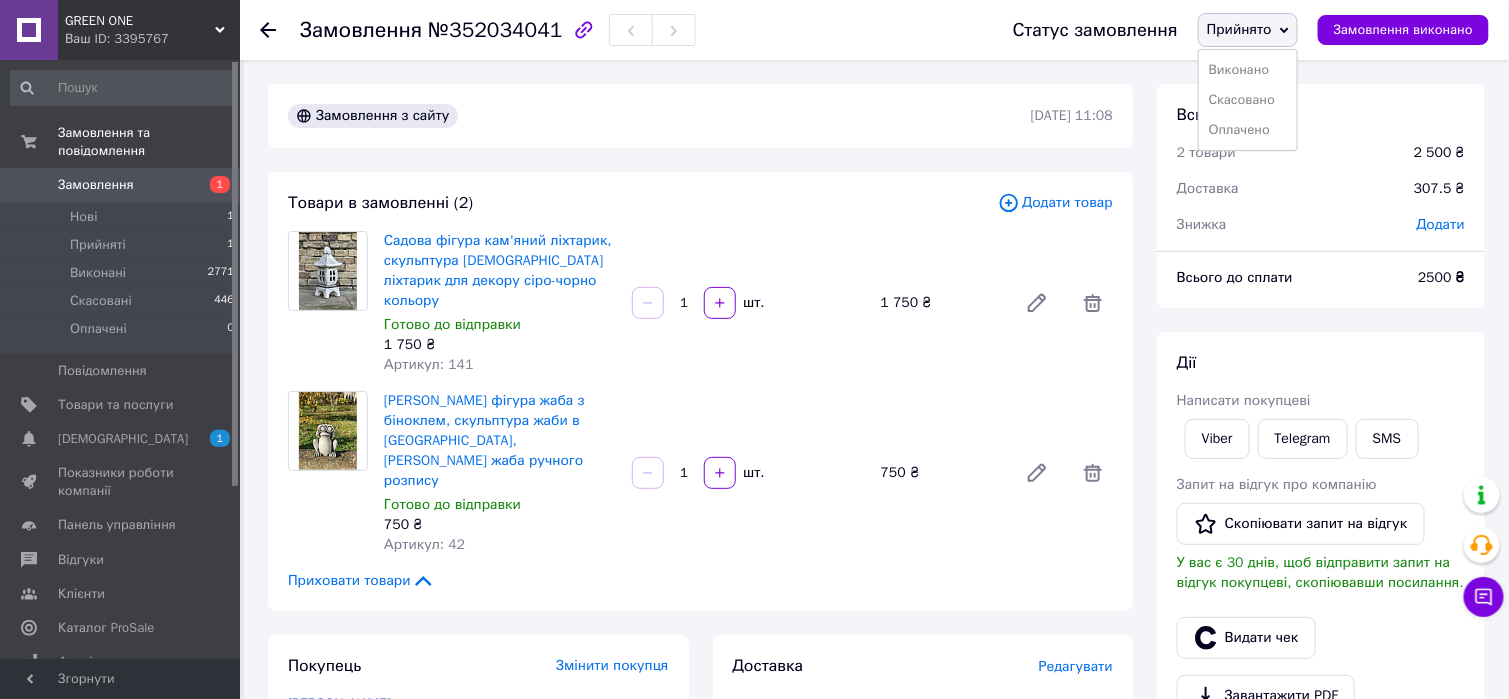 drag, startPoint x: 1251, startPoint y: 135, endPoint x: 1064, endPoint y: 217, distance: 204.18864 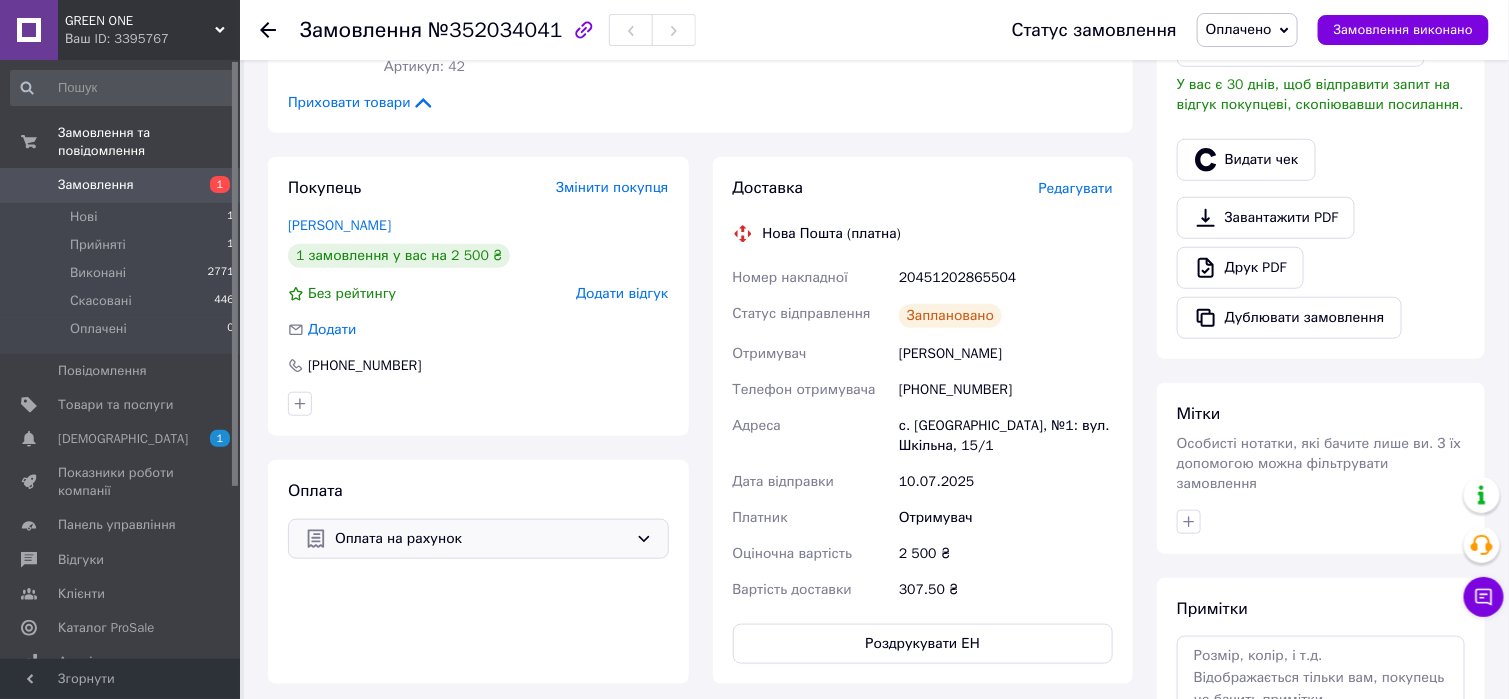 scroll, scrollTop: 500, scrollLeft: 0, axis: vertical 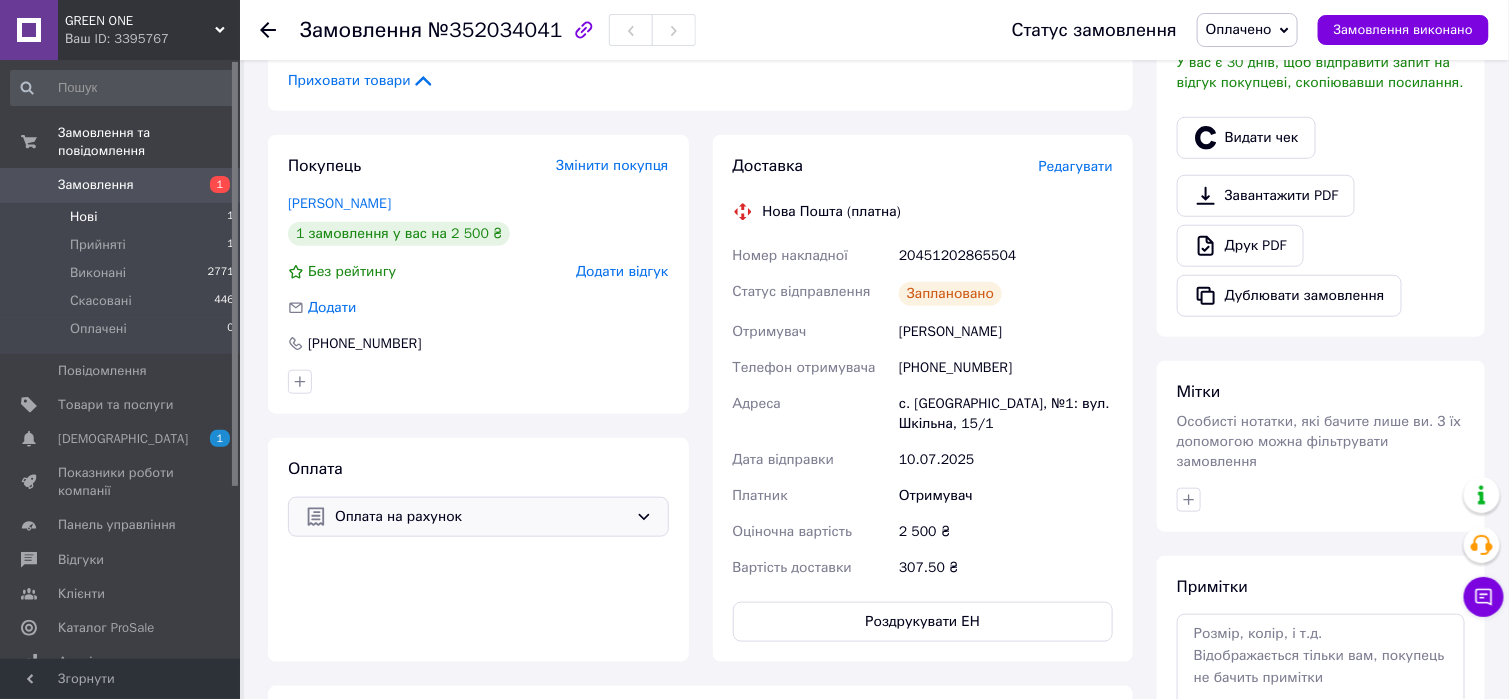 click on "Нові" at bounding box center (83, 217) 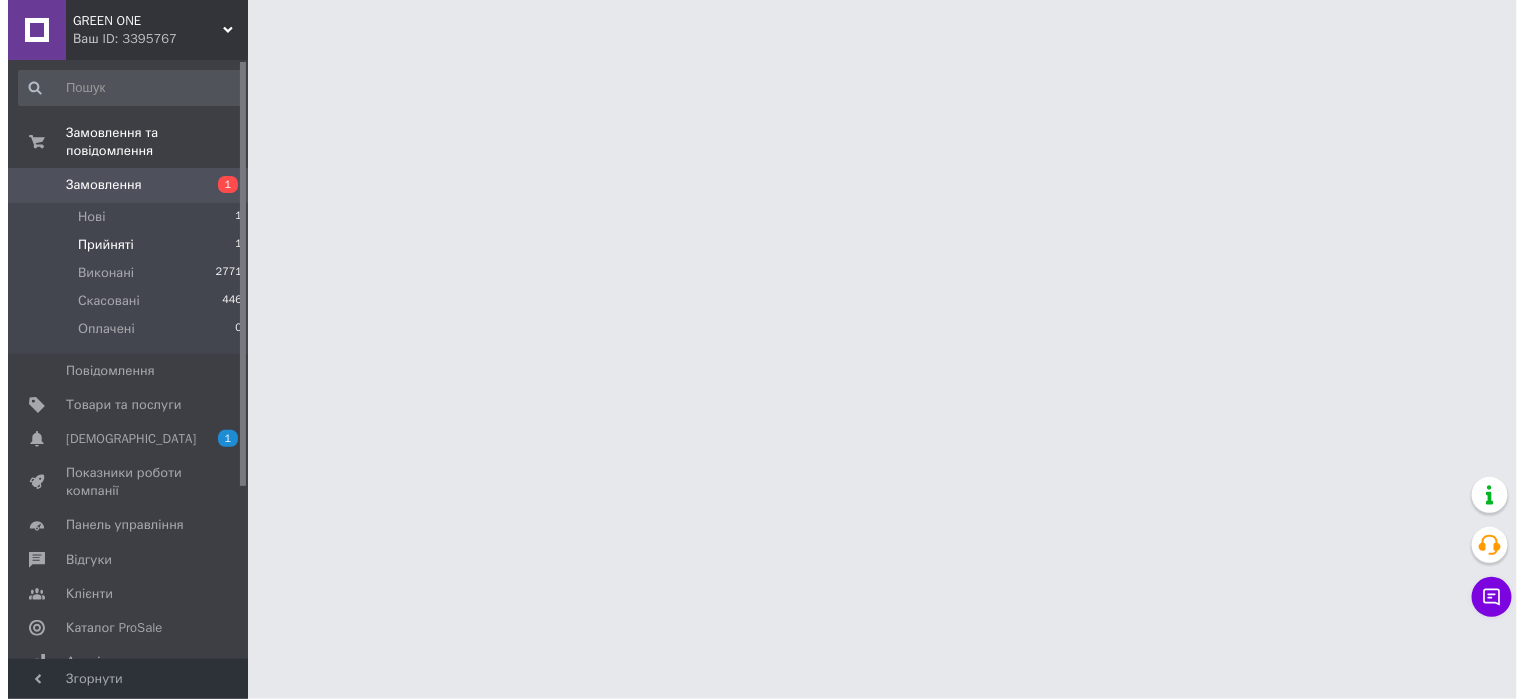 scroll, scrollTop: 0, scrollLeft: 0, axis: both 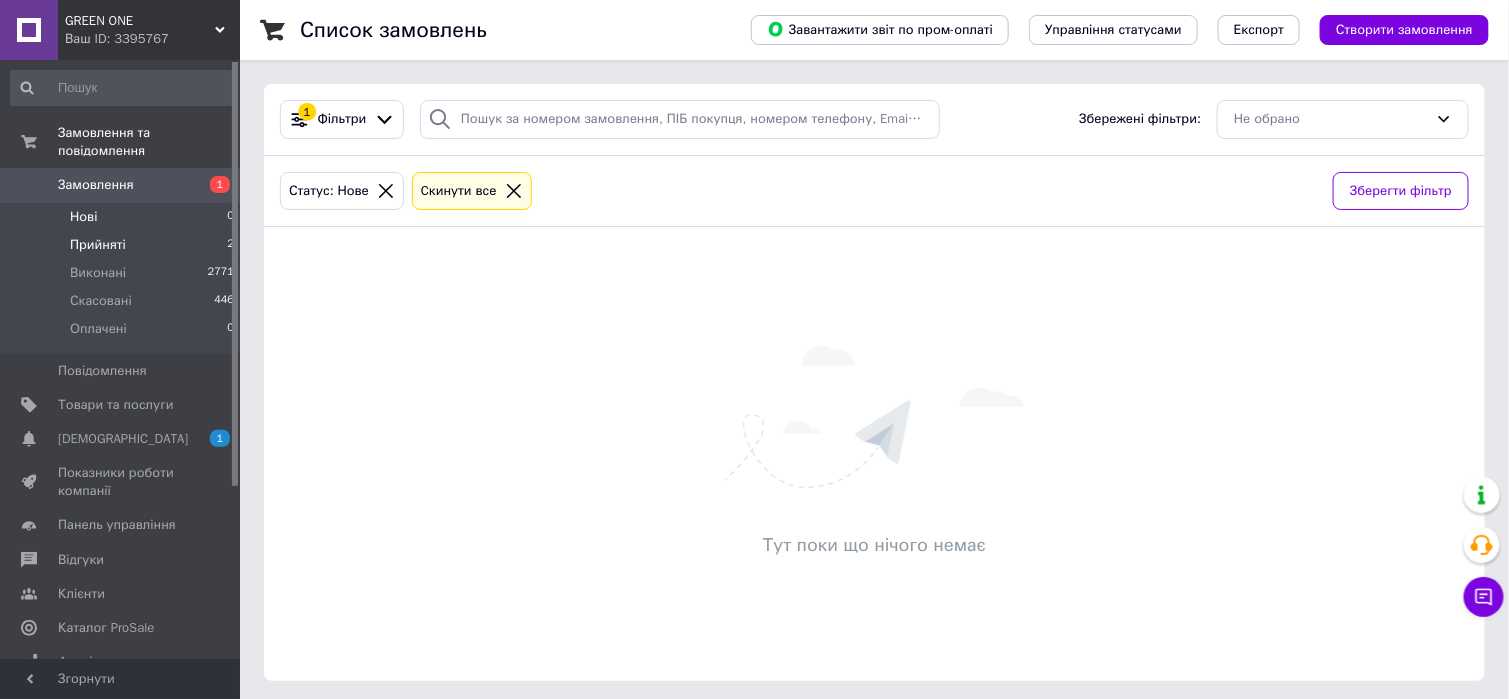 click on "Прийняті" at bounding box center [98, 245] 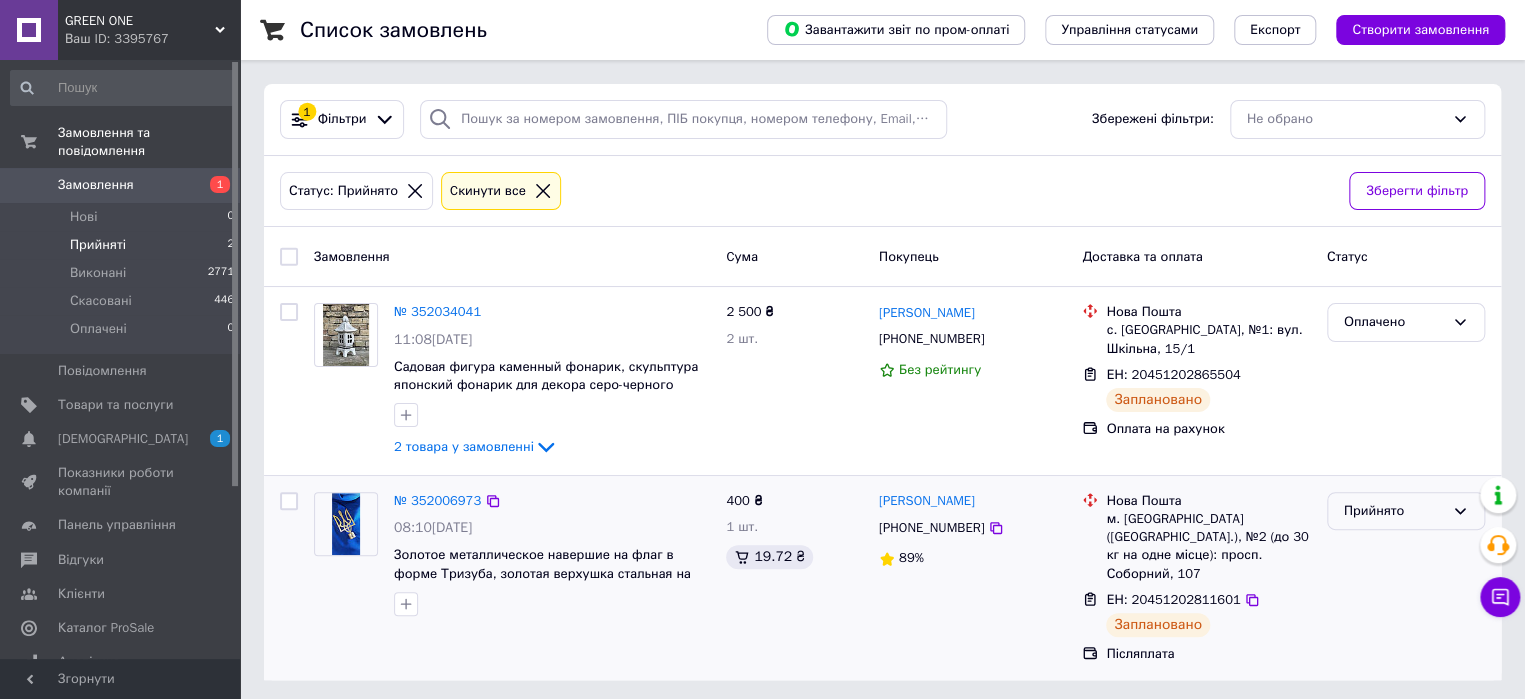 click on "Прийнято" at bounding box center [1394, 511] 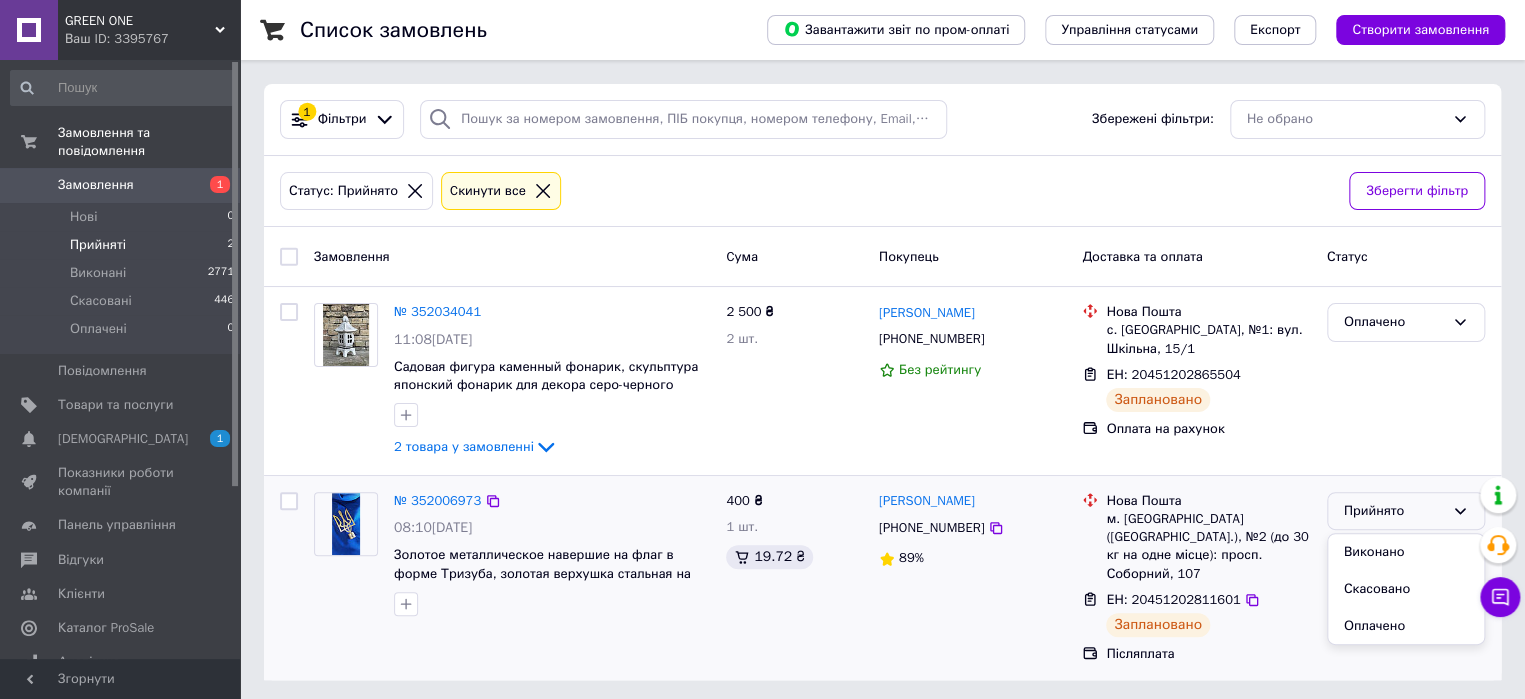 drag, startPoint x: 1387, startPoint y: 548, endPoint x: 1277, endPoint y: 557, distance: 110.36757 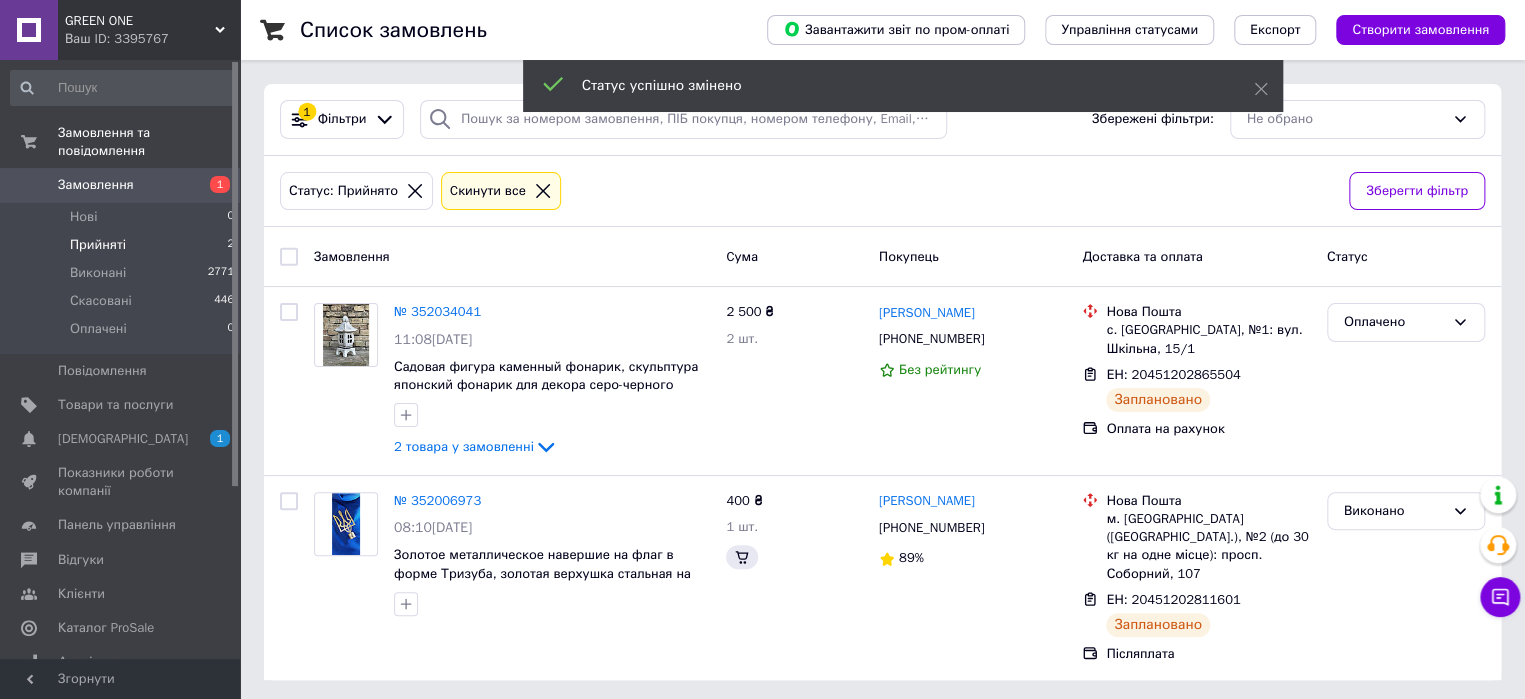 click on "GREEN ONE Ваш ID: 3395767" at bounding box center [149, 30] 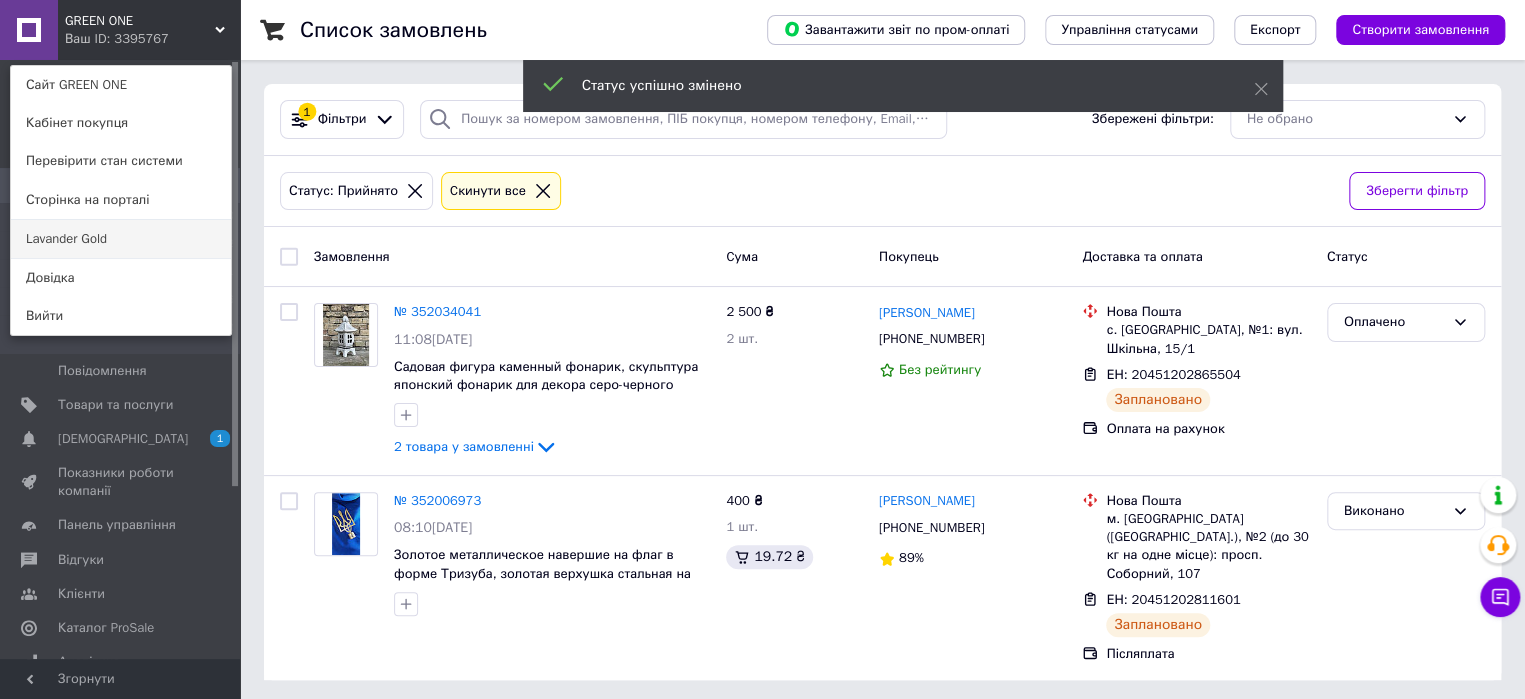 click on "Lavander Gold" at bounding box center (121, 239) 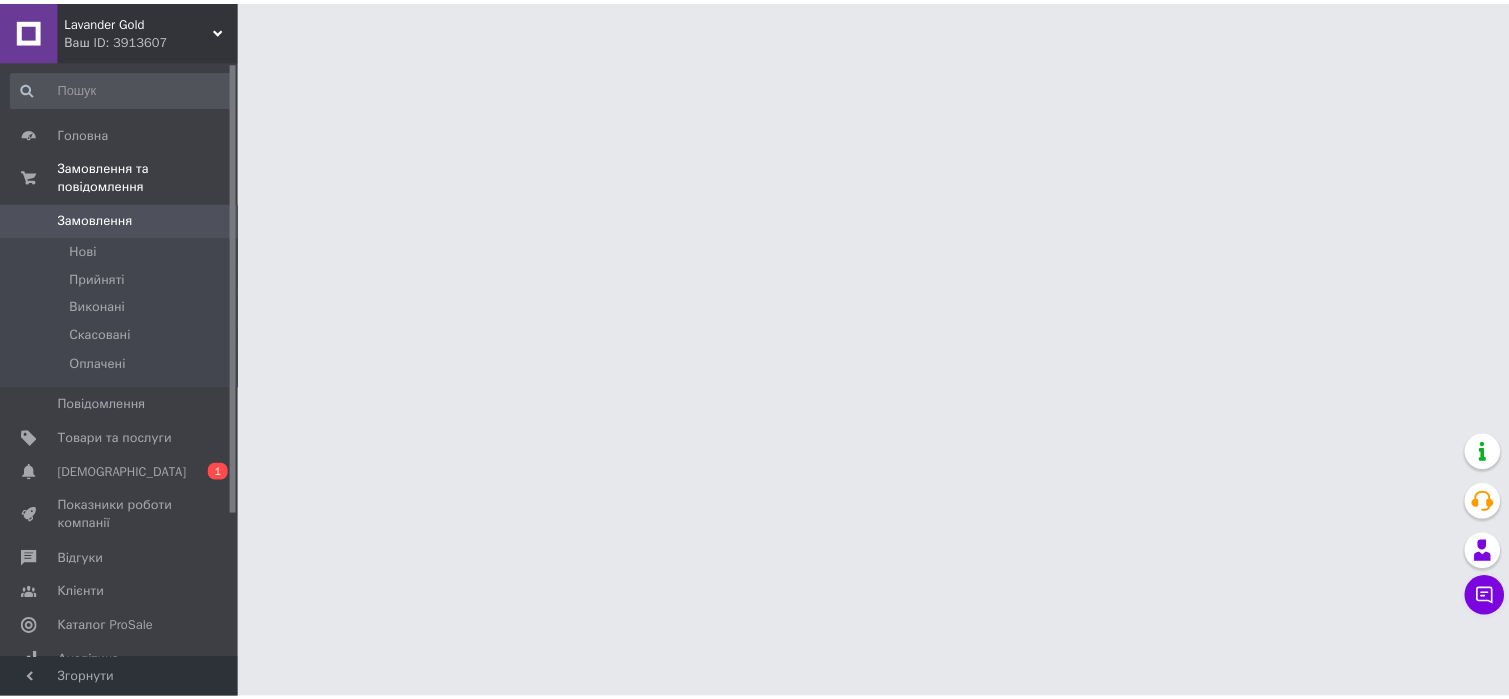 scroll, scrollTop: 0, scrollLeft: 0, axis: both 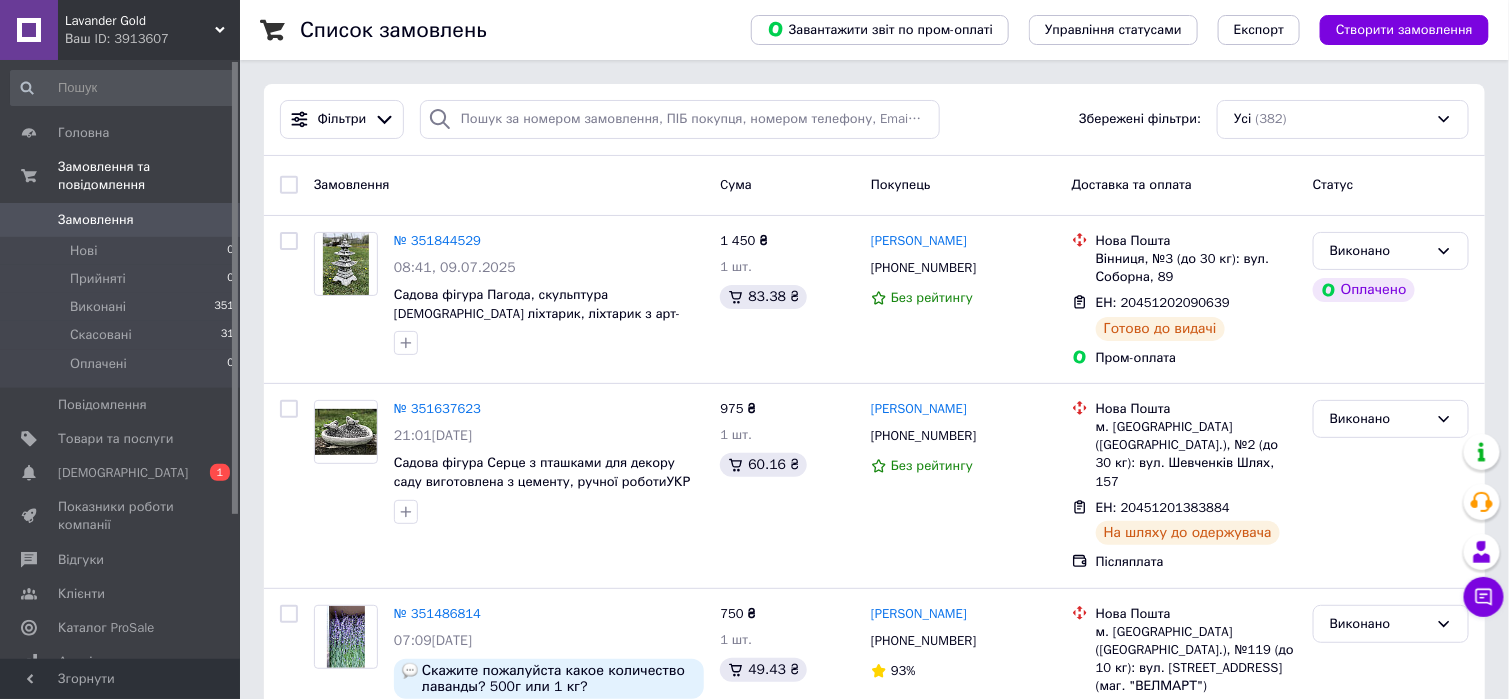 click on "Lavander Gold Ваш ID: 3913607" at bounding box center [149, 30] 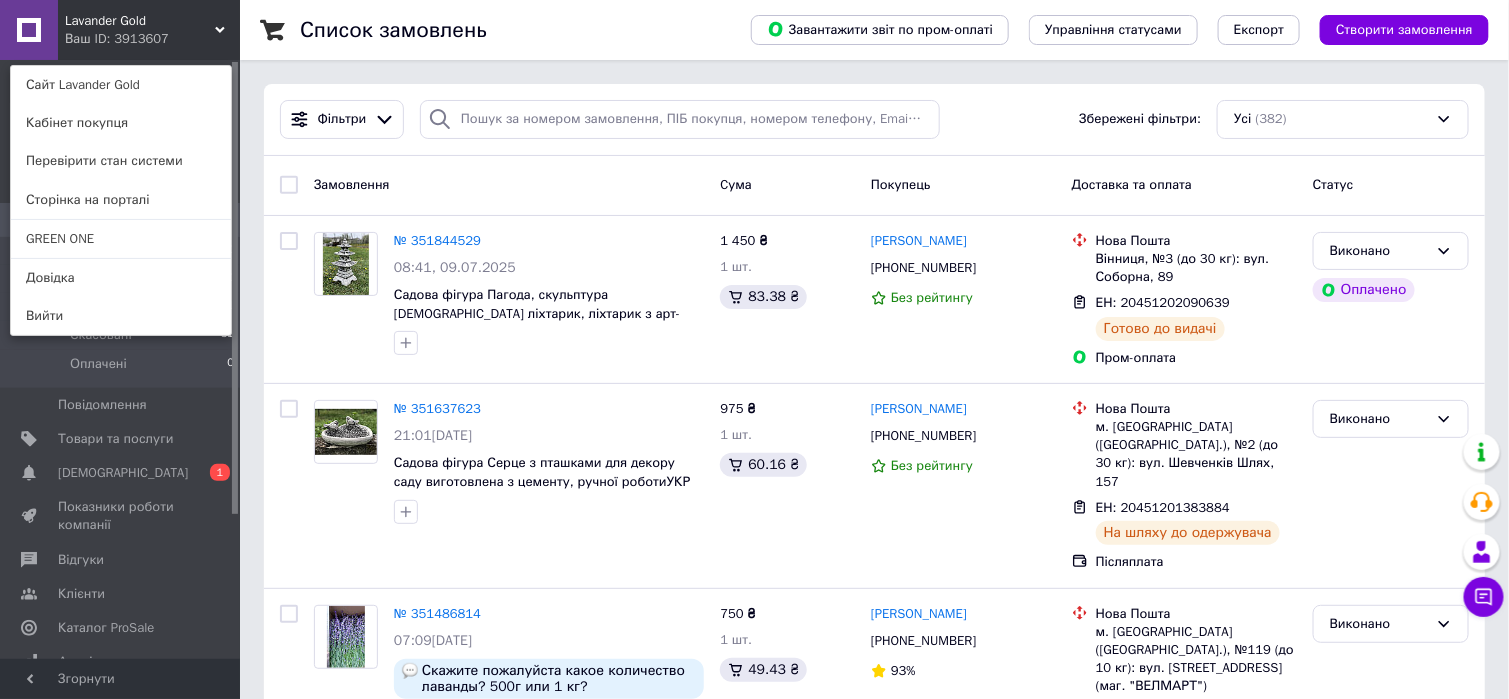 click on "GREEN ONE" at bounding box center [121, 239] 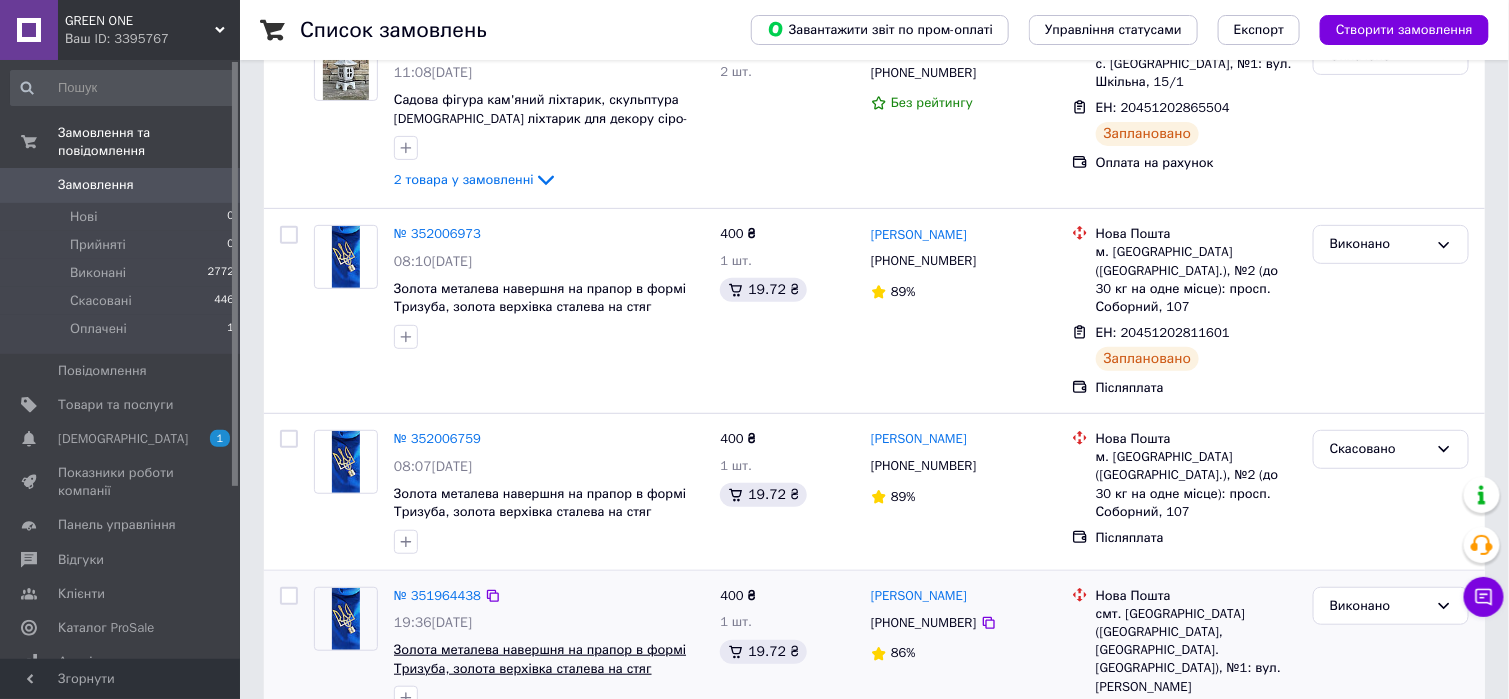 scroll, scrollTop: 200, scrollLeft: 0, axis: vertical 